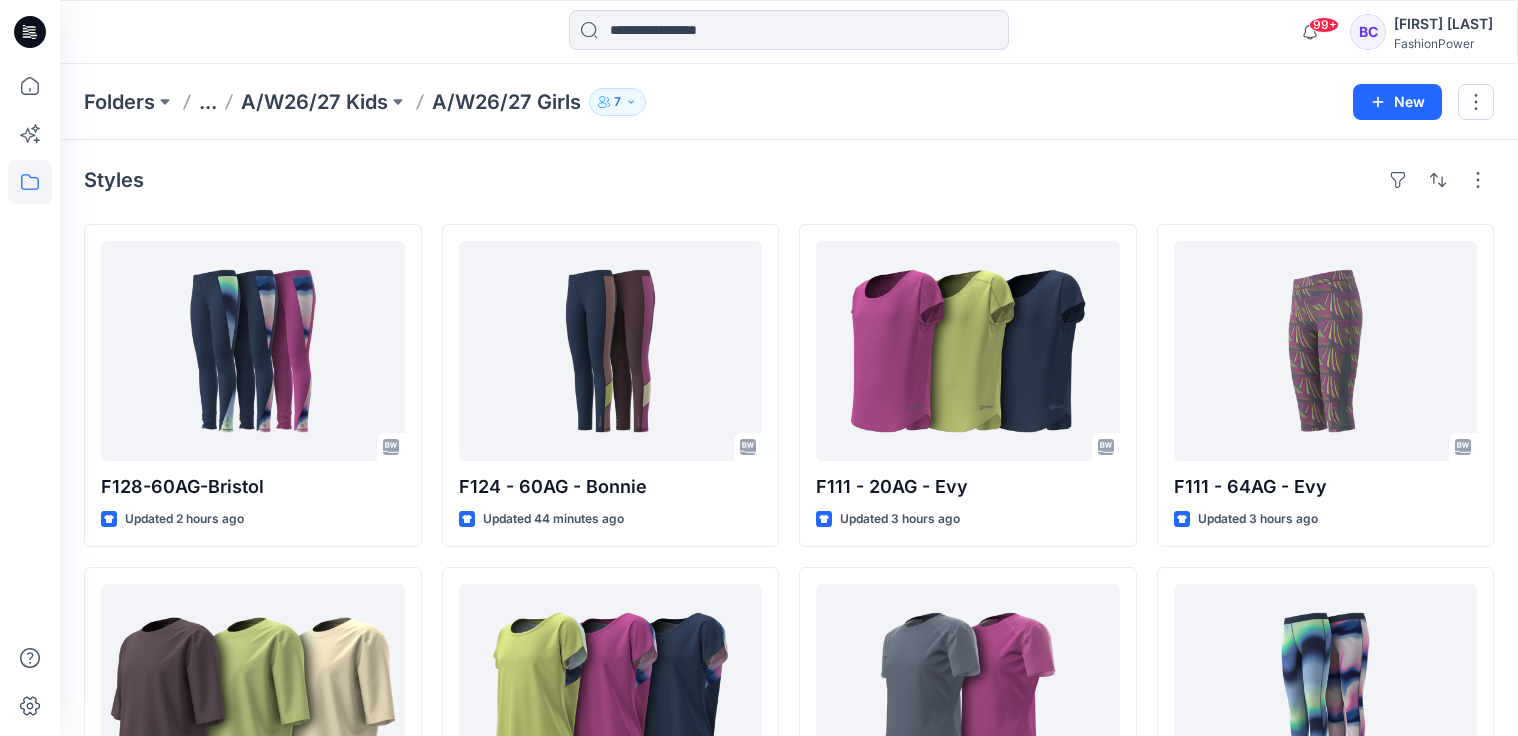scroll, scrollTop: 0, scrollLeft: 0, axis: both 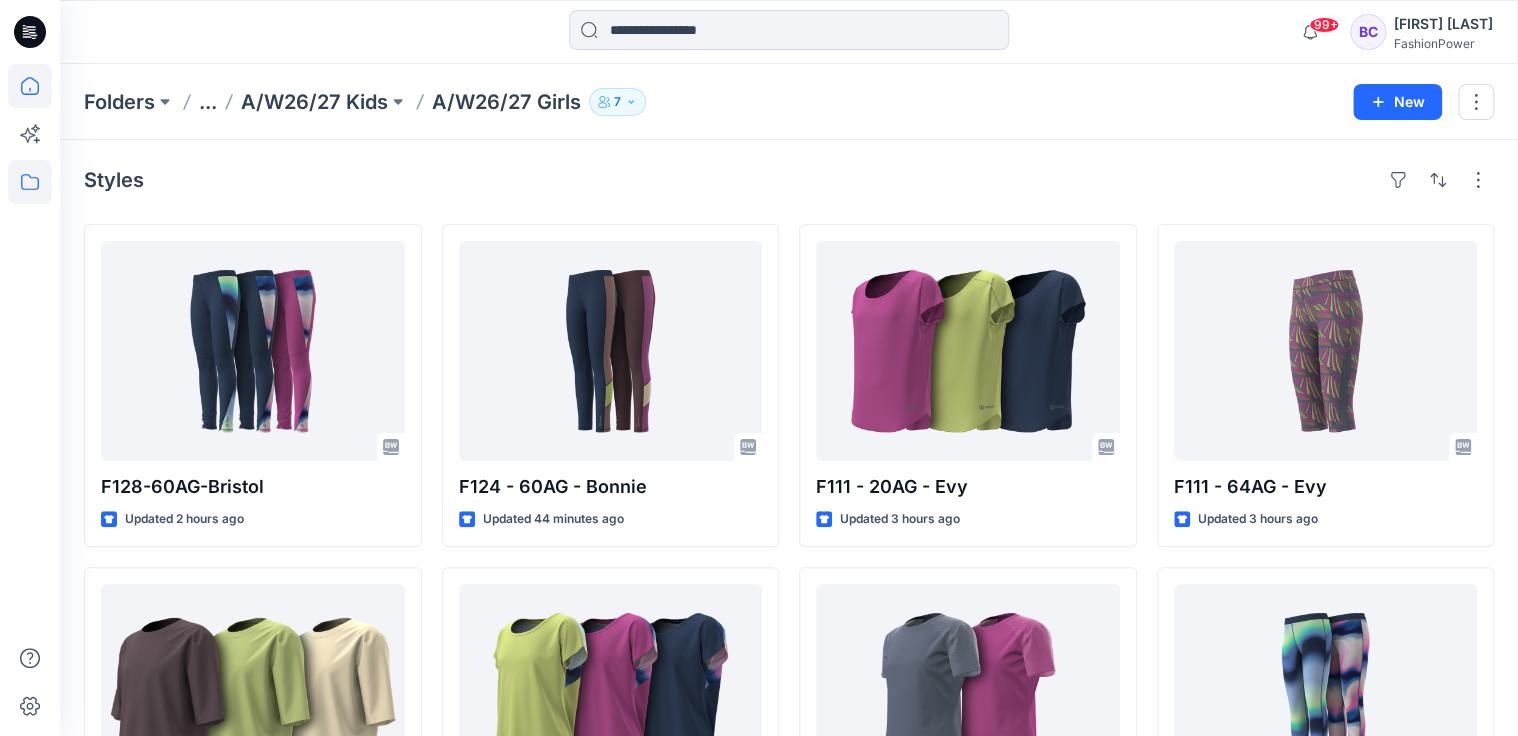 click 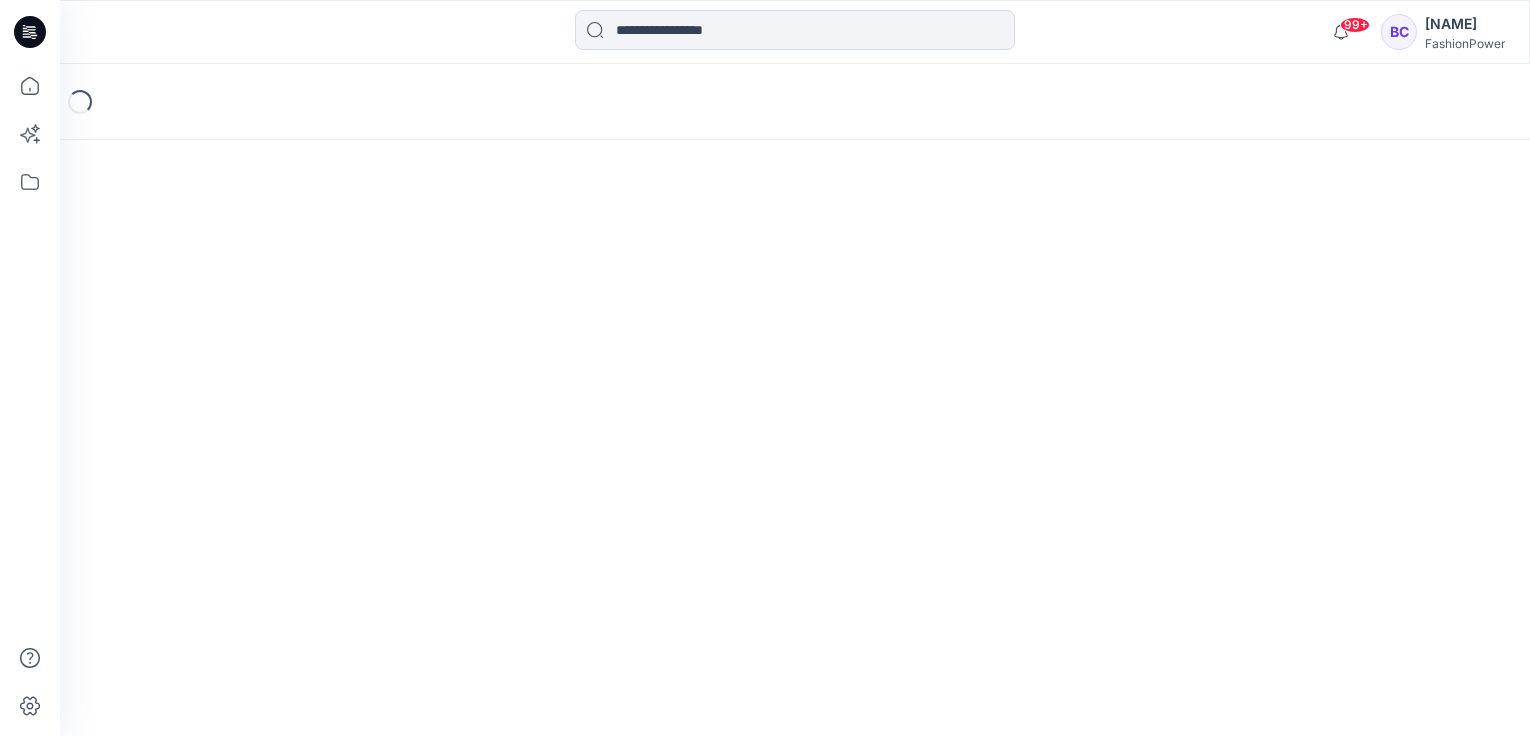 scroll, scrollTop: 0, scrollLeft: 0, axis: both 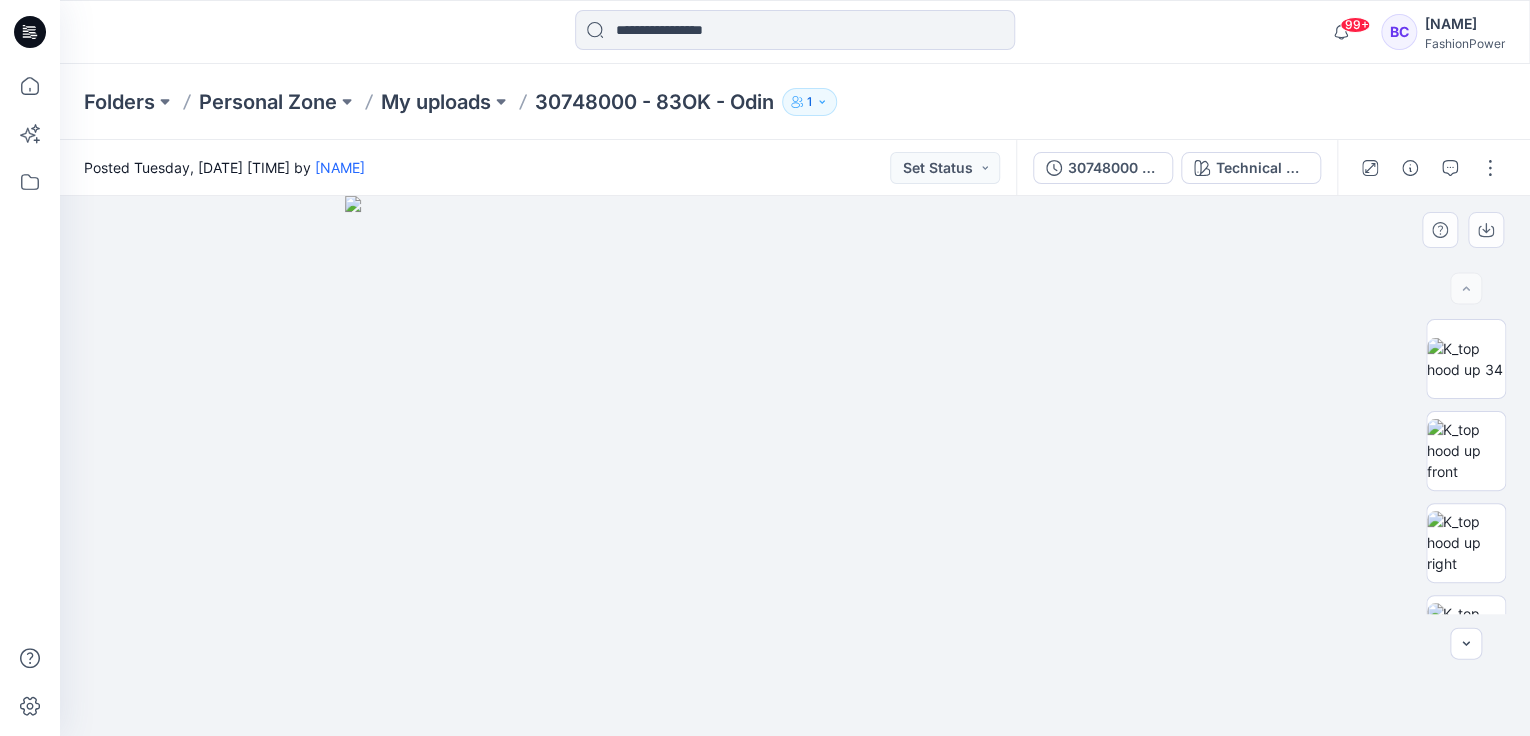 click at bounding box center (795, 466) 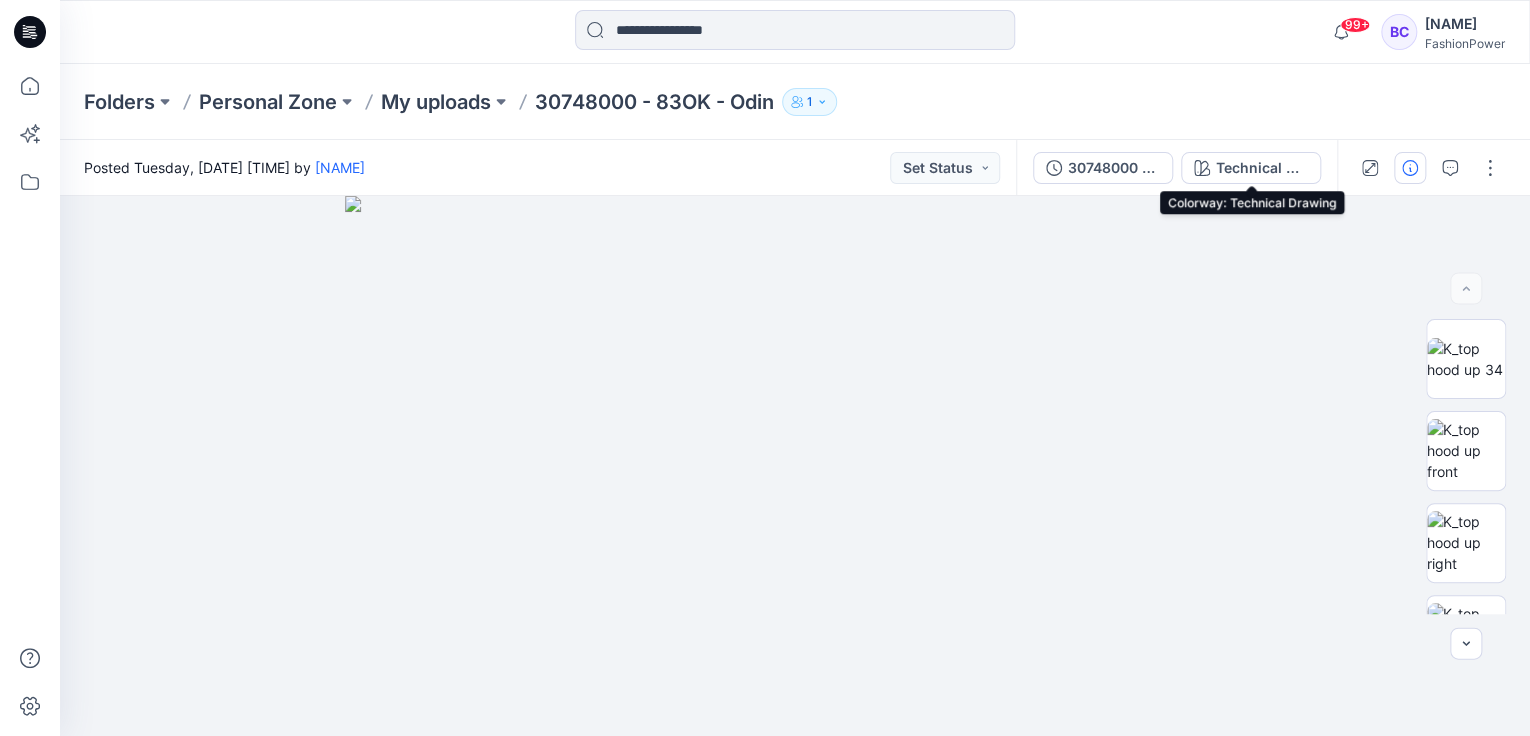 drag, startPoint x: 1230, startPoint y: 171, endPoint x: 1009, endPoint y: 176, distance: 221.05655 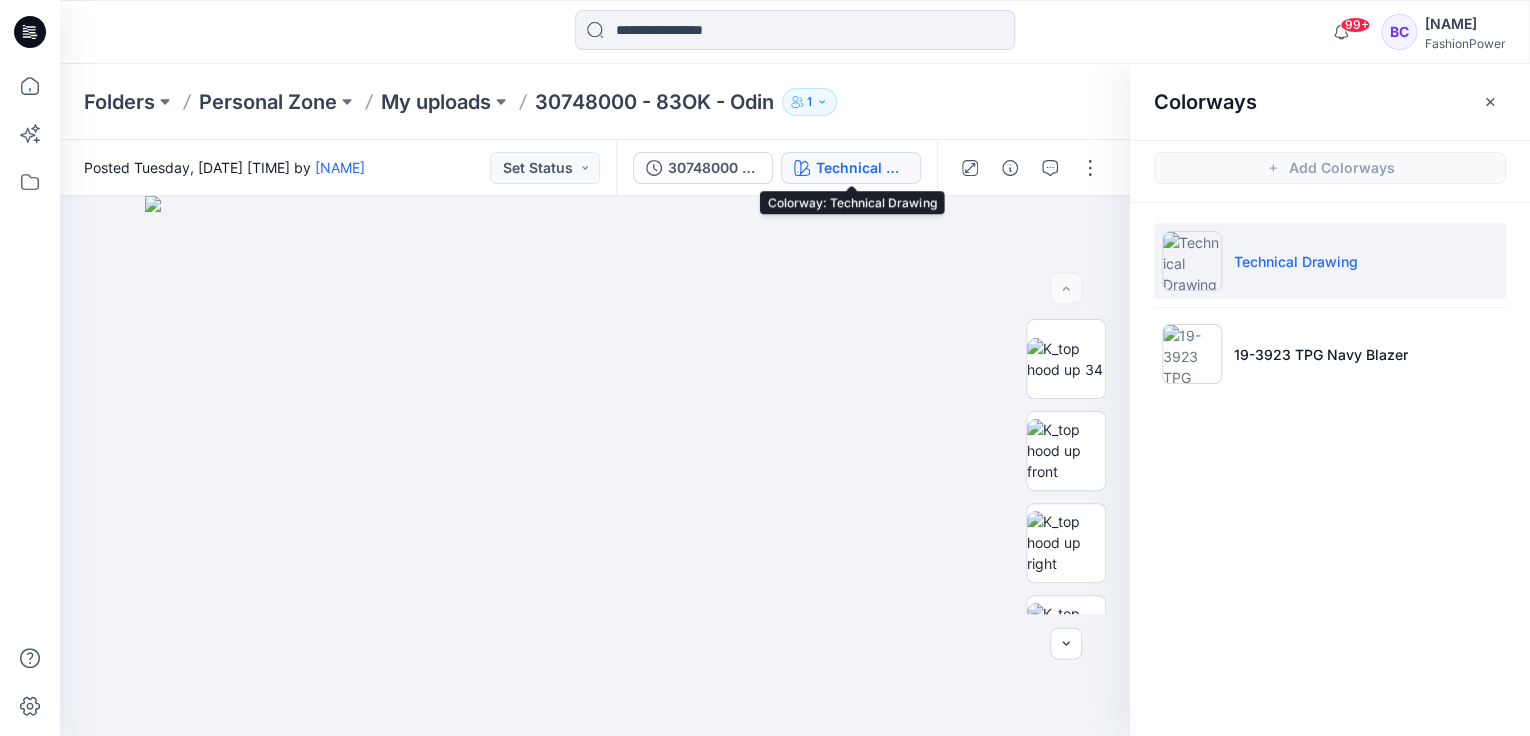 drag, startPoint x: 792, startPoint y: 171, endPoint x: 616, endPoint y: 169, distance: 176.01137 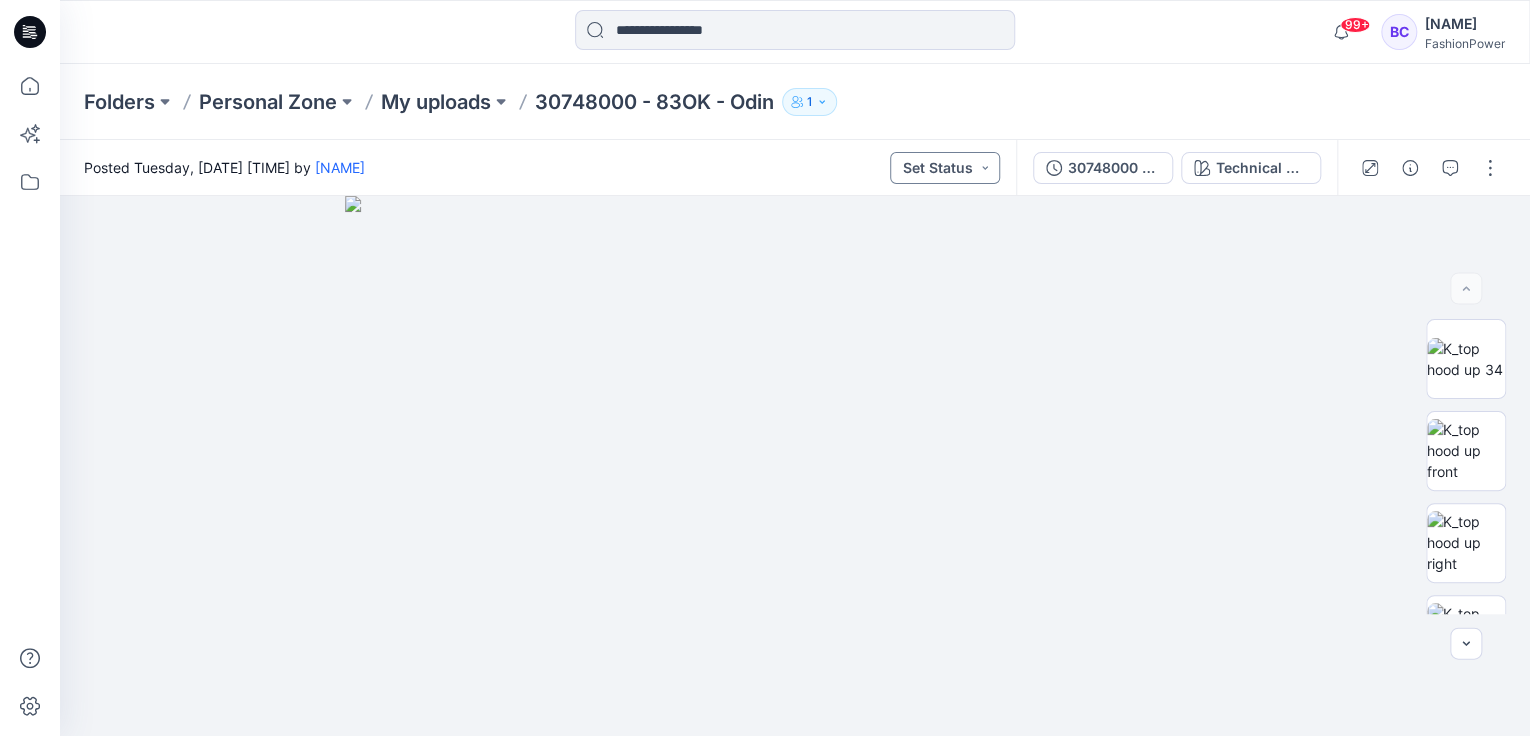click on "Set Status" at bounding box center [945, 168] 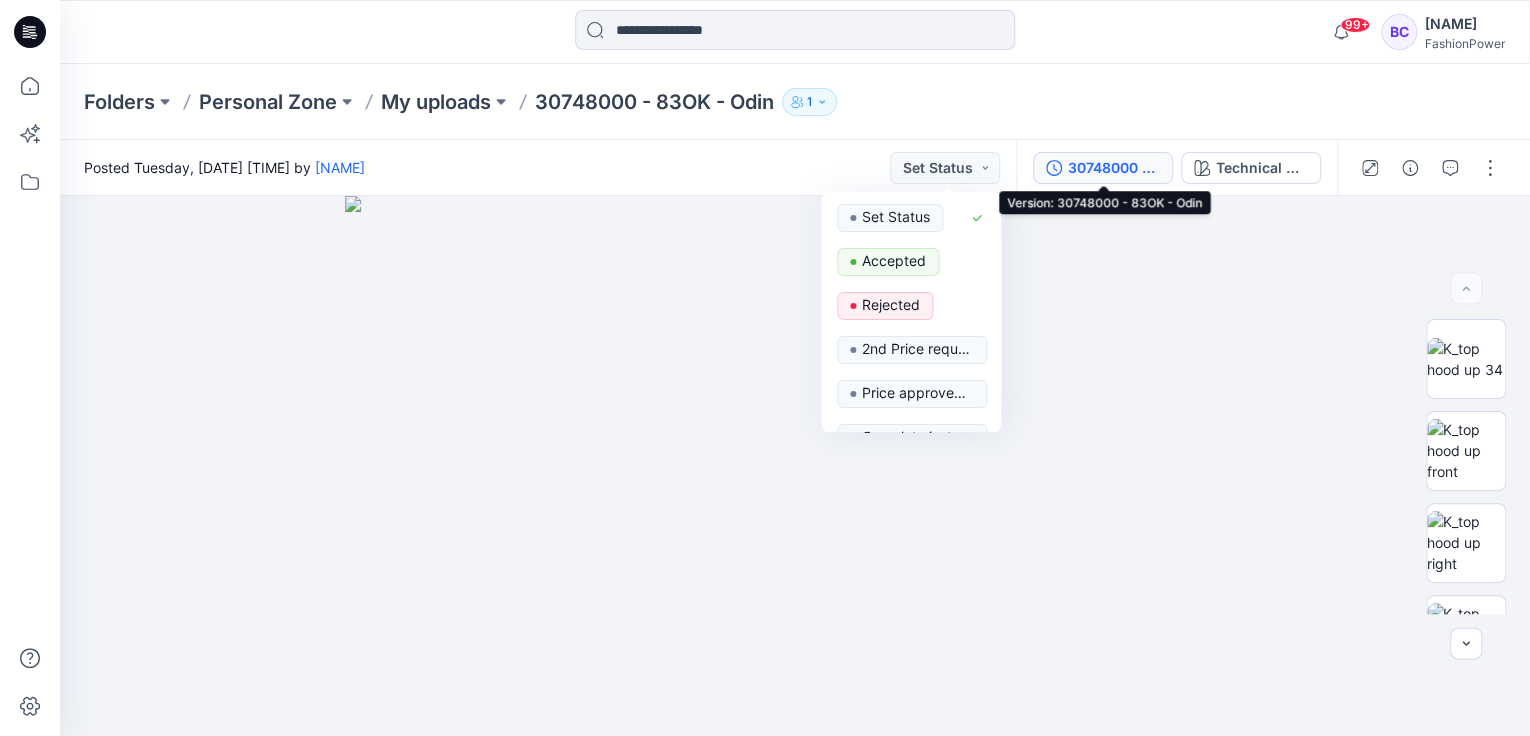 click on "30748000 - 83OK - Odin" at bounding box center (1114, 168) 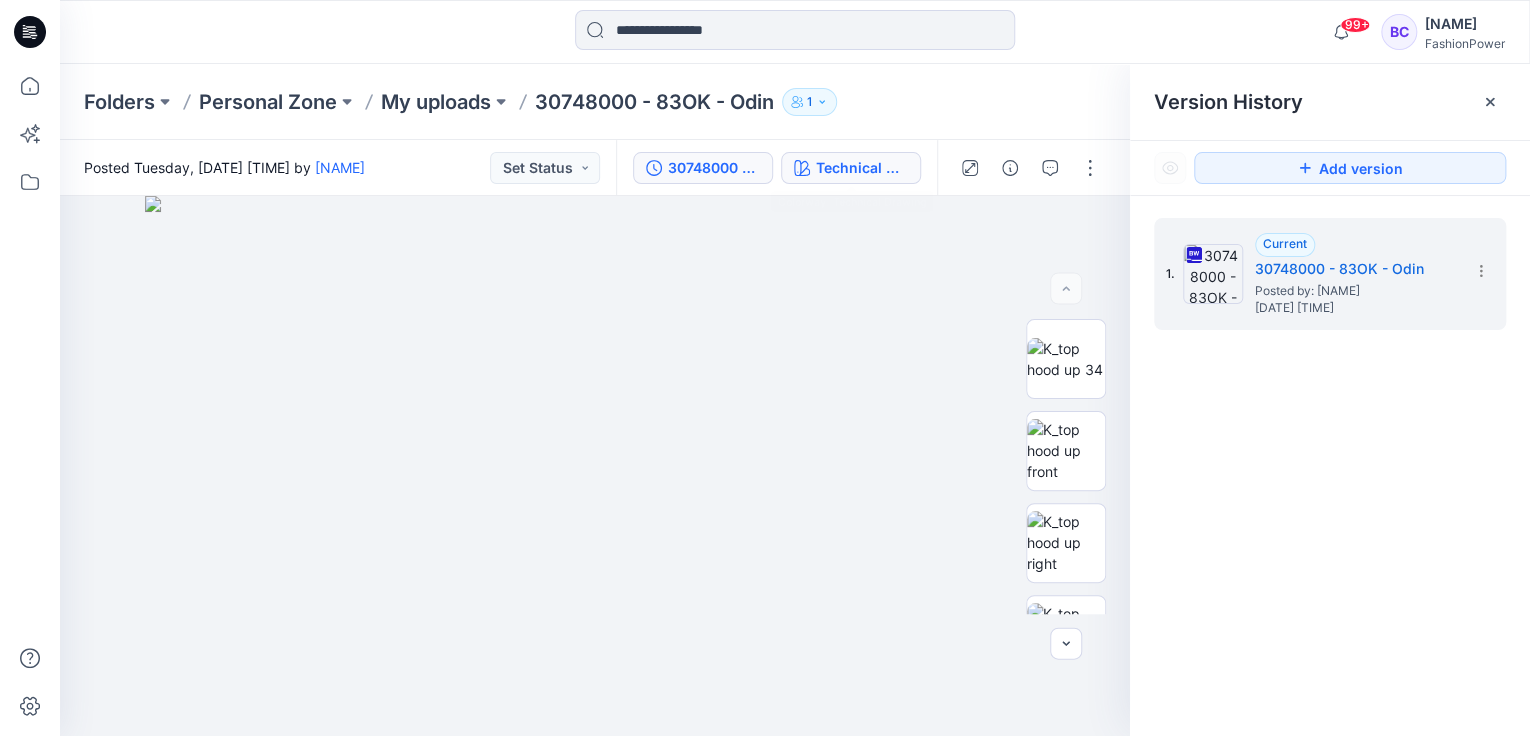 click on "Technical Drawing" at bounding box center (862, 168) 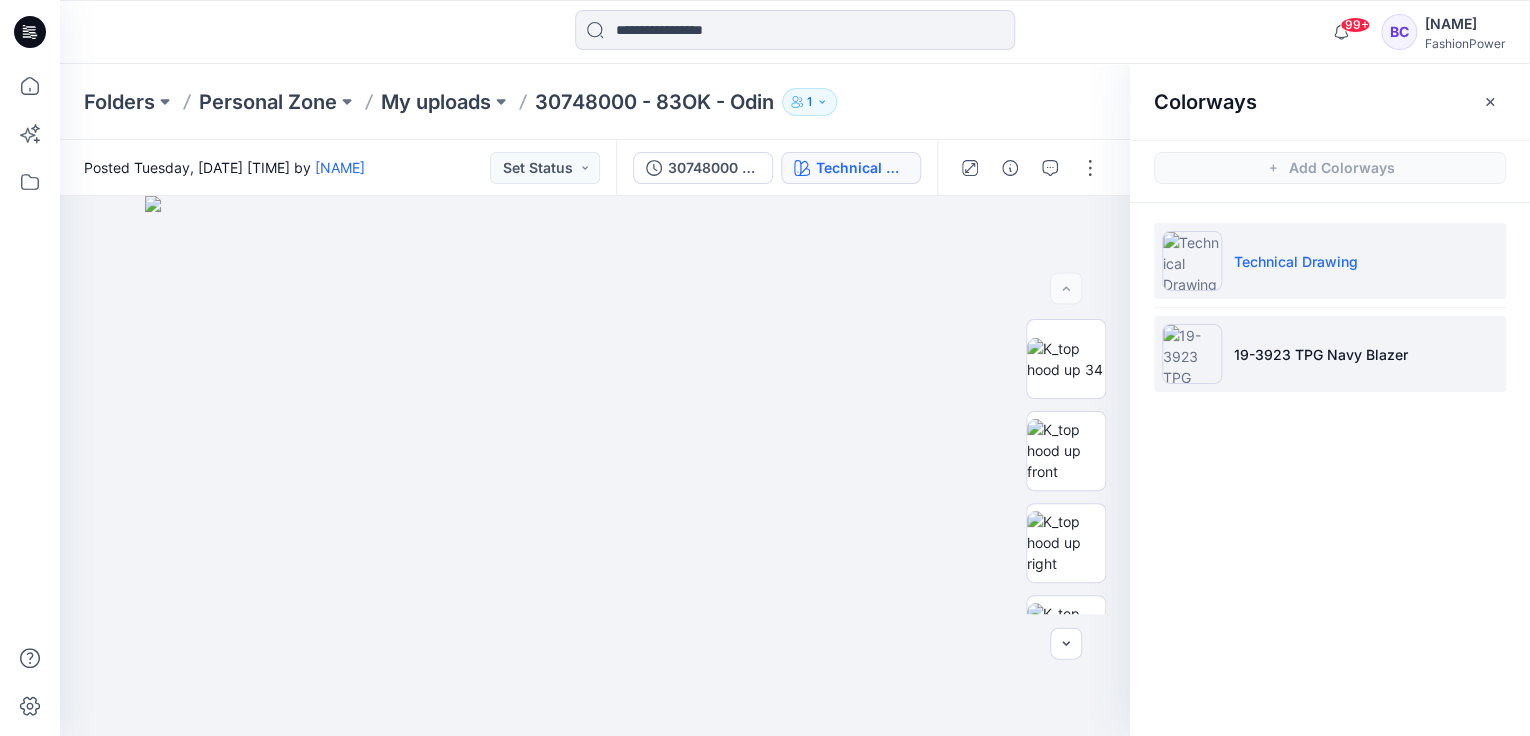 click on "19-3923 TPG Navy Blazer" at bounding box center (1330, 354) 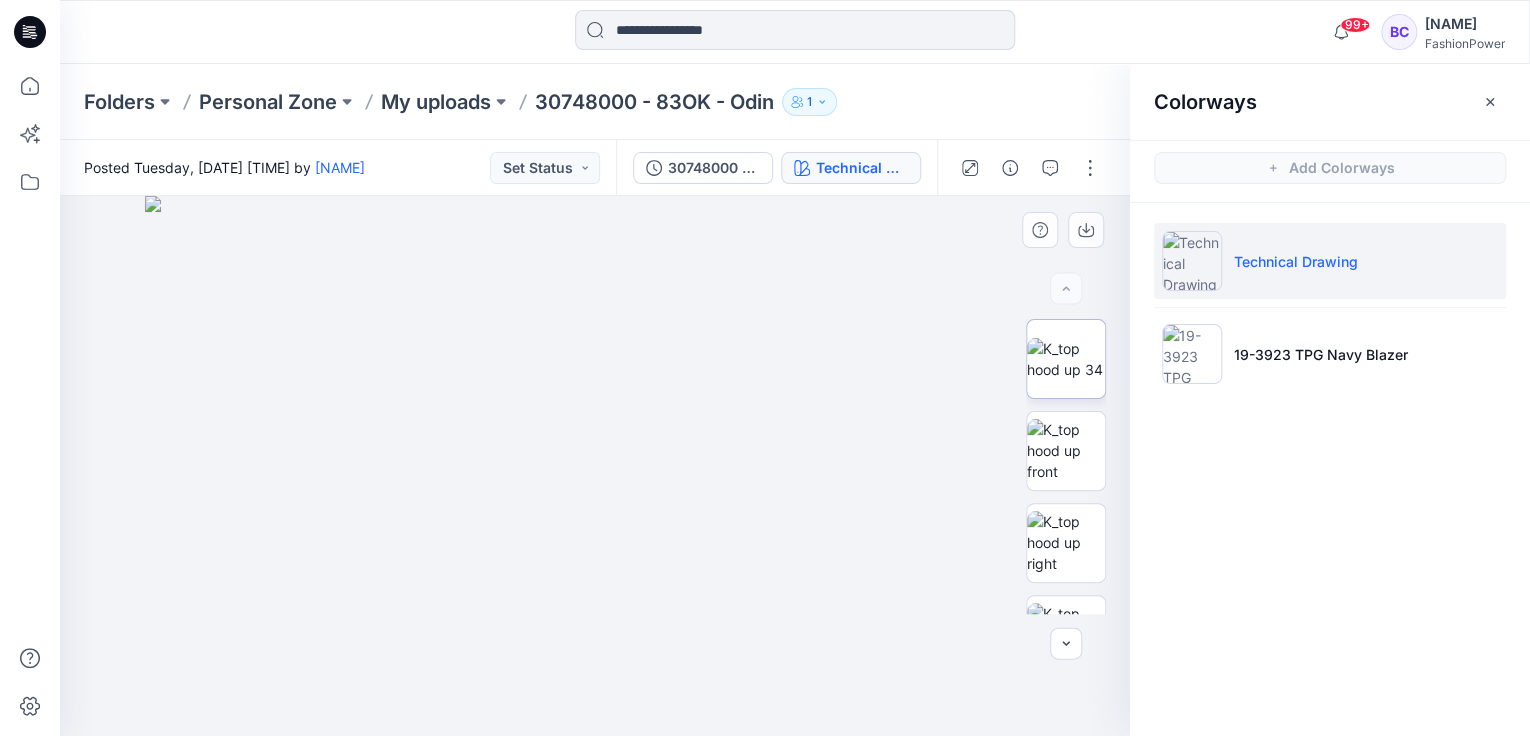 click on "Technical Drawing Loading... Material Properties Loading..." at bounding box center [595, 466] 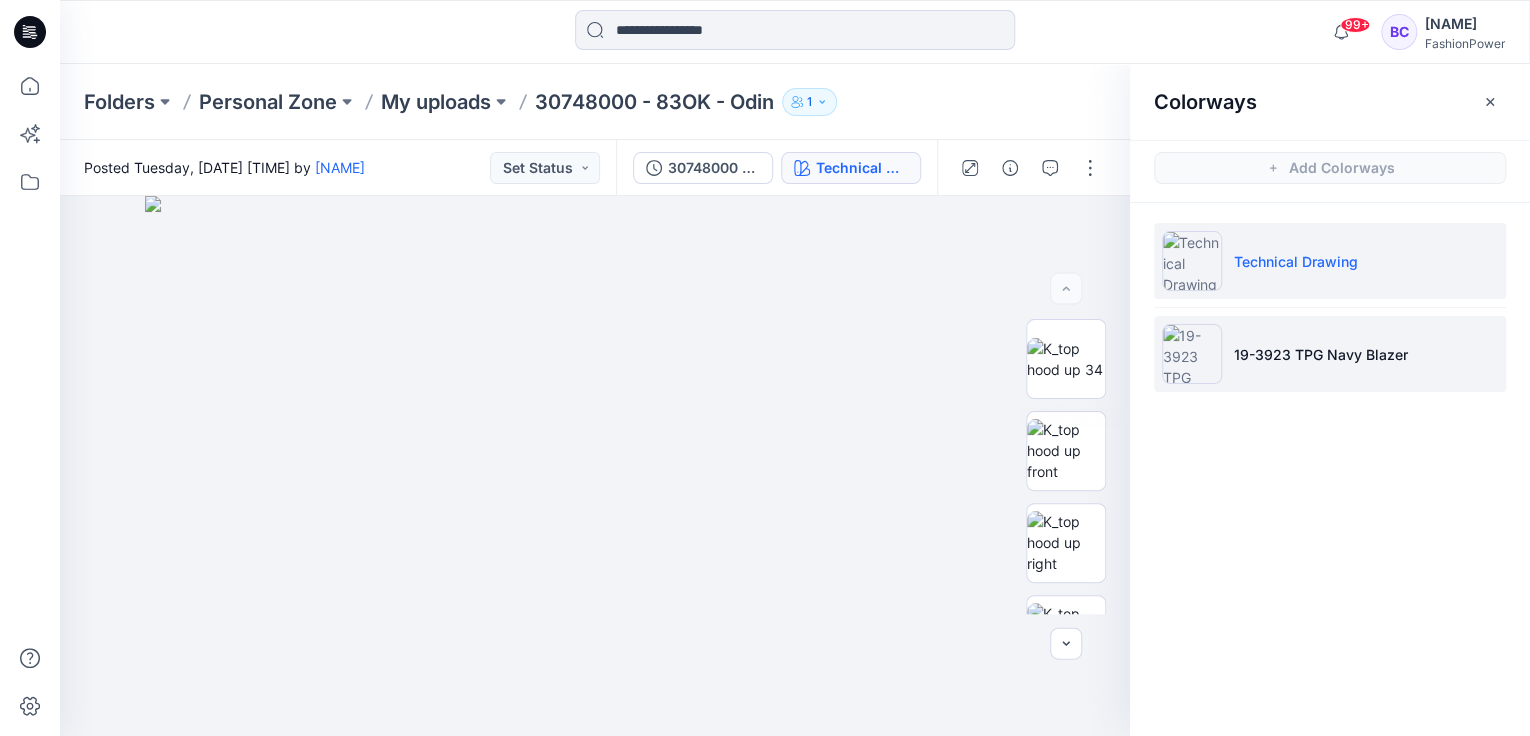 click on "19-3923 TPG Navy Blazer" at bounding box center (1330, 354) 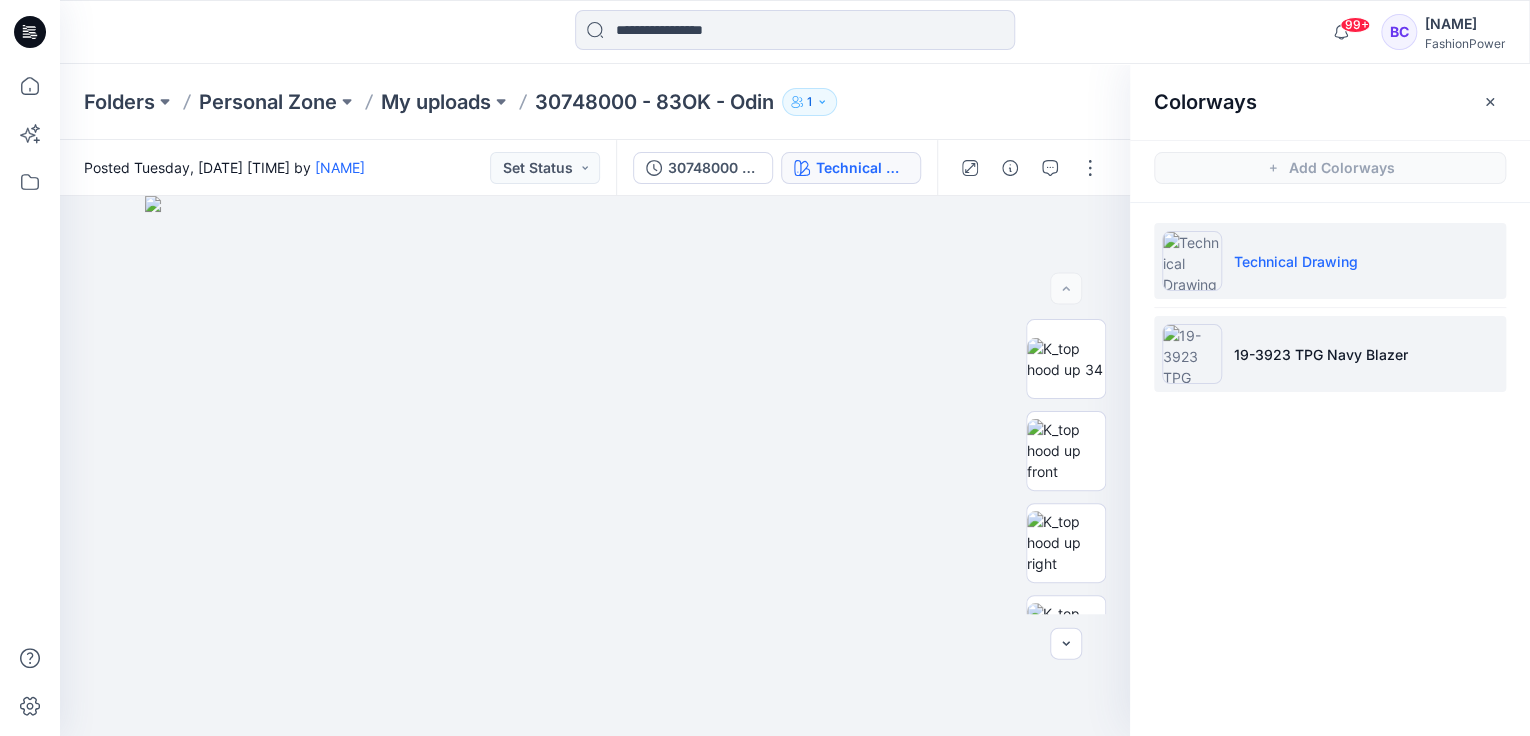 click on "19-3923 TPG Navy Blazer" at bounding box center [1321, 354] 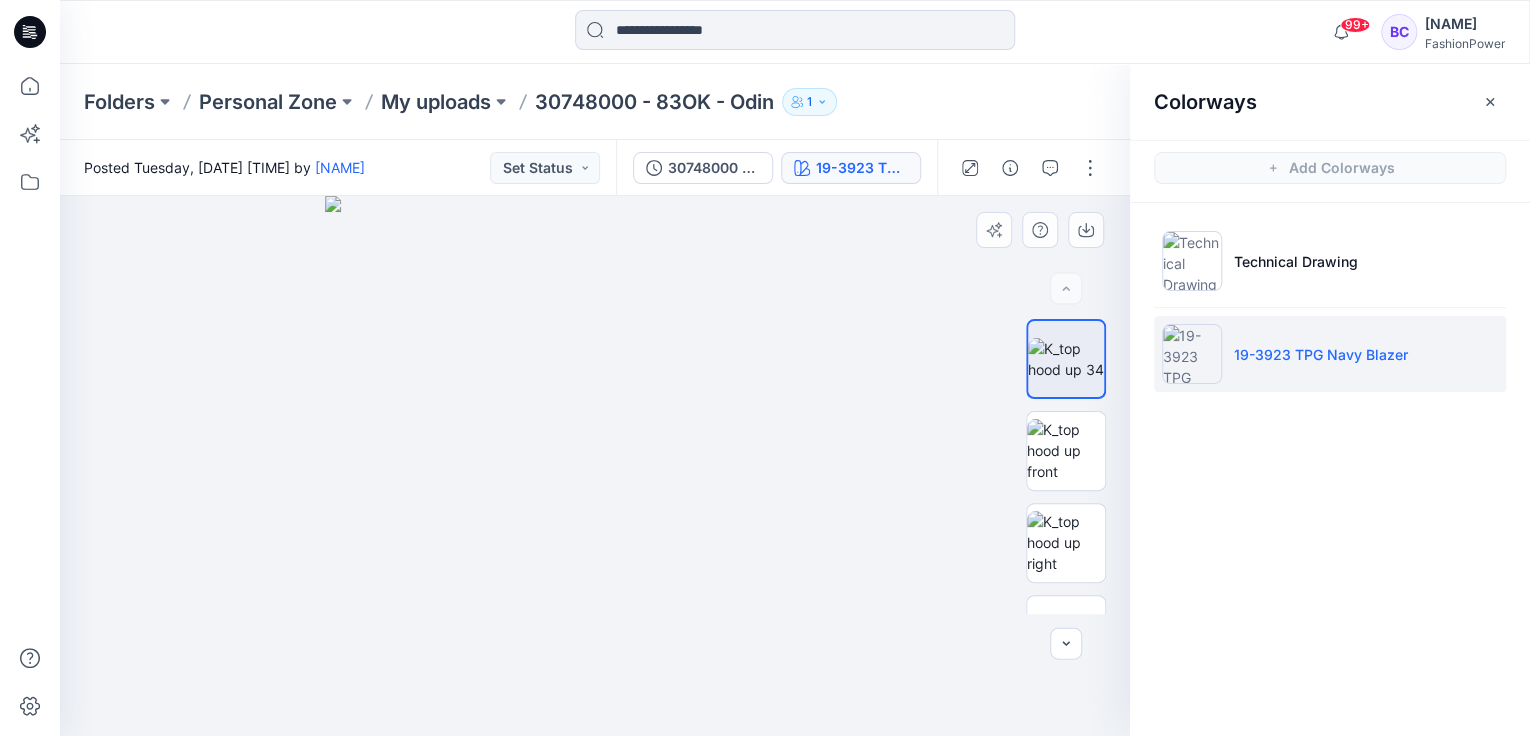click at bounding box center [595, 466] 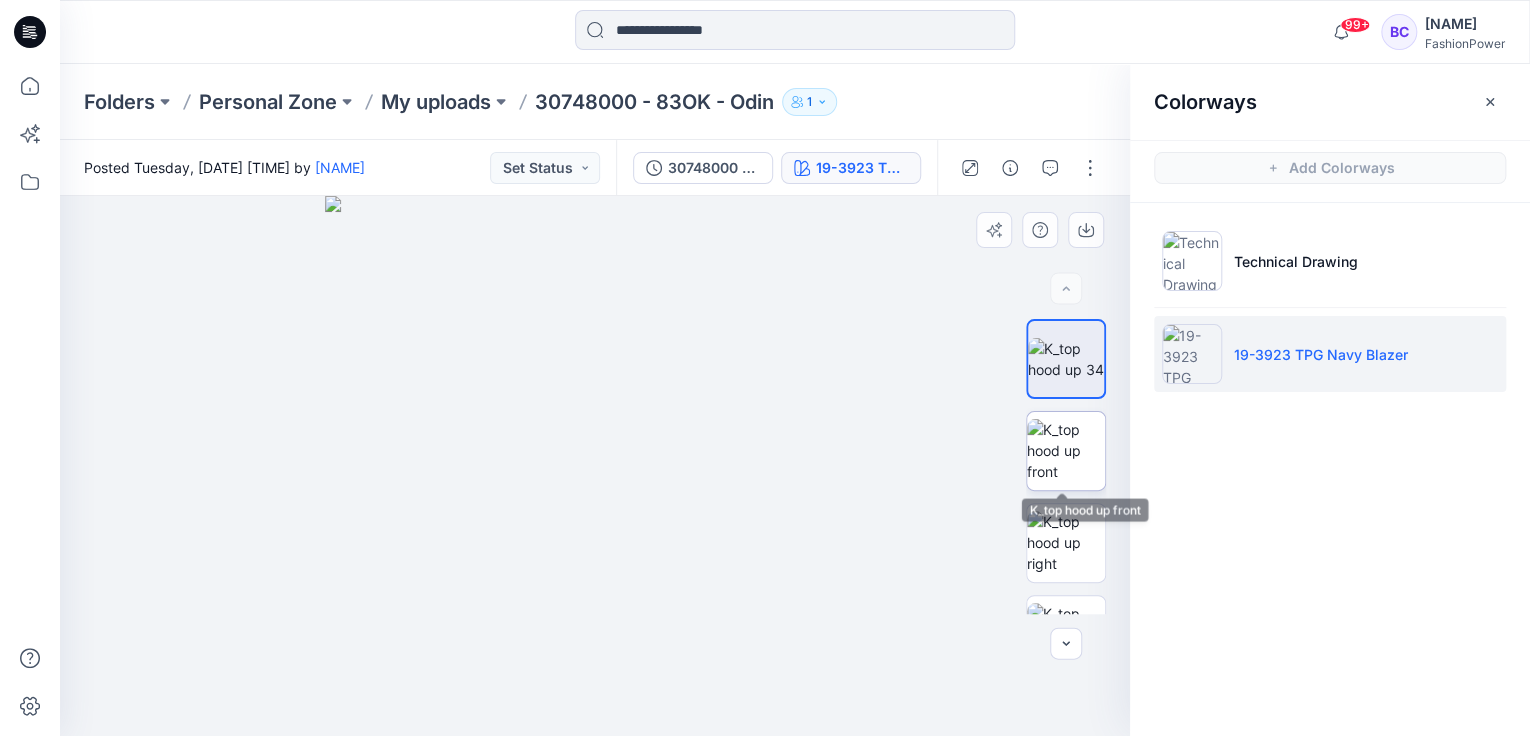 click at bounding box center (1066, 450) 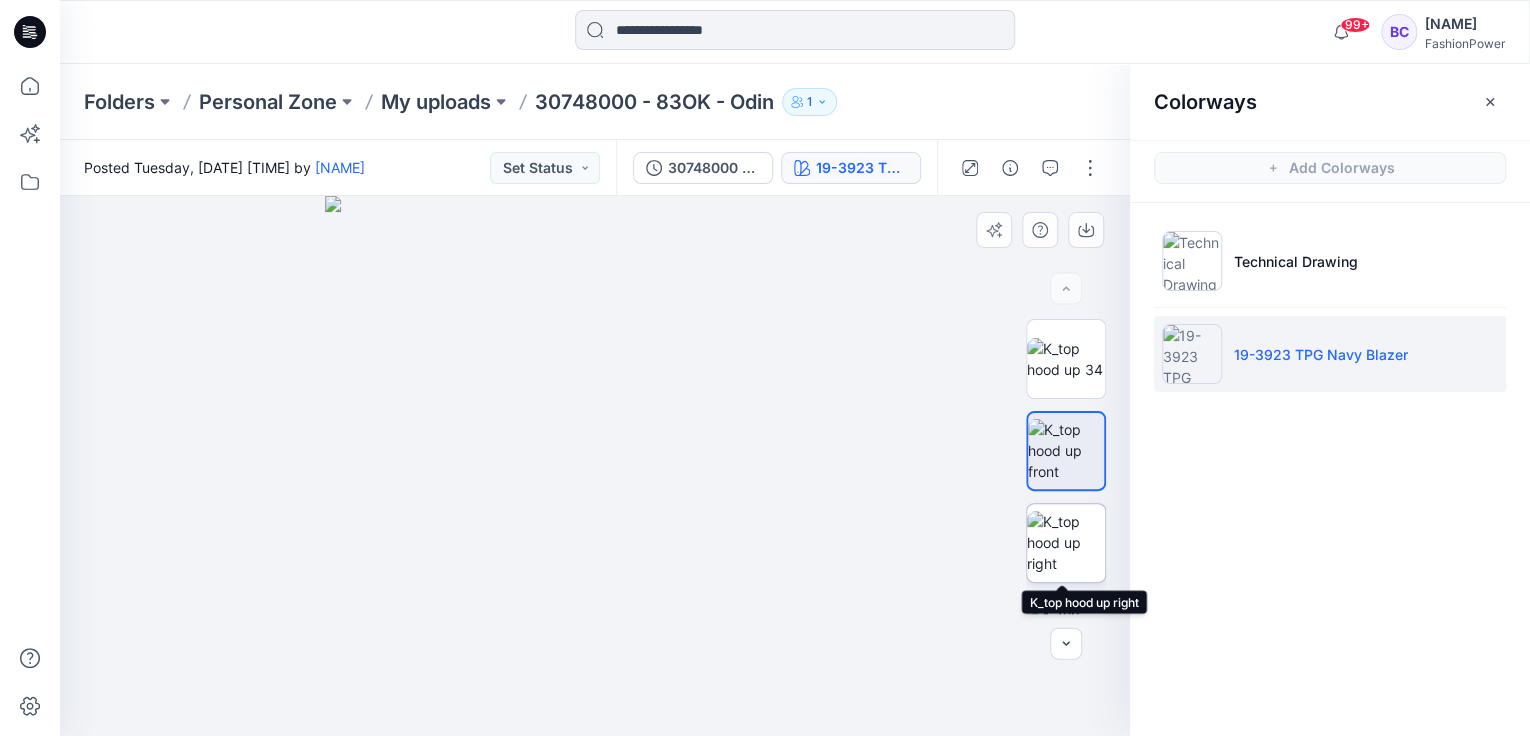 click at bounding box center (1066, 542) 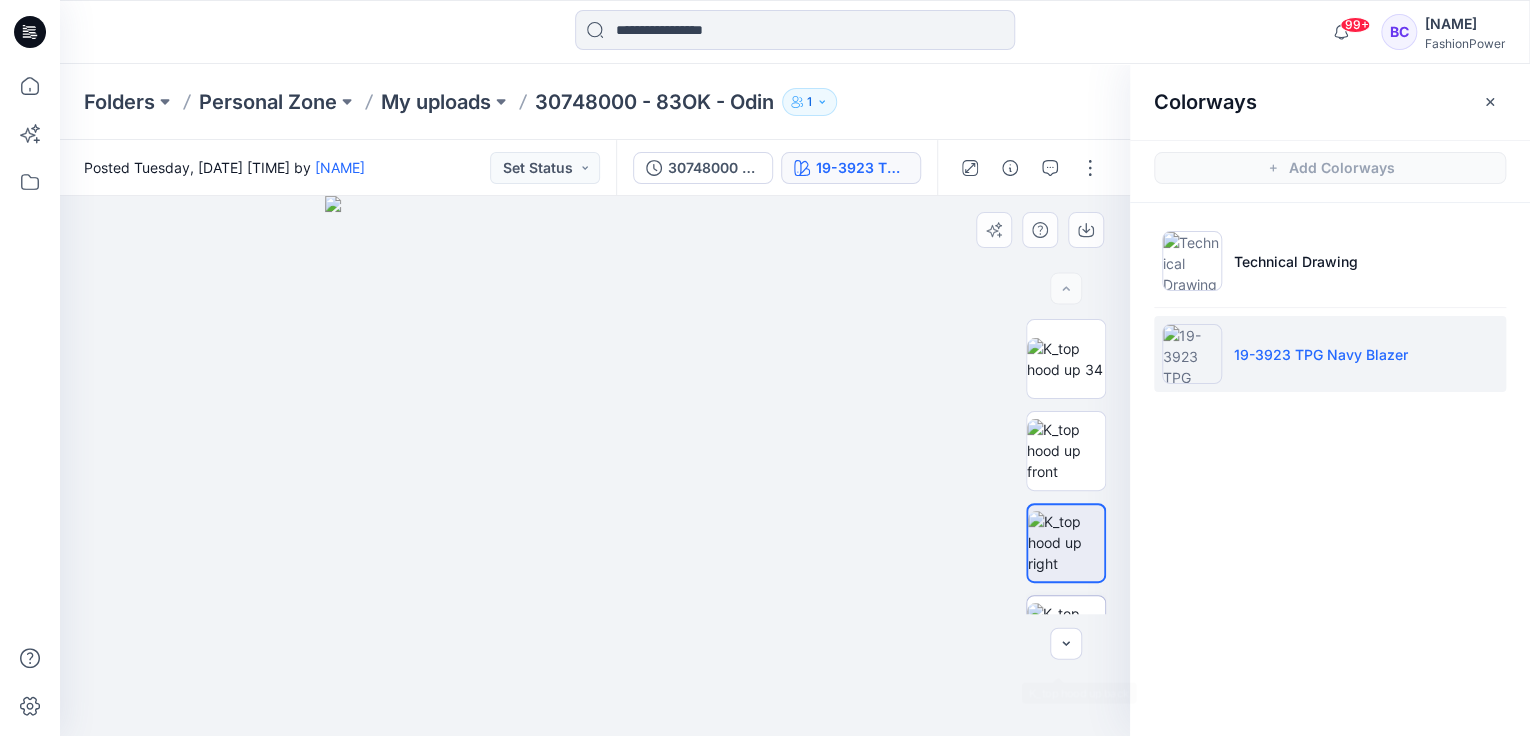 click at bounding box center (1066, 634) 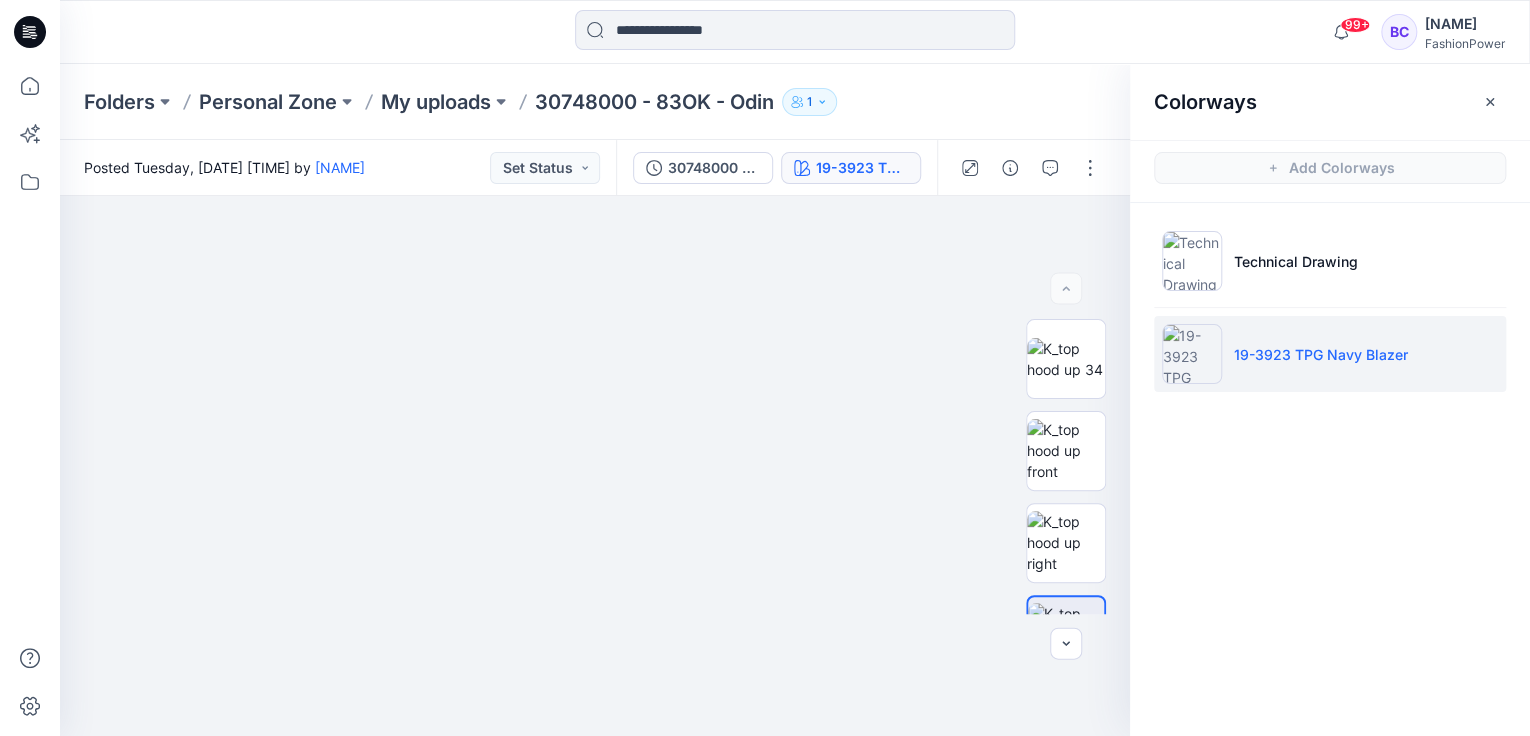 drag, startPoint x: 605, startPoint y: 333, endPoint x: 620, endPoint y: 712, distance: 379.29672 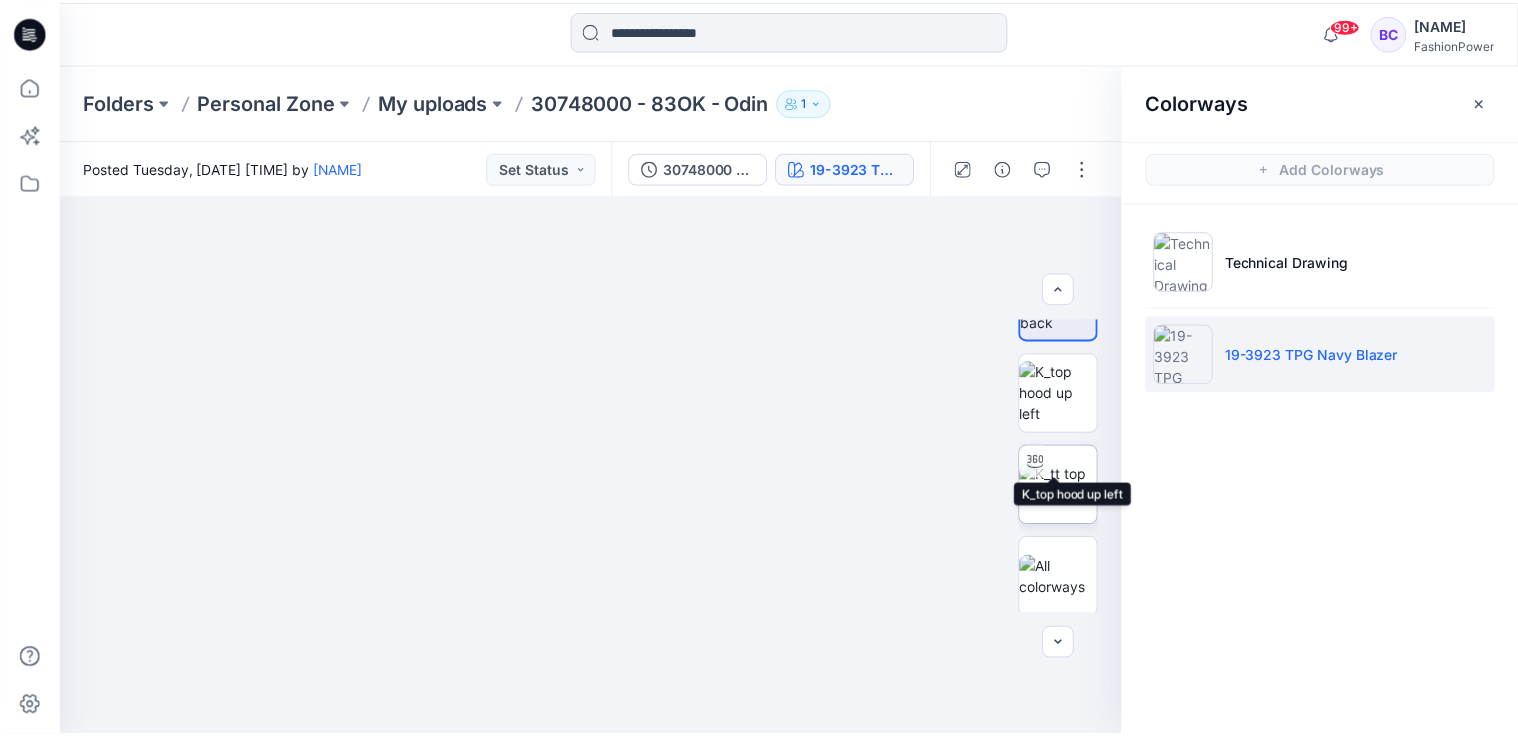 scroll, scrollTop: 336, scrollLeft: 0, axis: vertical 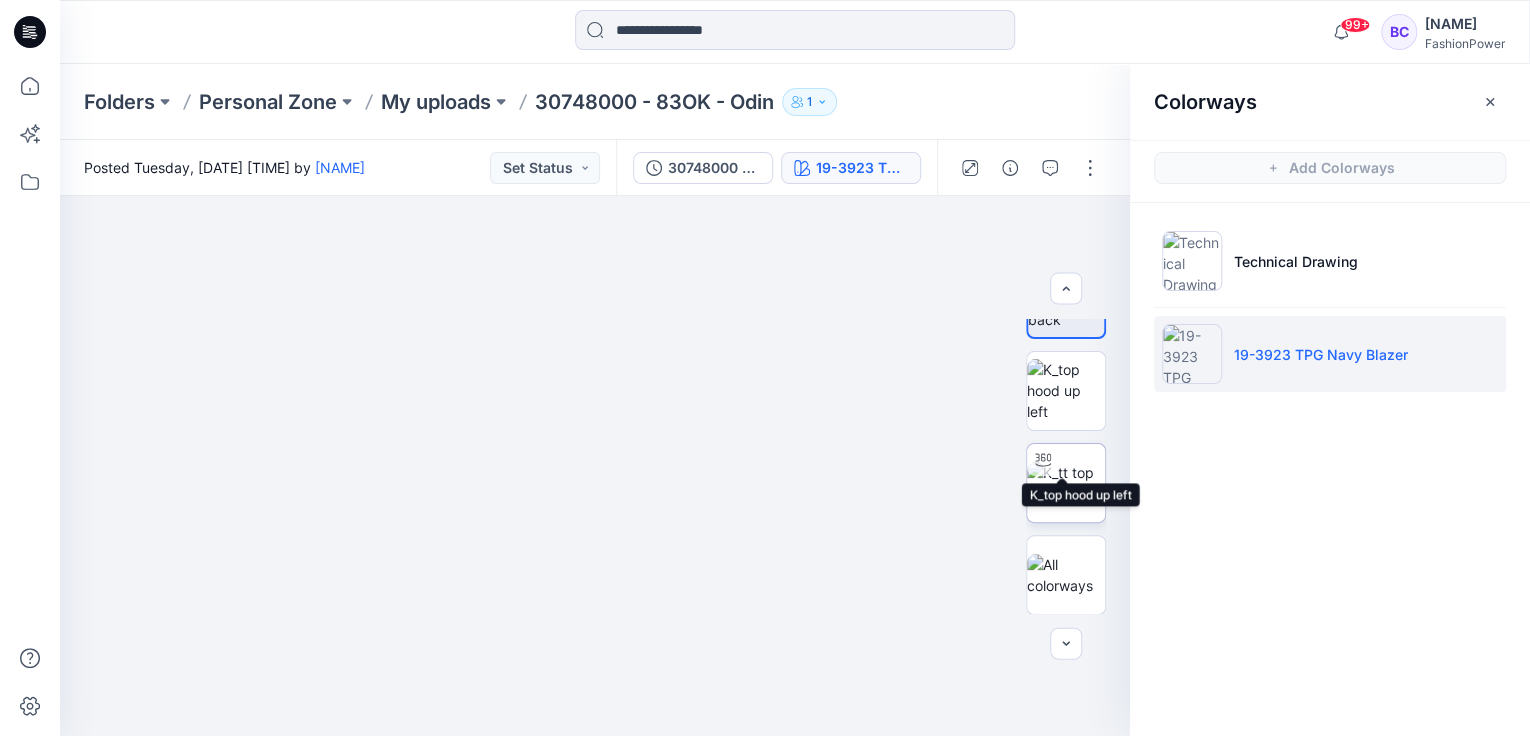 click at bounding box center (1066, 575) 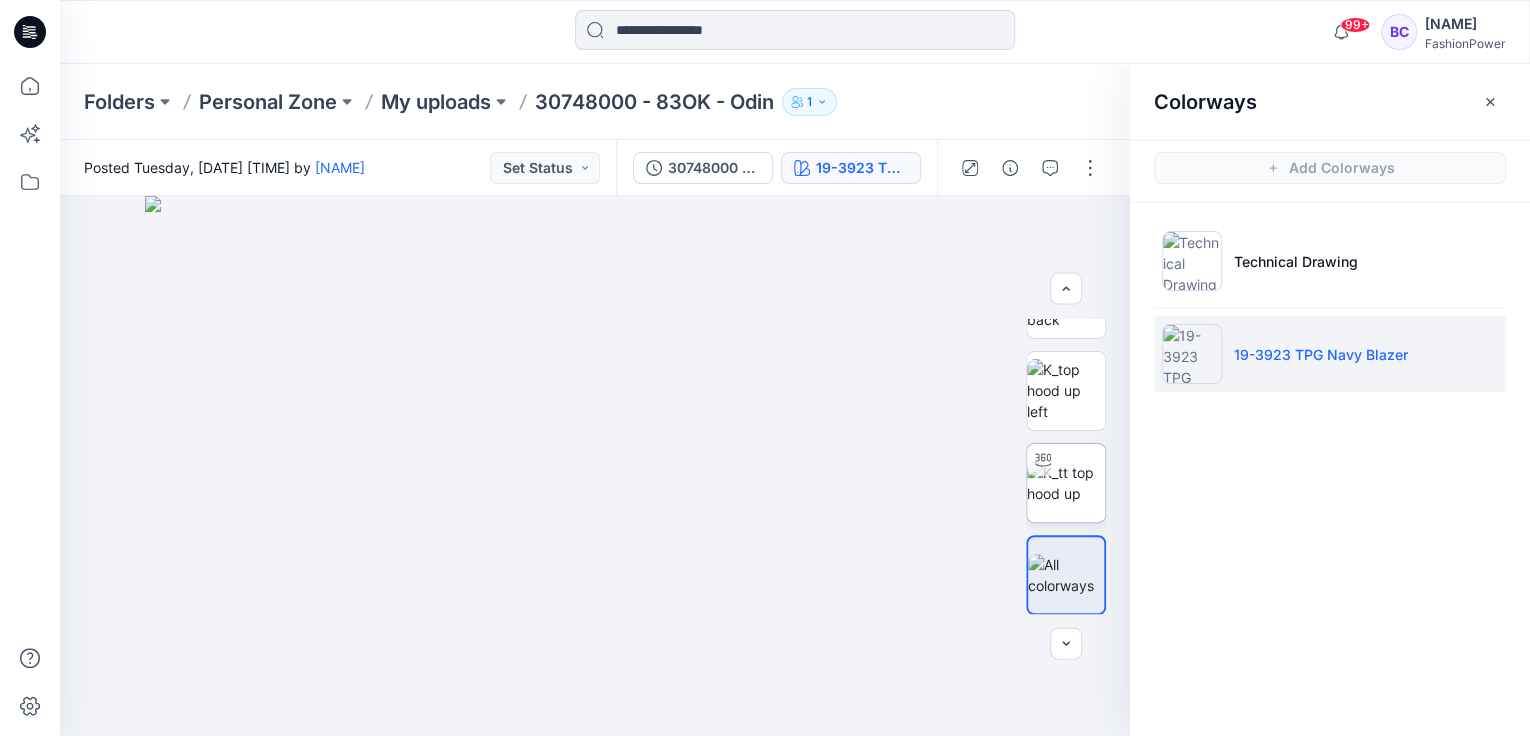 click at bounding box center (1066, 483) 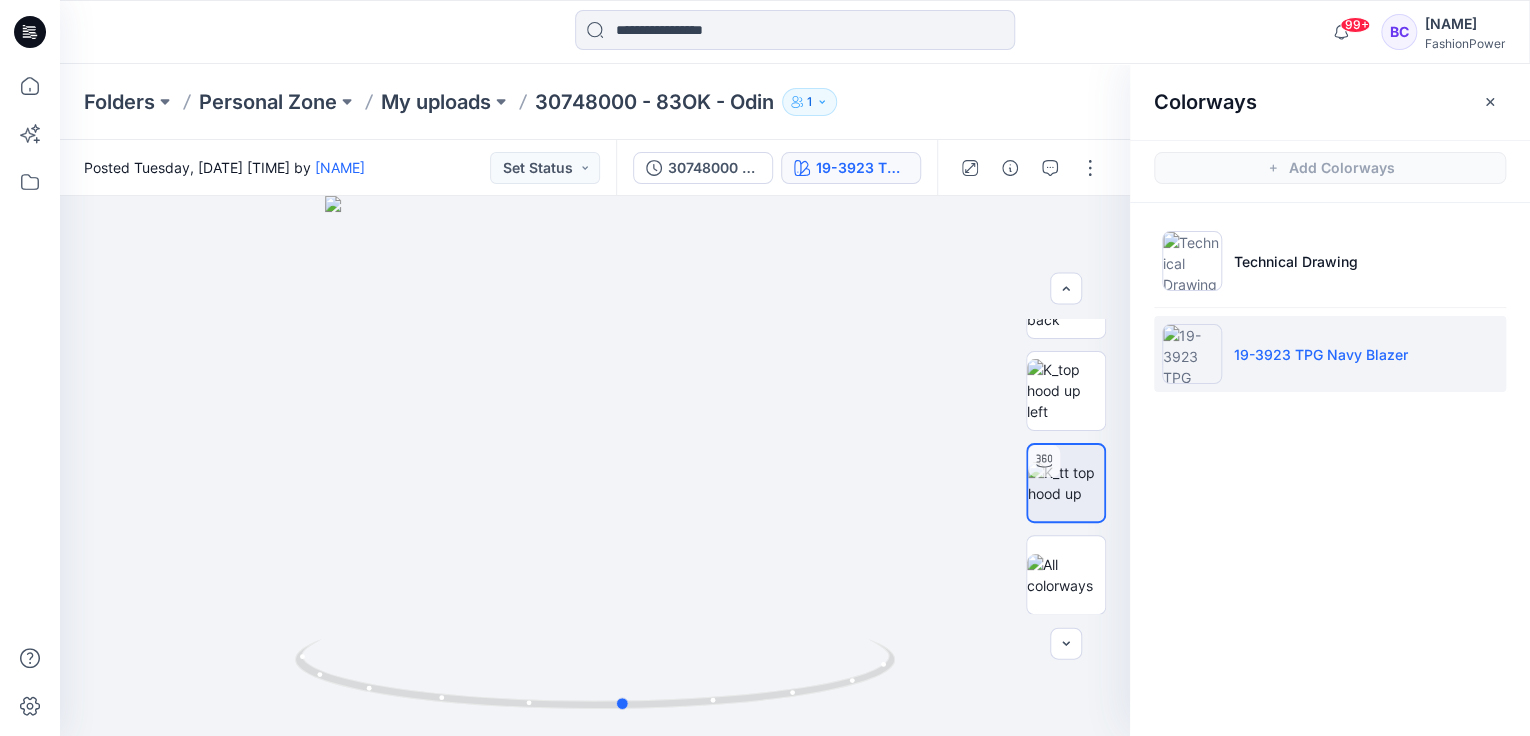 drag, startPoint x: 719, startPoint y: 452, endPoint x: 748, endPoint y: 438, distance: 32.202484 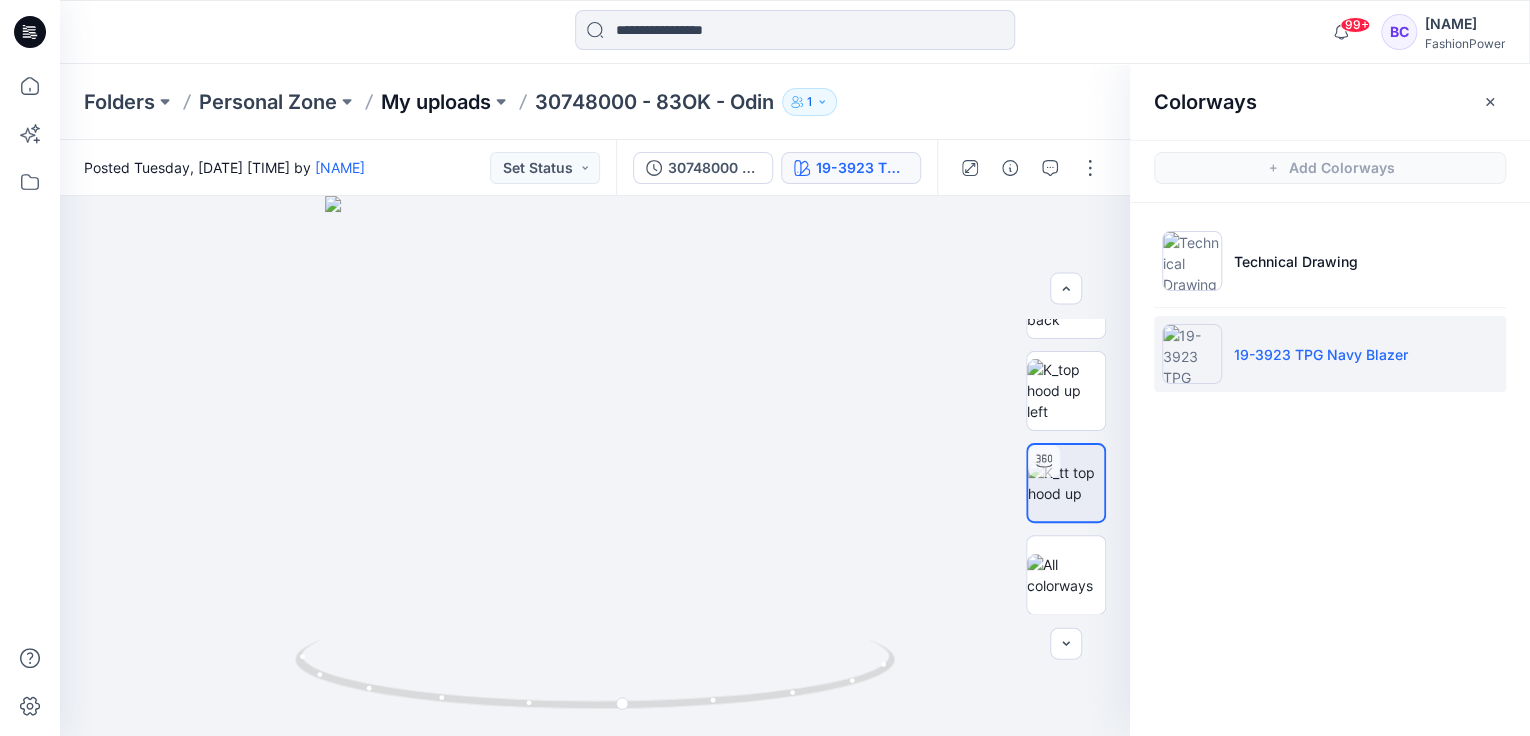 click on "My uploads" at bounding box center [436, 102] 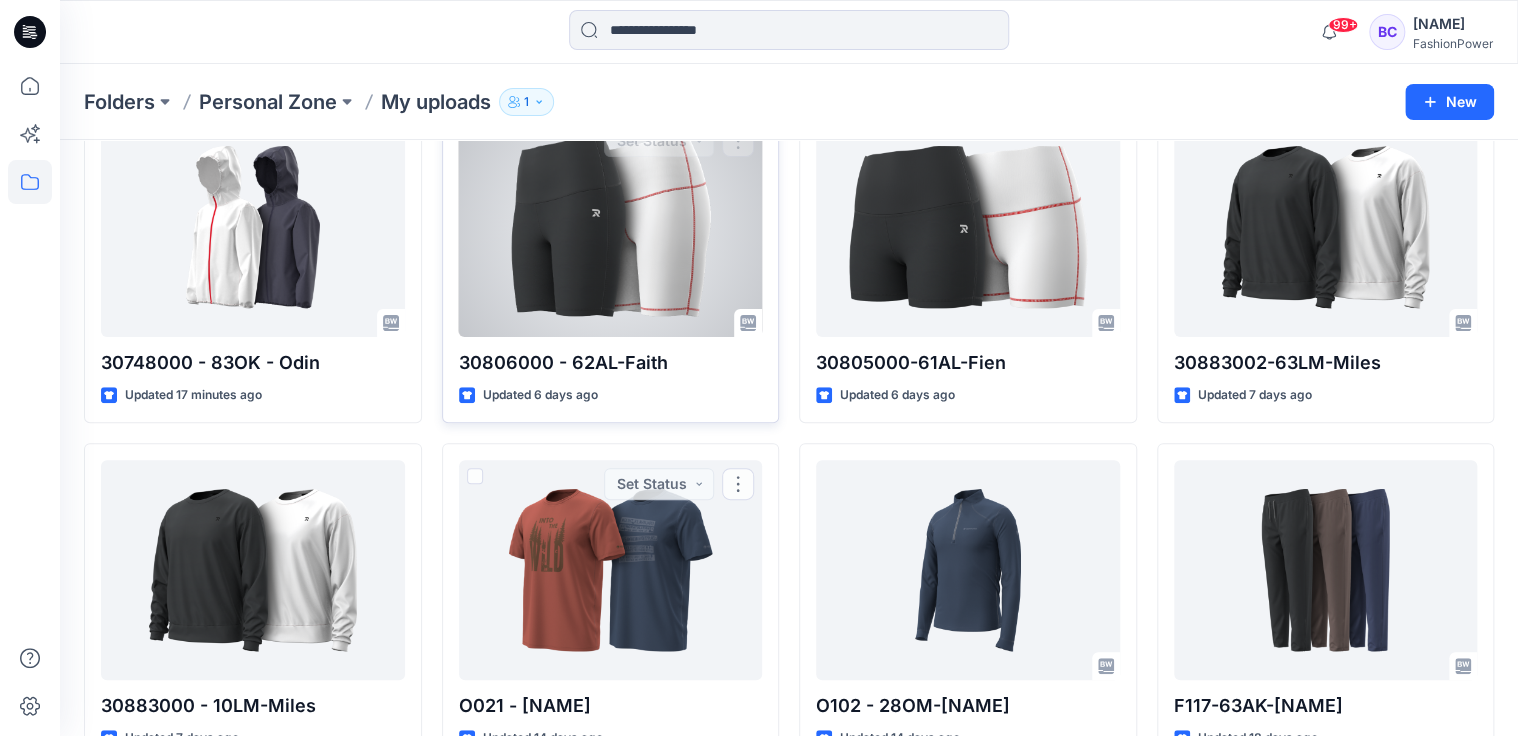 scroll, scrollTop: 0, scrollLeft: 0, axis: both 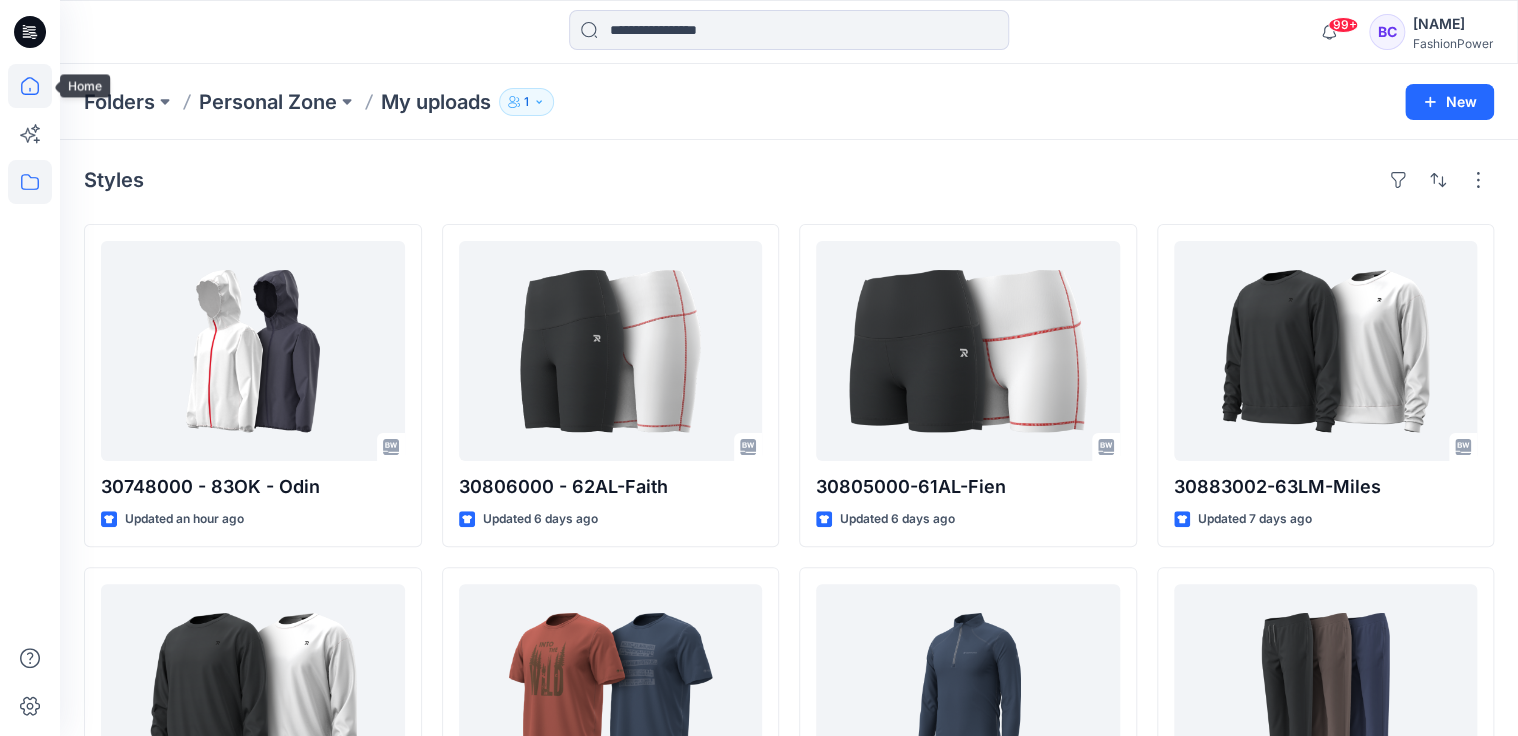 click 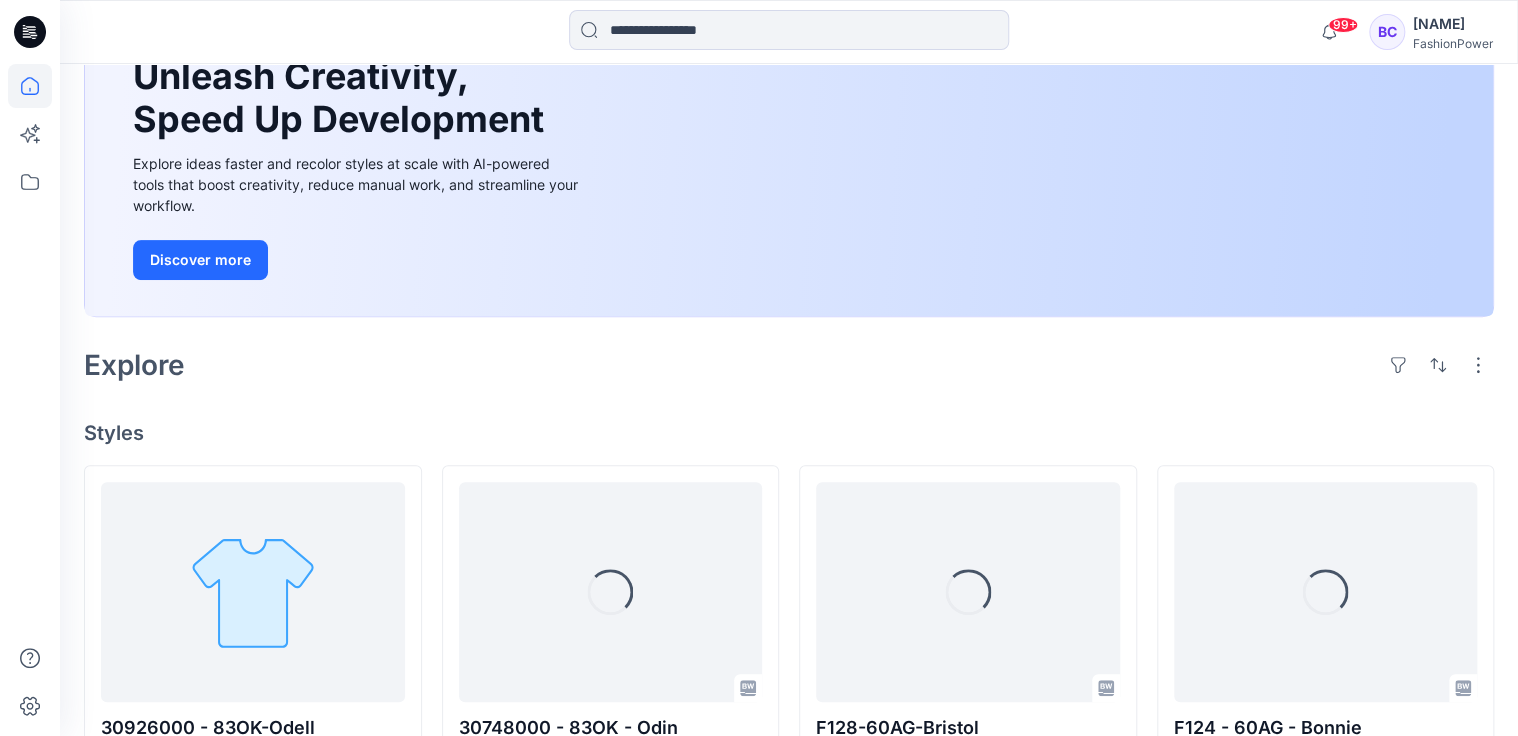 scroll, scrollTop: 320, scrollLeft: 0, axis: vertical 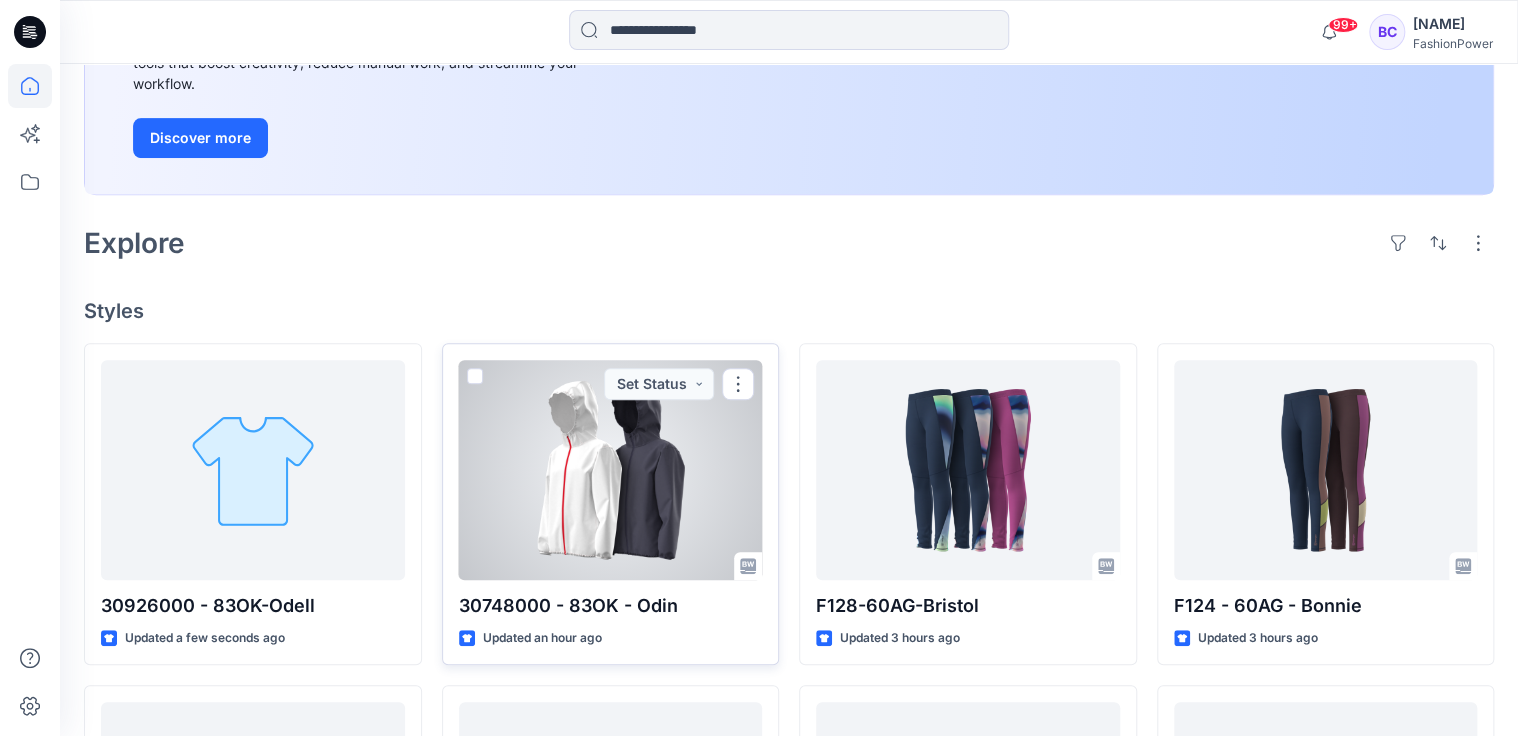 click at bounding box center [611, 470] 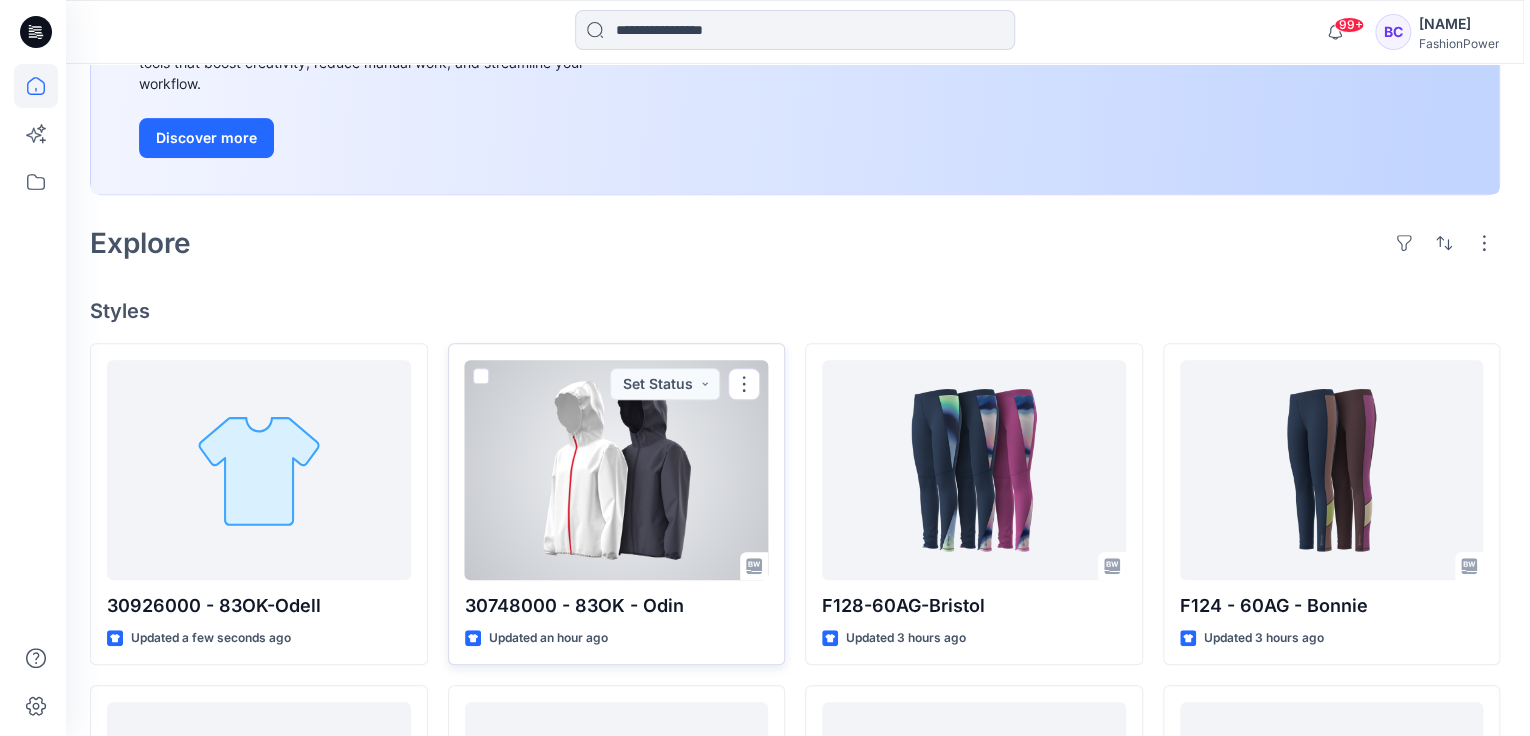 scroll, scrollTop: 0, scrollLeft: 0, axis: both 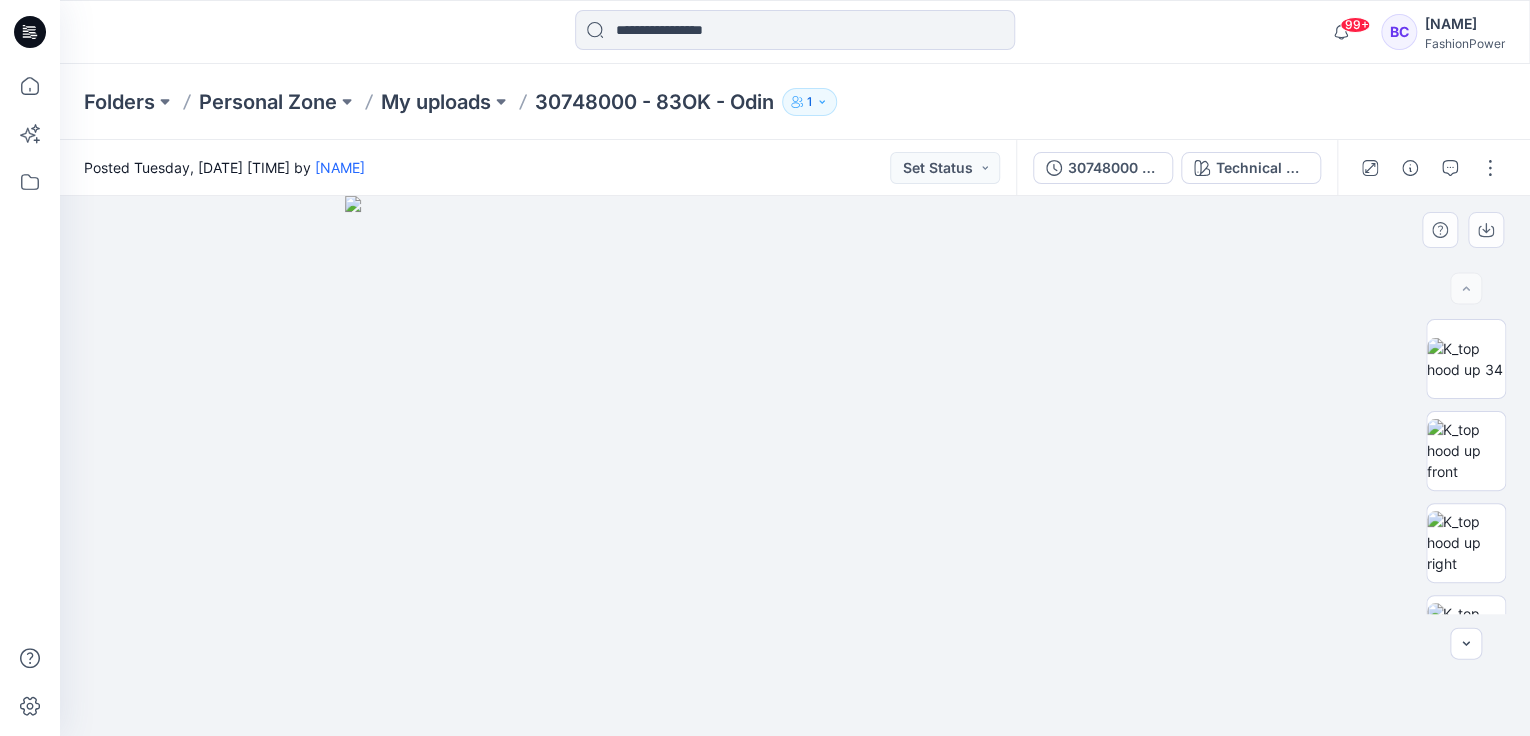 click at bounding box center (795, 466) 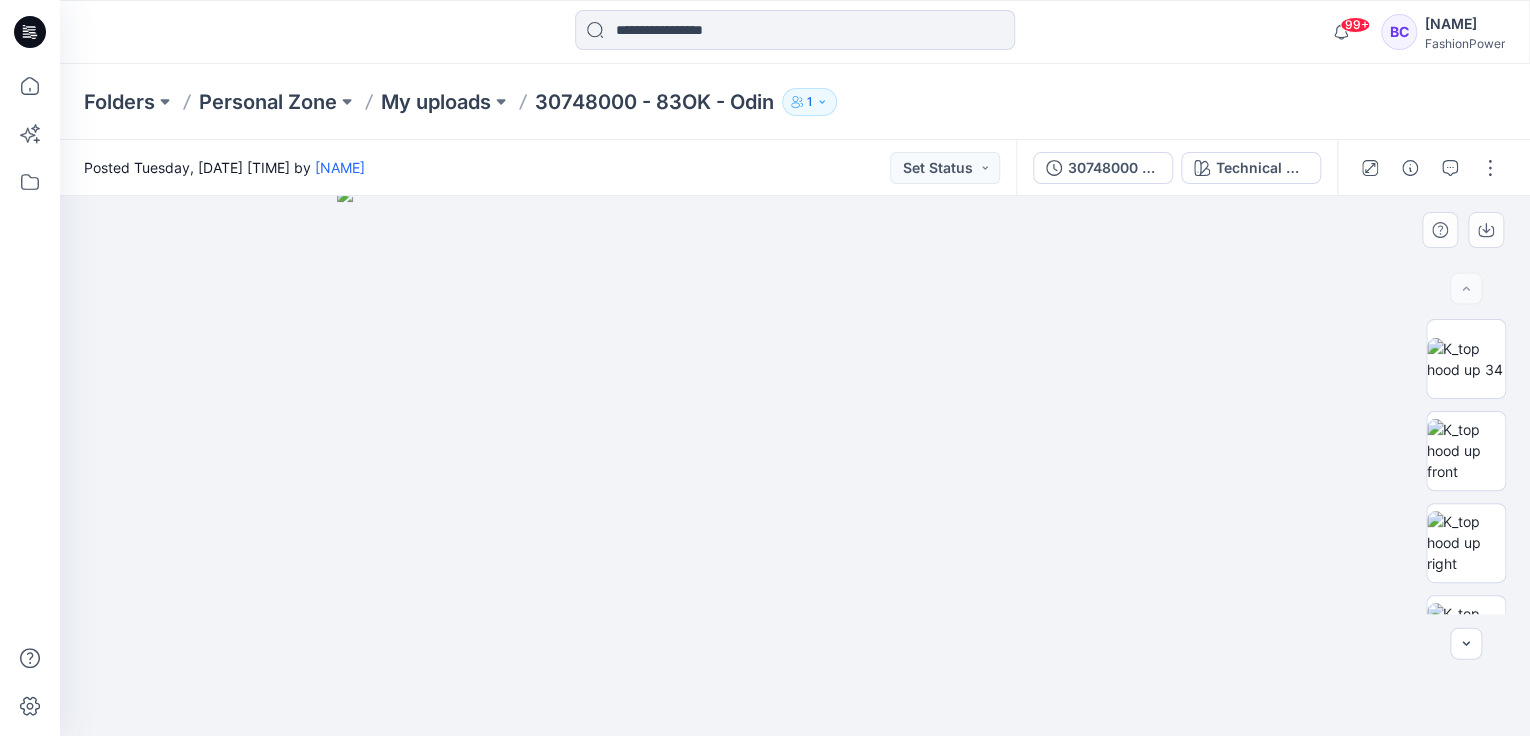 drag, startPoint x: 1036, startPoint y: 294, endPoint x: 1039, endPoint y: 242, distance: 52.086468 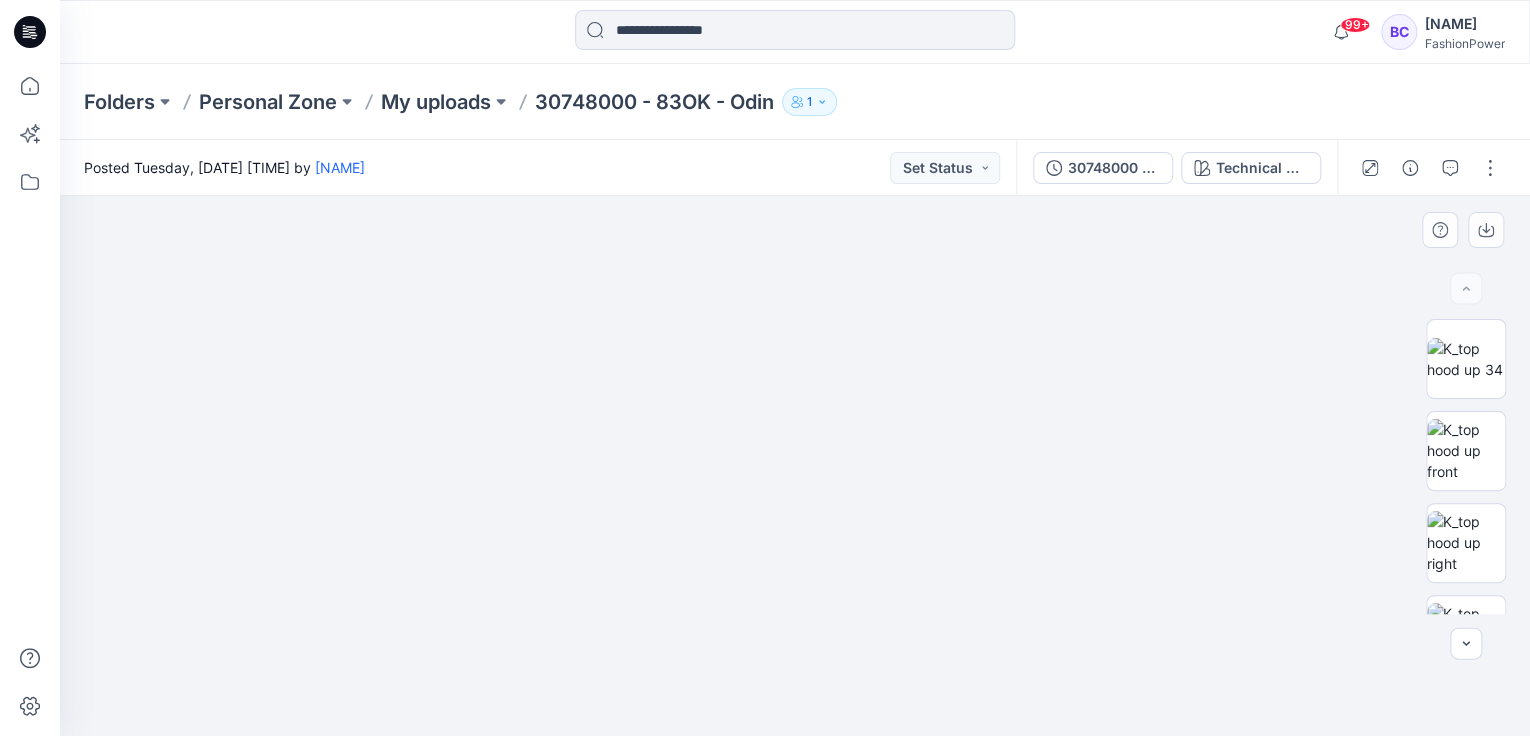 drag, startPoint x: 877, startPoint y: 600, endPoint x: 859, endPoint y: 516, distance: 85.90693 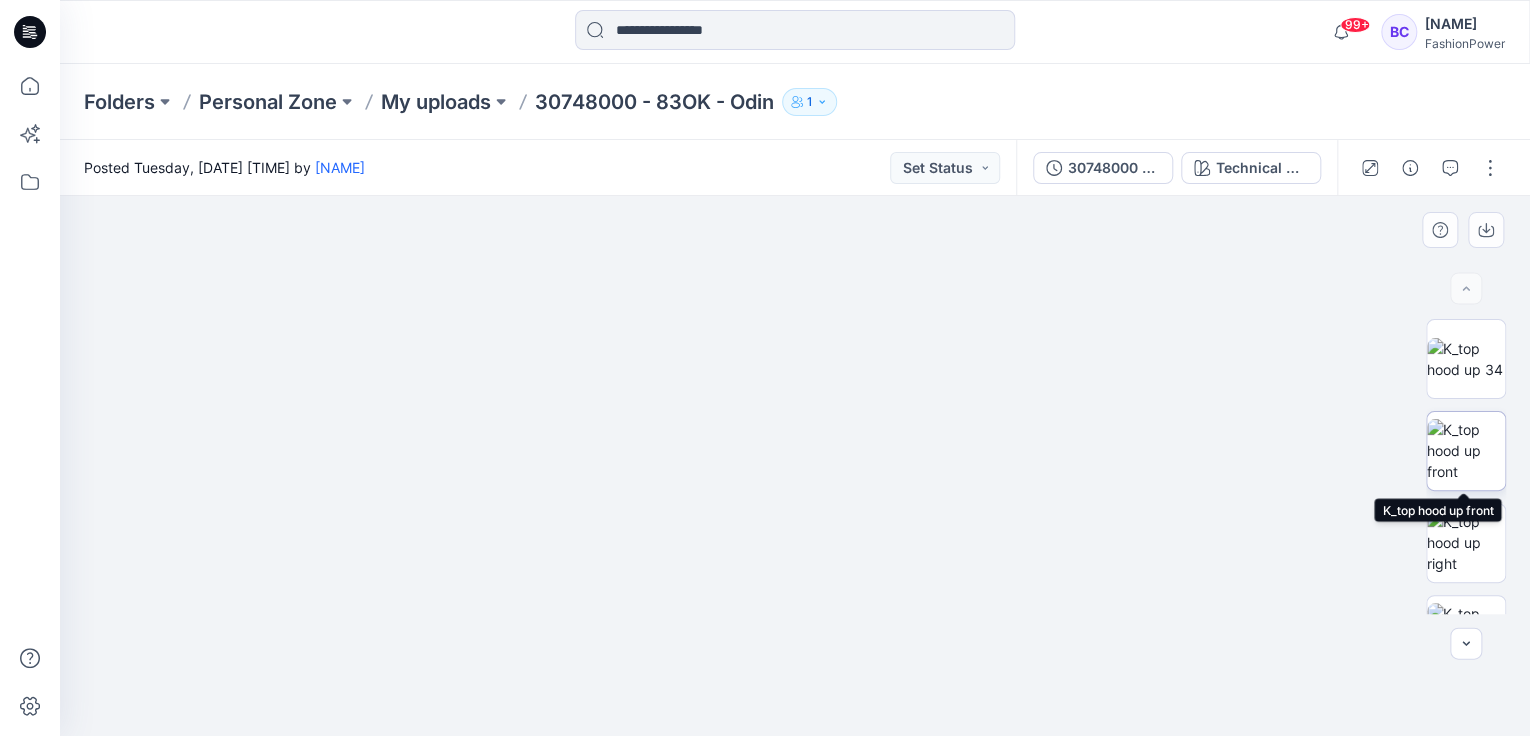click at bounding box center (1466, 450) 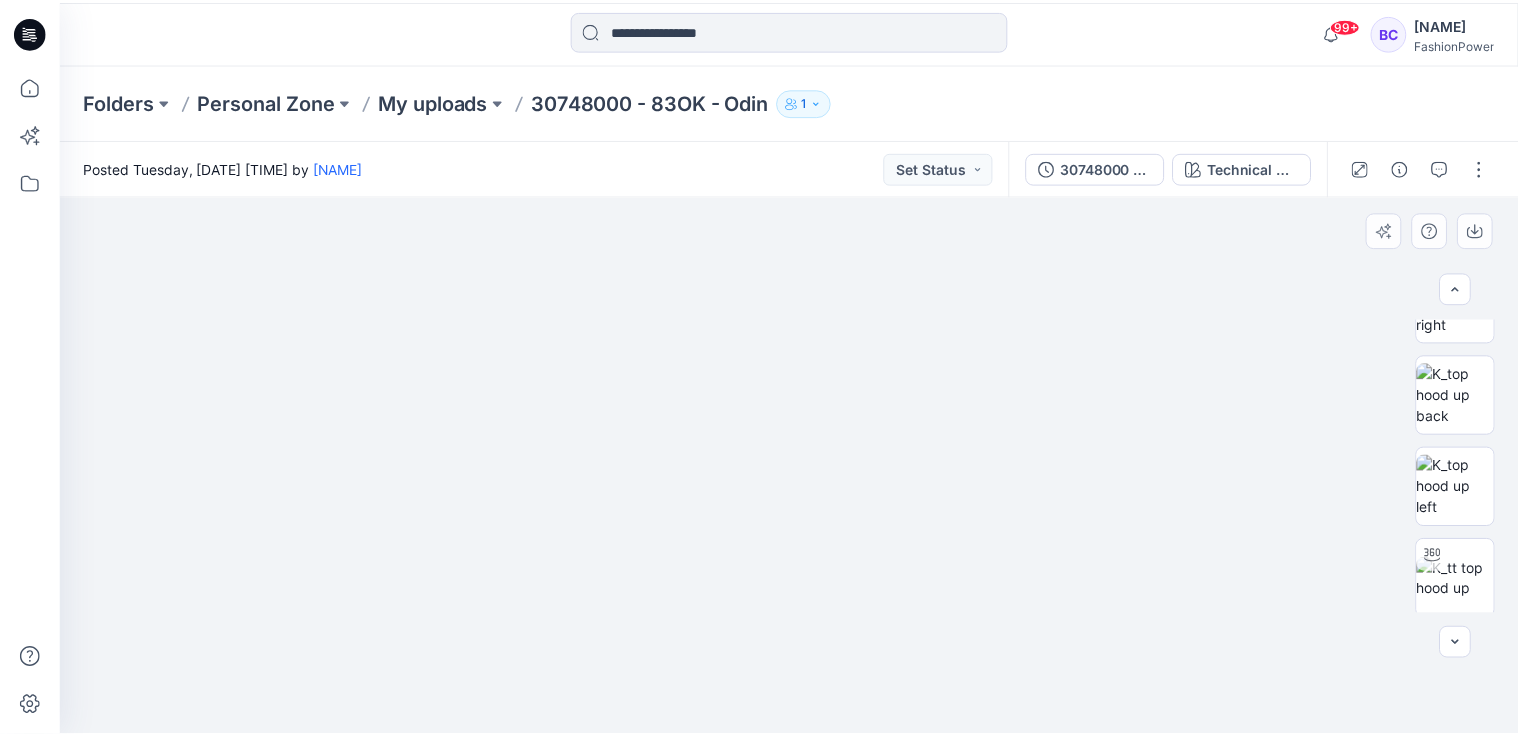 scroll, scrollTop: 257, scrollLeft: 0, axis: vertical 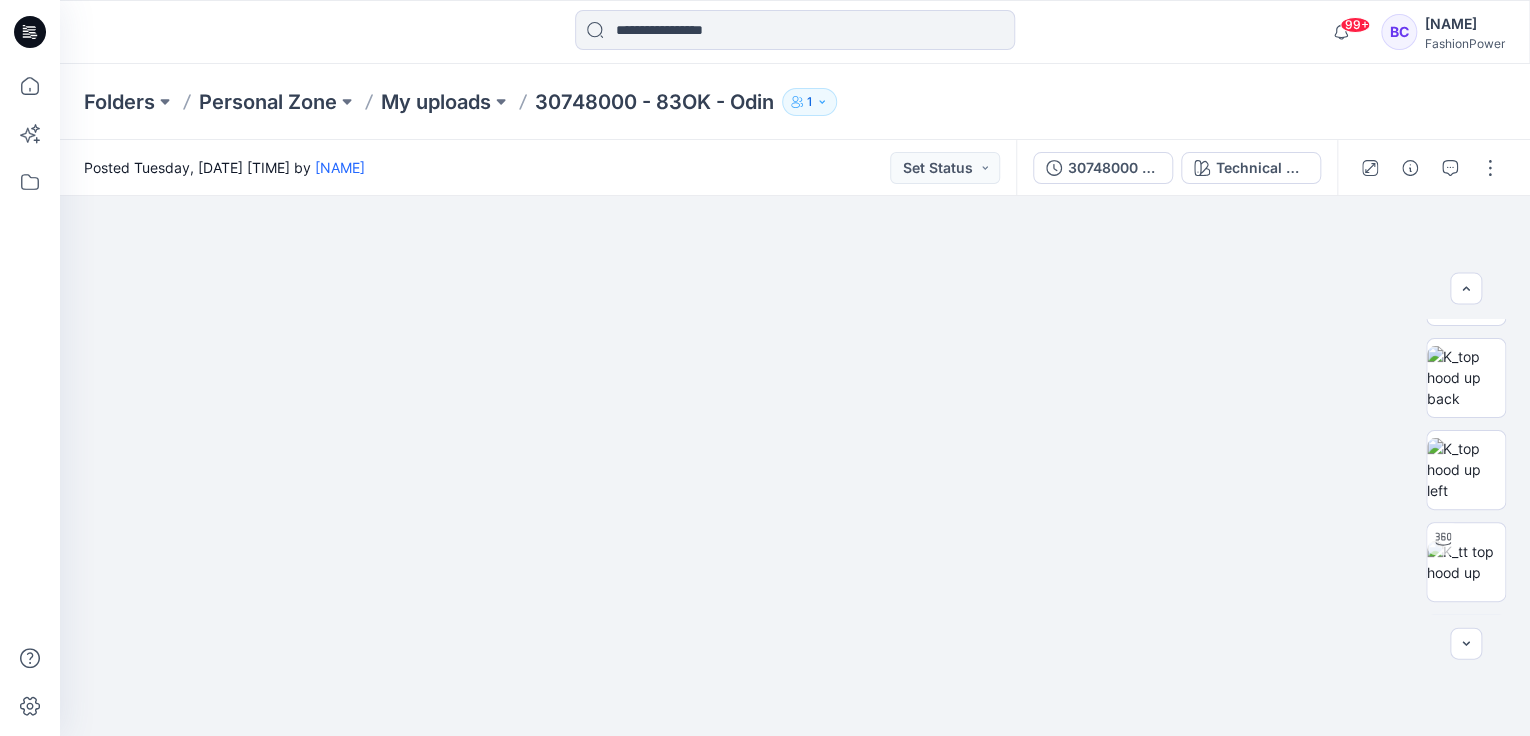 drag, startPoint x: 900, startPoint y: 638, endPoint x: 865, endPoint y: 102, distance: 537.1415 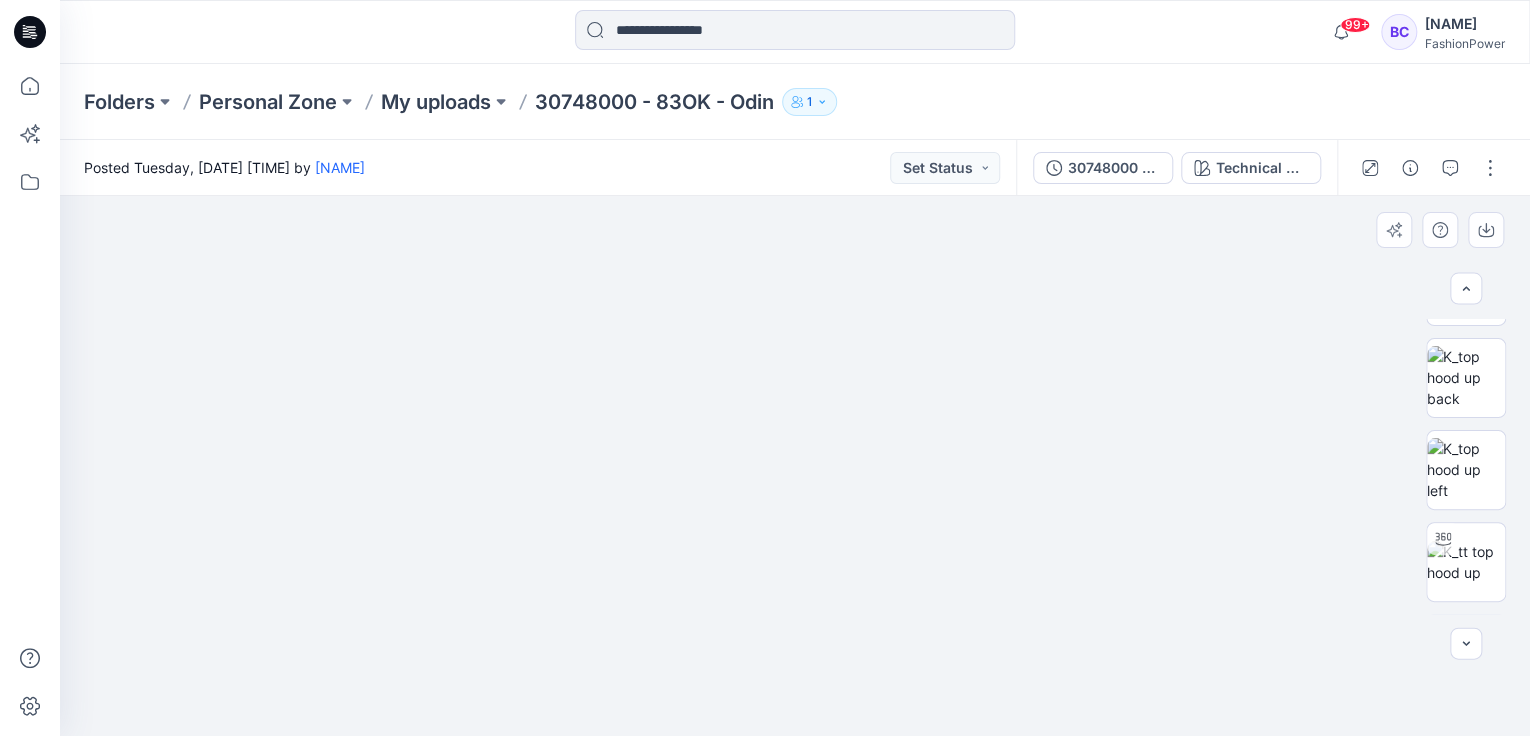 drag, startPoint x: 866, startPoint y: 355, endPoint x: 875, endPoint y: 323, distance: 33.24154 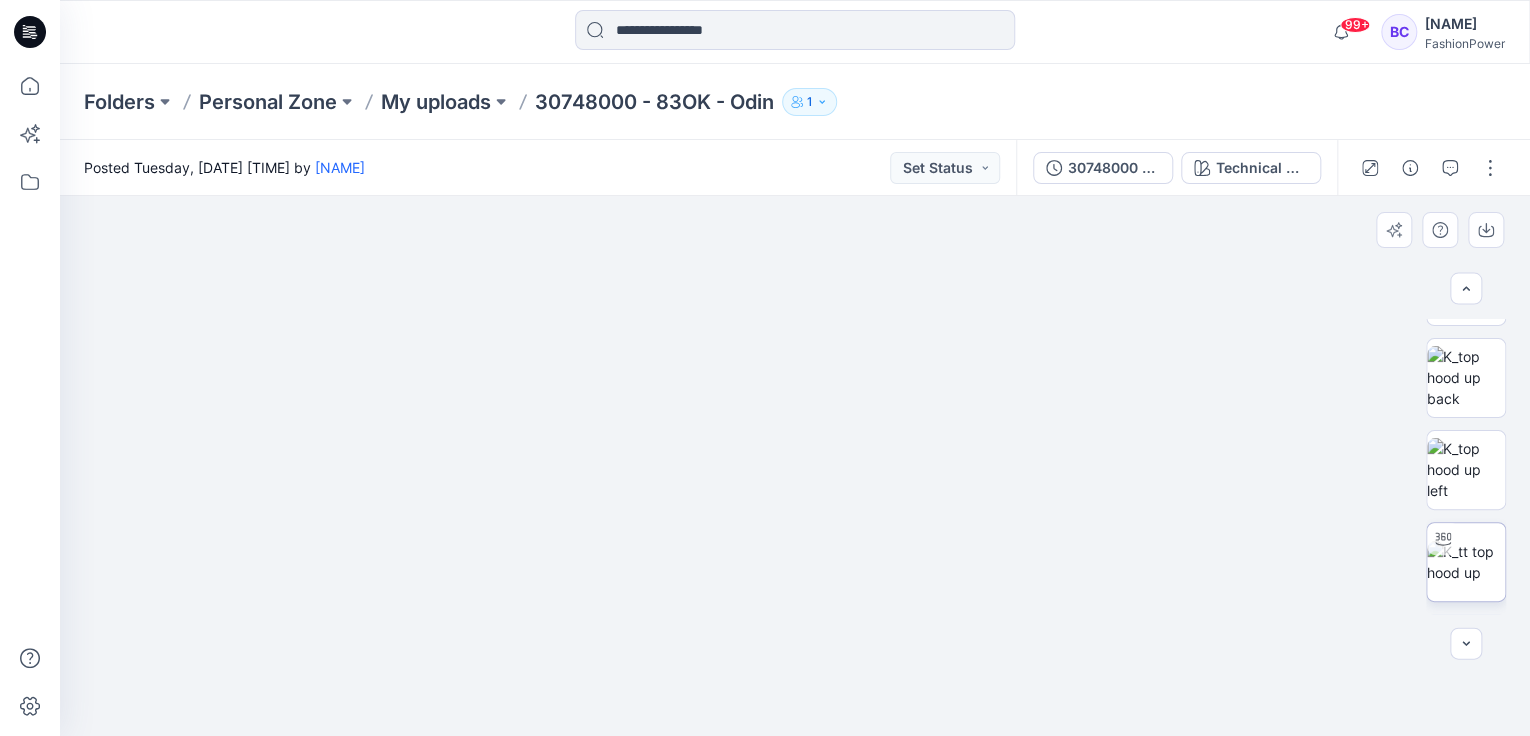 click at bounding box center [1466, 562] 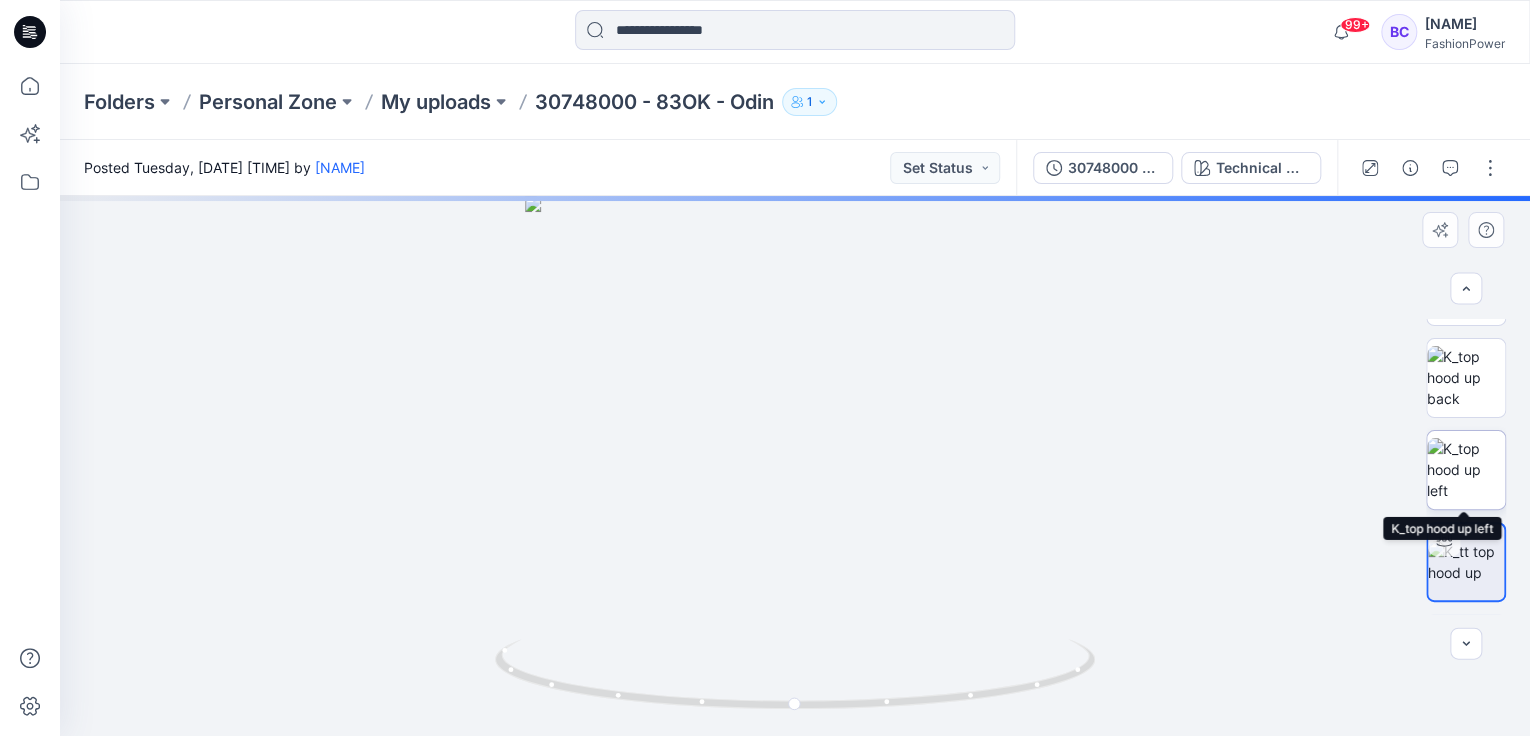 click at bounding box center [1466, 469] 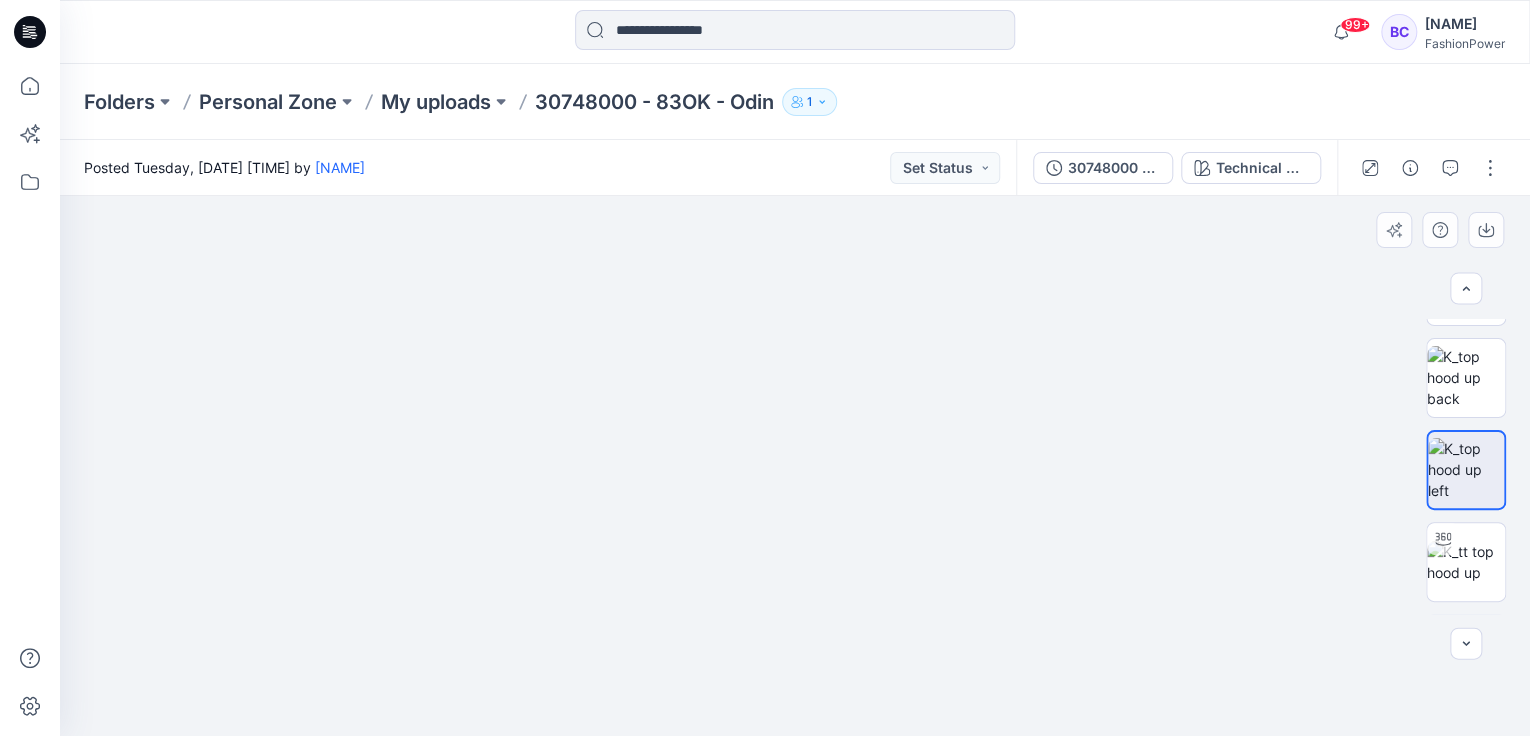 drag, startPoint x: 861, startPoint y: 568, endPoint x: 901, endPoint y: 208, distance: 362.2154 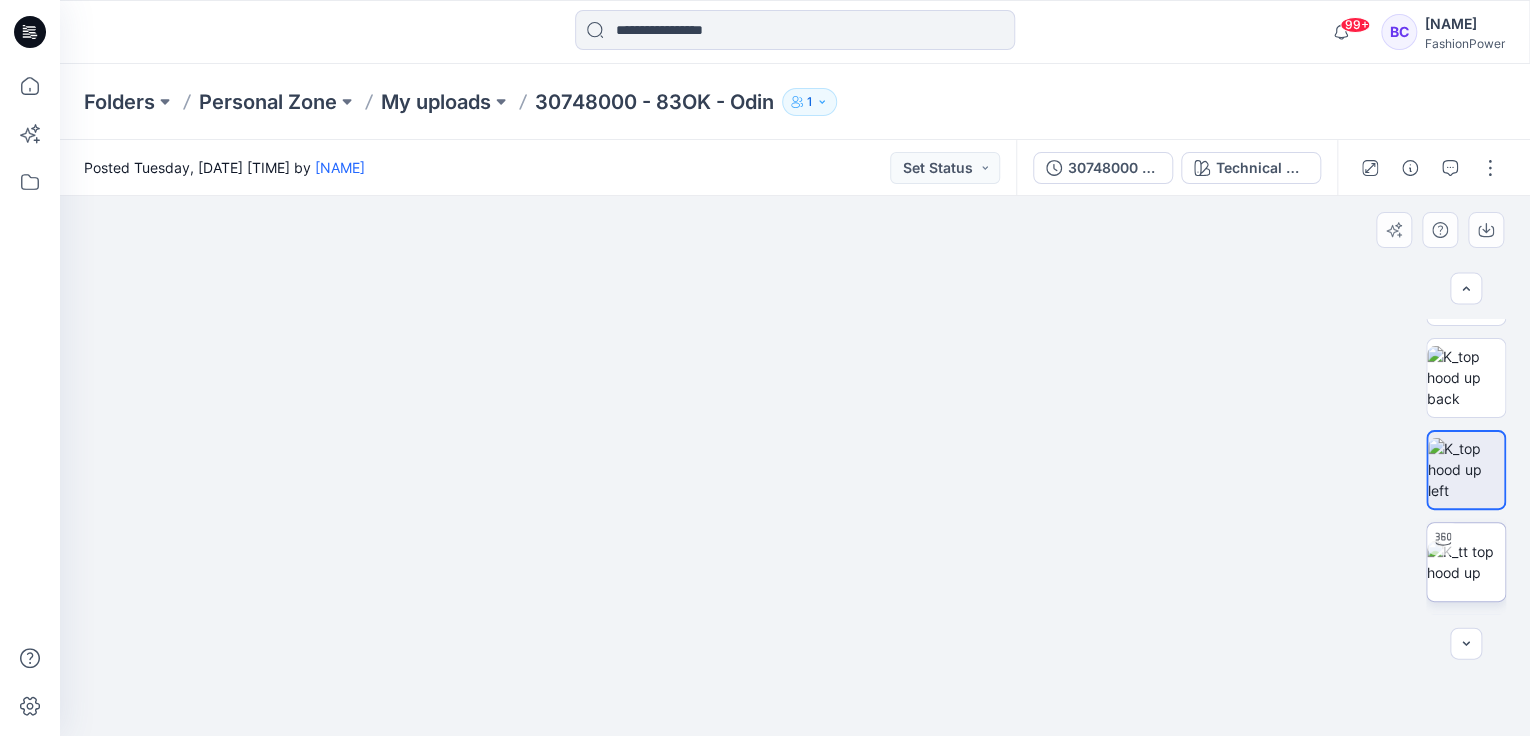 click at bounding box center (1466, 562) 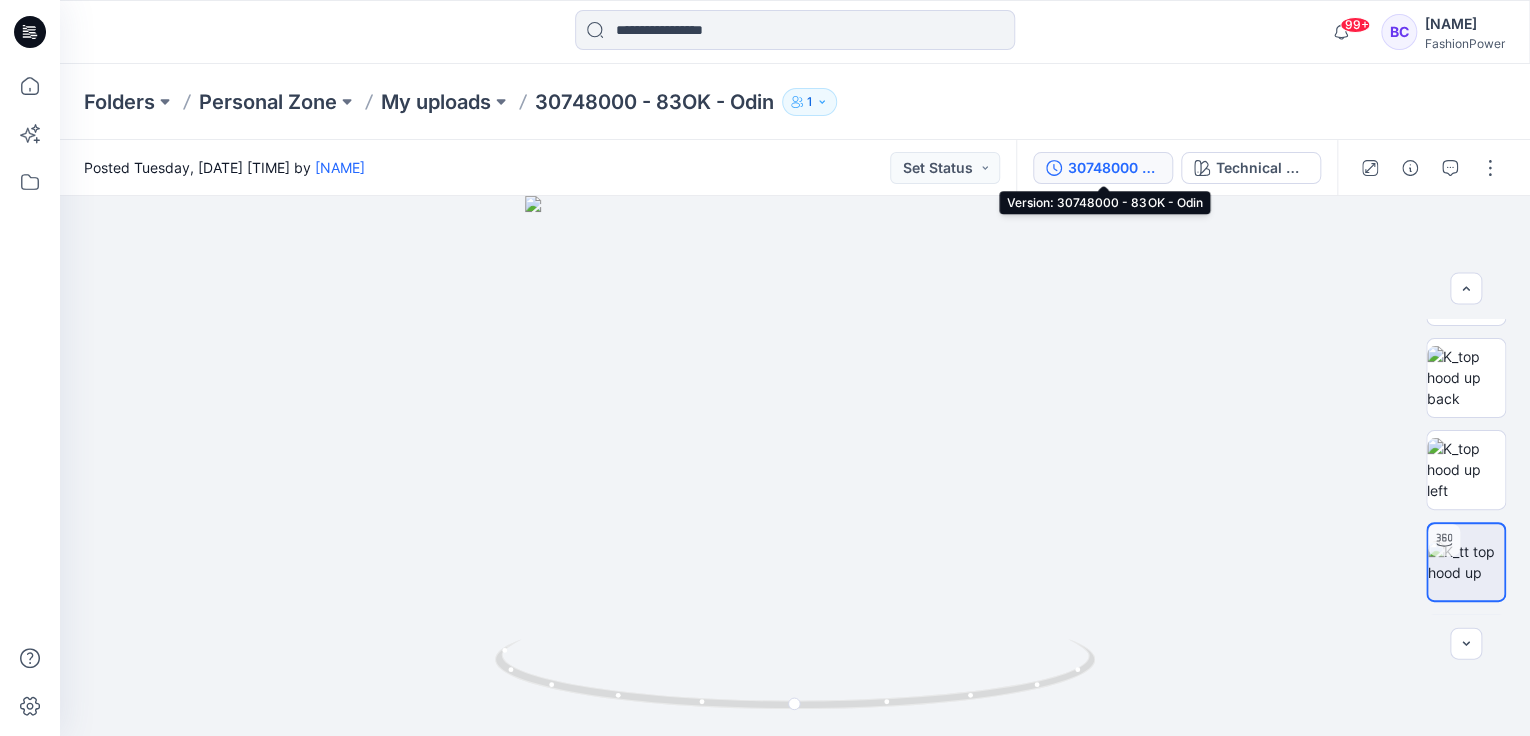 click on "30748000 - 83OK - Odin" at bounding box center (1114, 168) 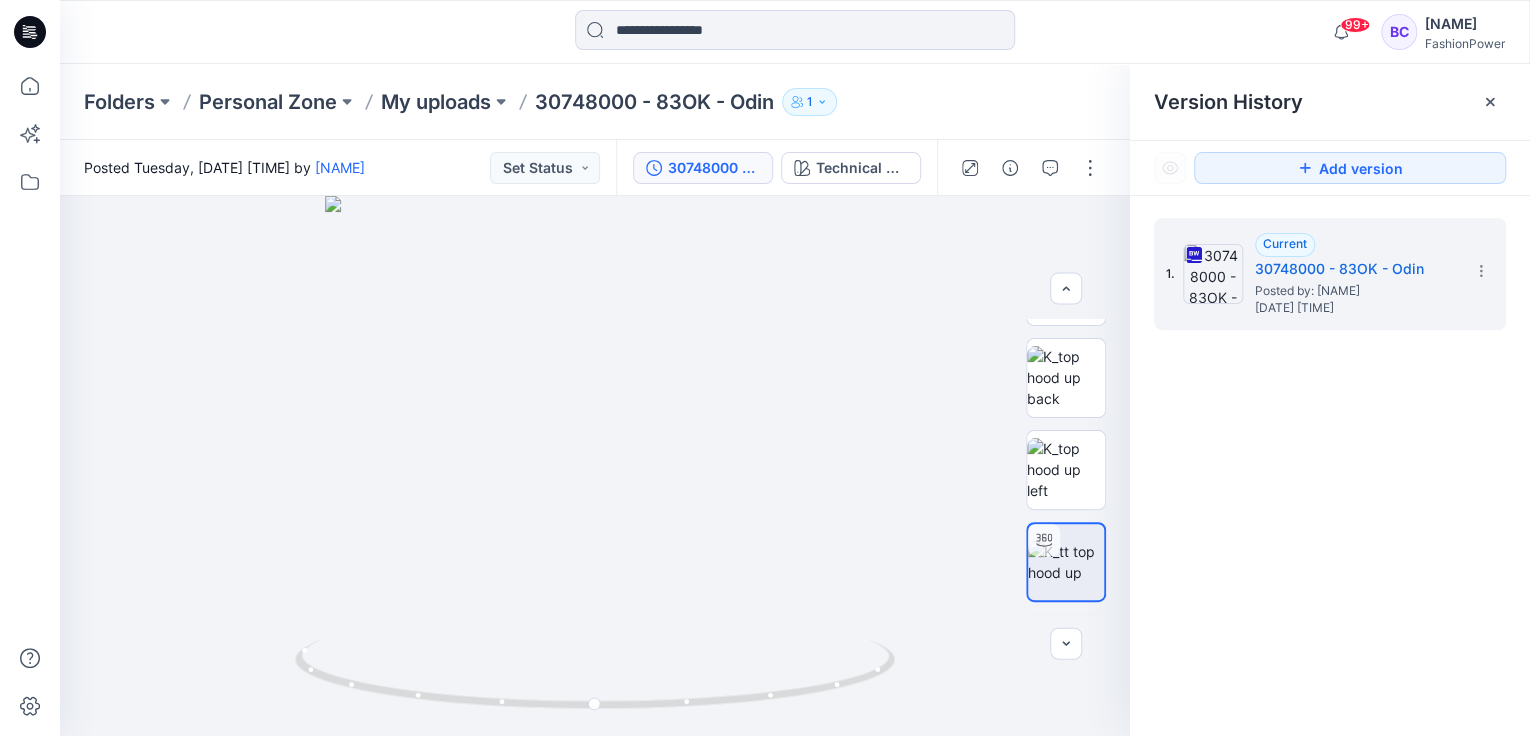 click on "30748000 - 83OK - Odin Technical Drawing" at bounding box center (776, 168) 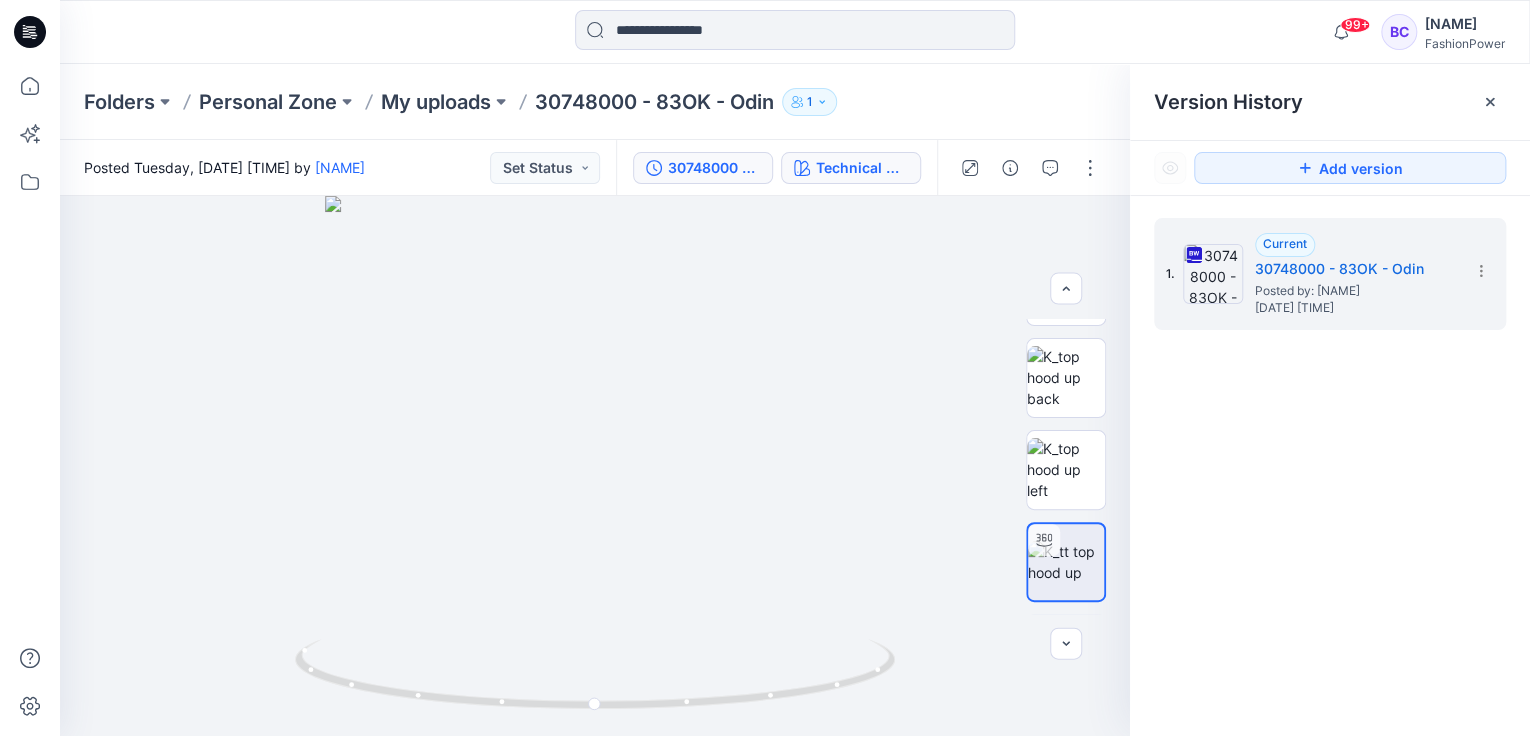 click on "Technical Drawing" at bounding box center (862, 168) 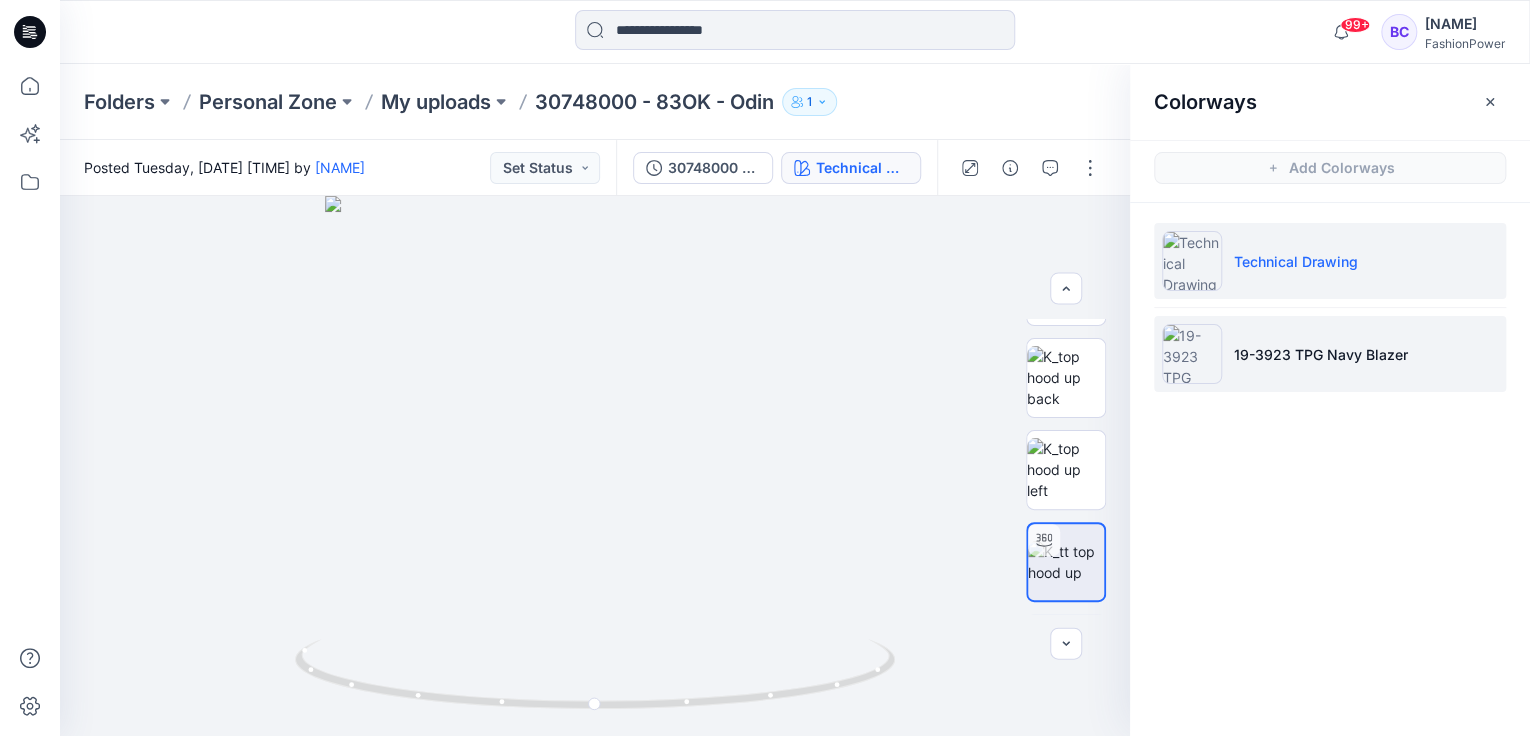 click on "19-3923 TPG Navy Blazer" at bounding box center (1321, 354) 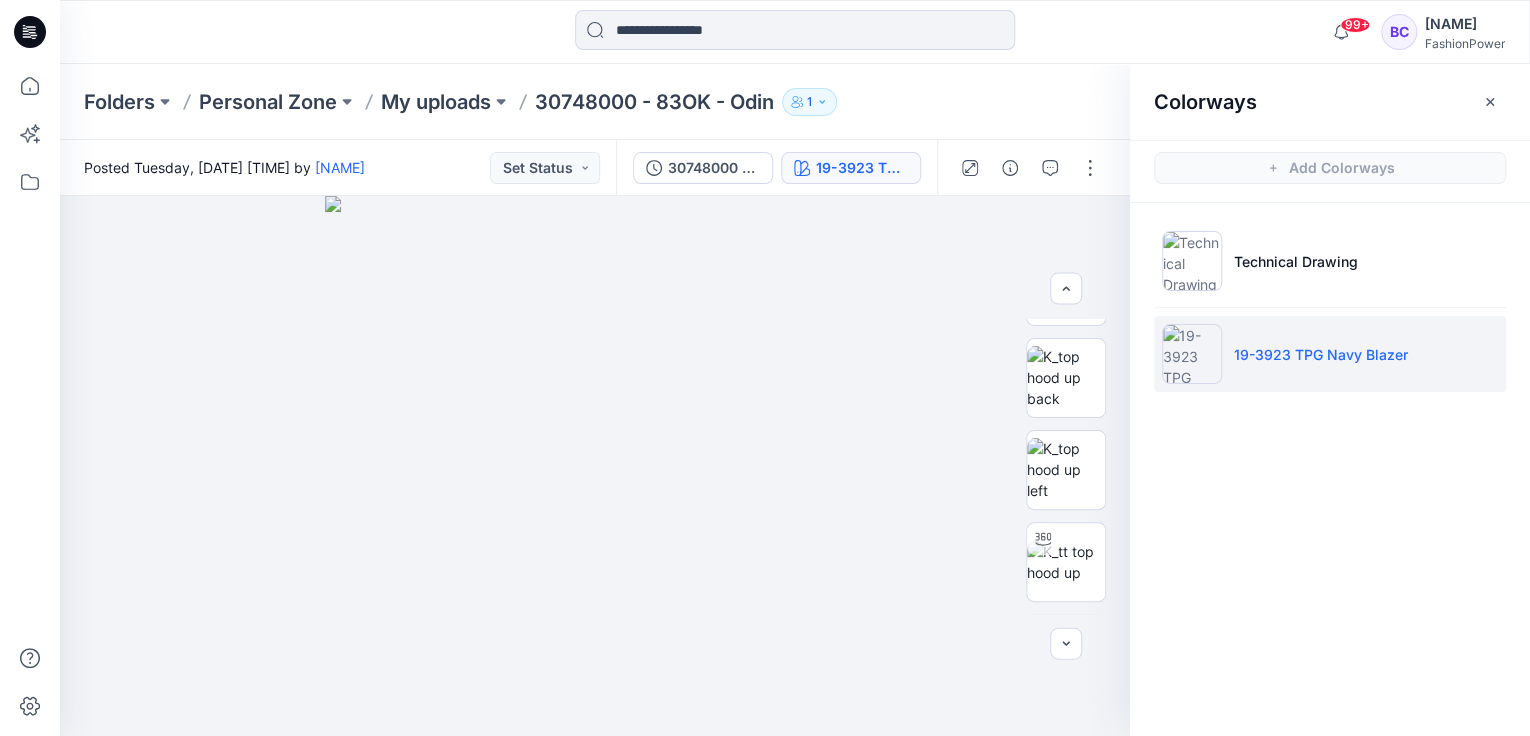click on "19-3923 TPG Navy Blazer" at bounding box center (1330, 354) 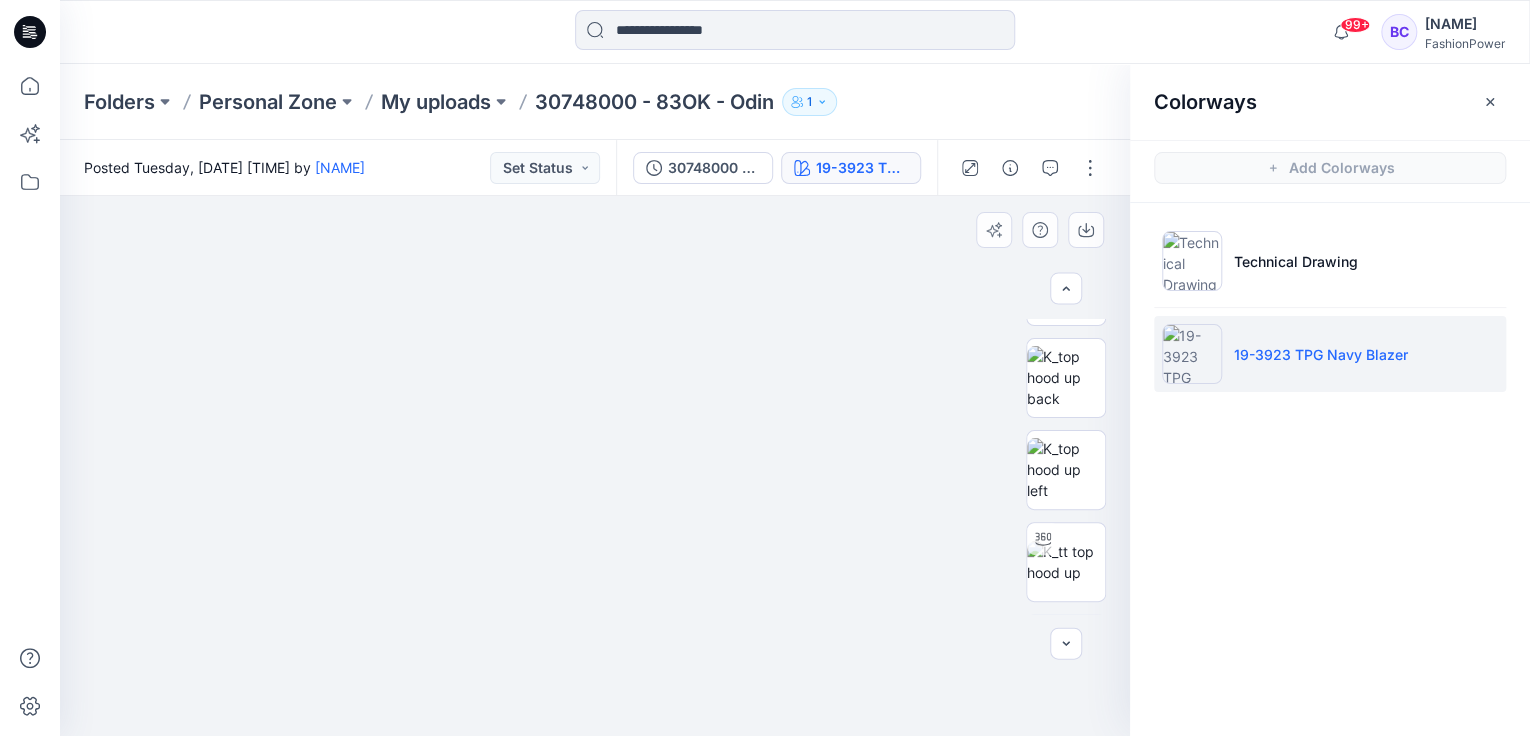 drag, startPoint x: 572, startPoint y: 702, endPoint x: 685, endPoint y: 234, distance: 481.44885 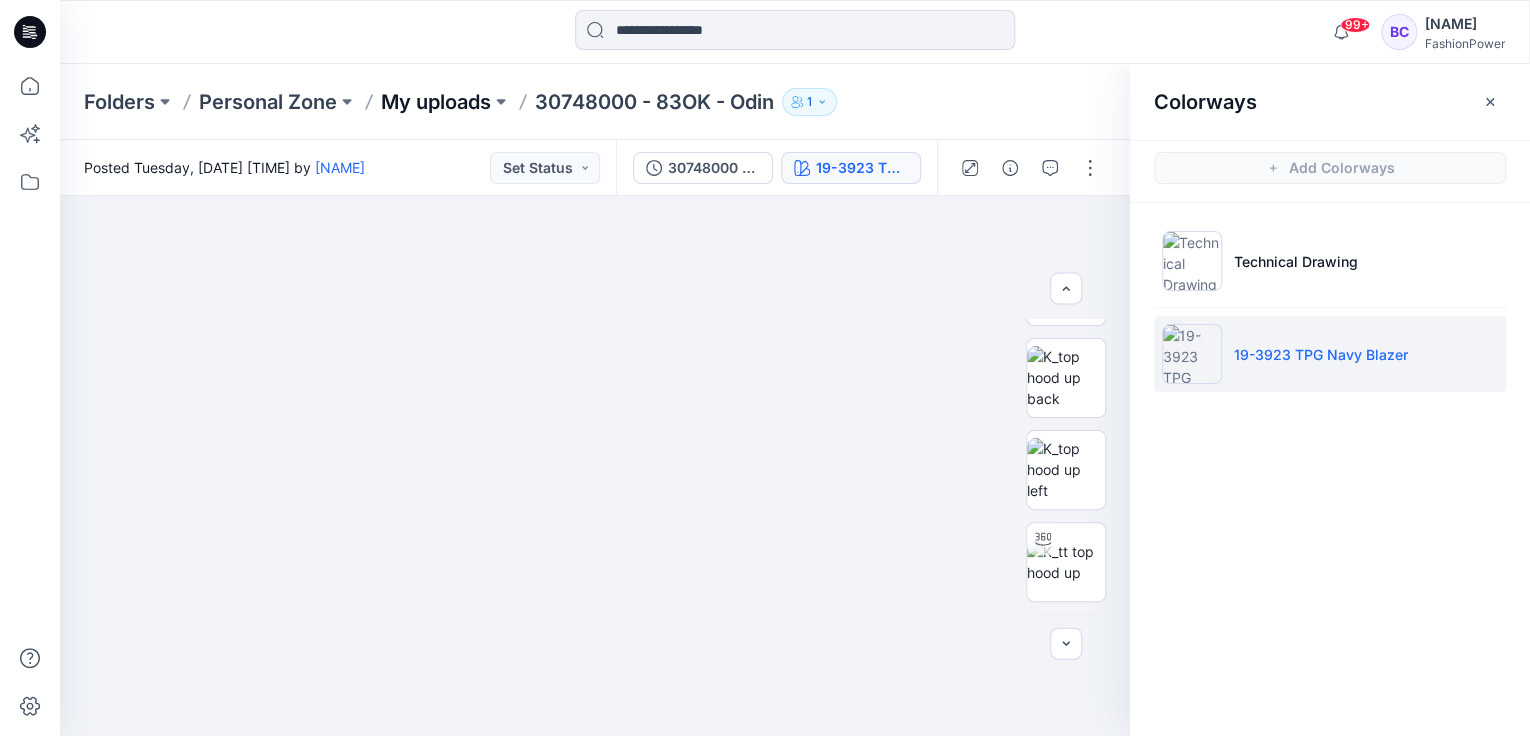 click on "My uploads" at bounding box center [436, 102] 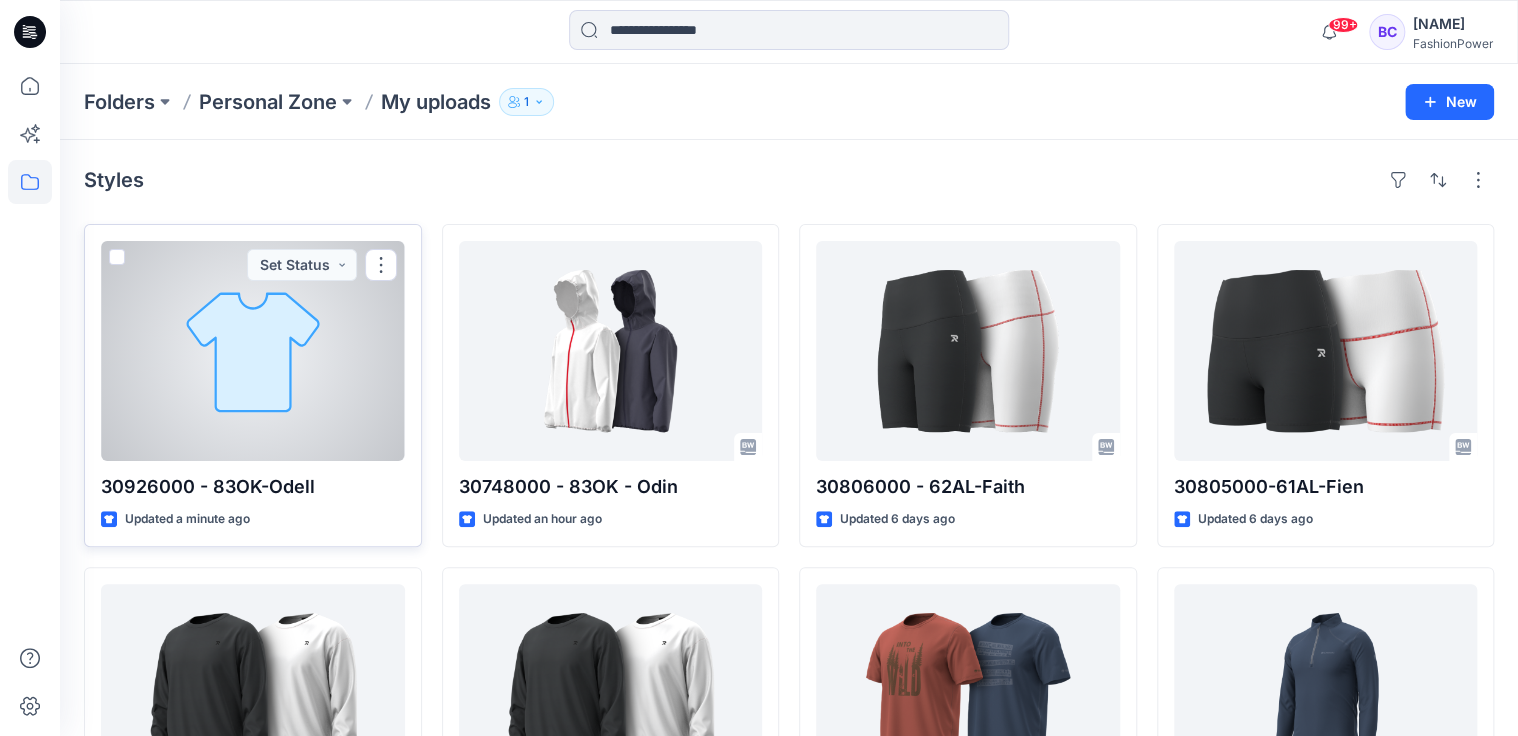 click at bounding box center [253, 351] 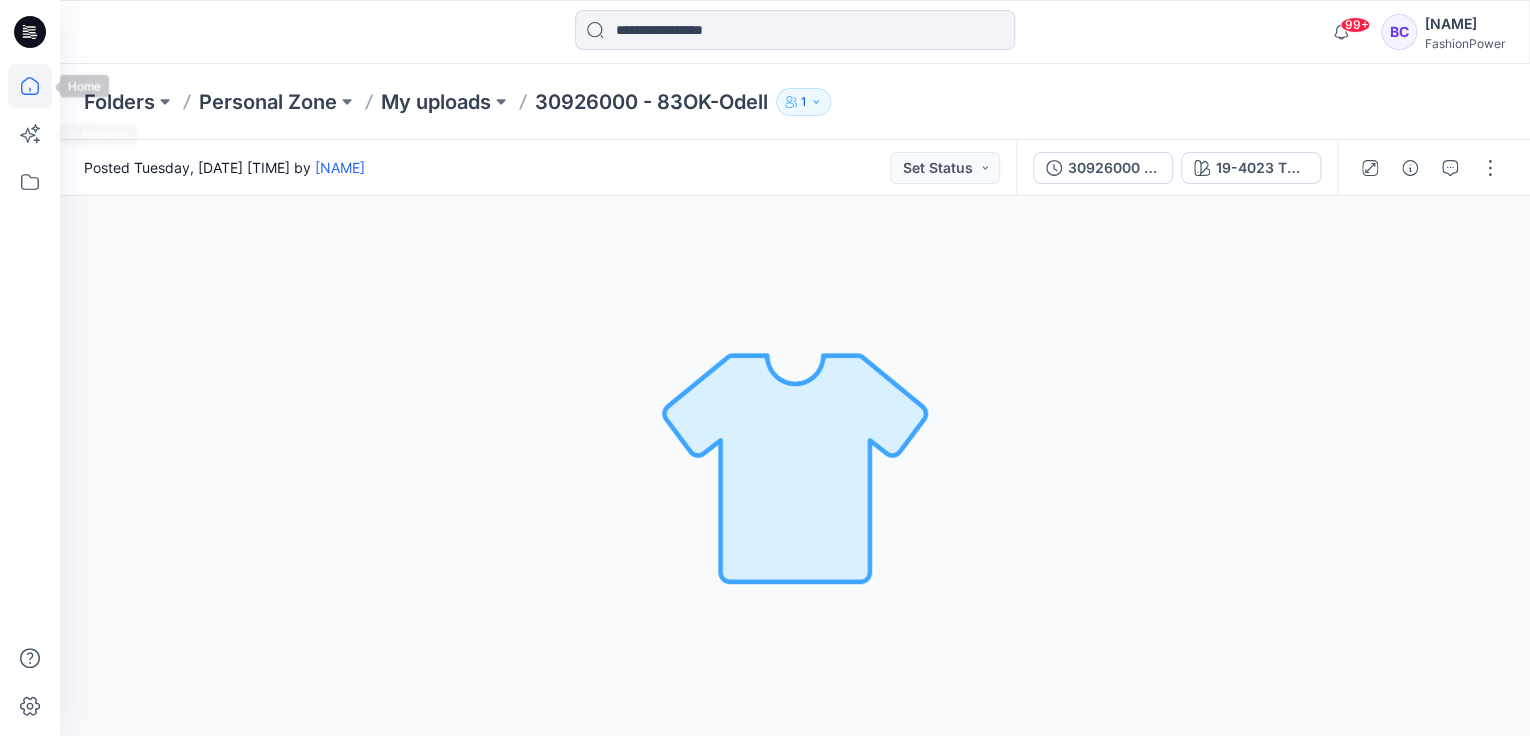 click 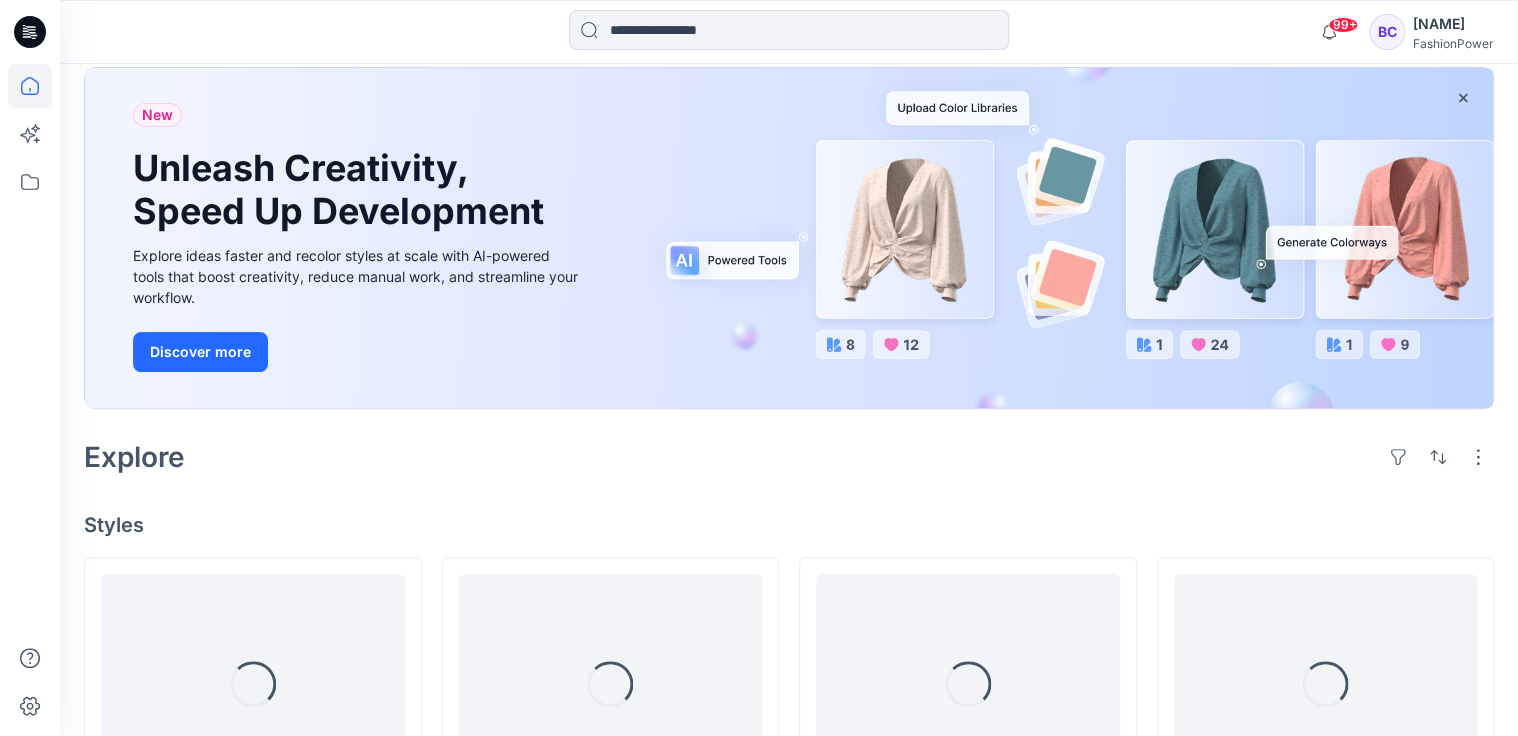 scroll, scrollTop: 240, scrollLeft: 0, axis: vertical 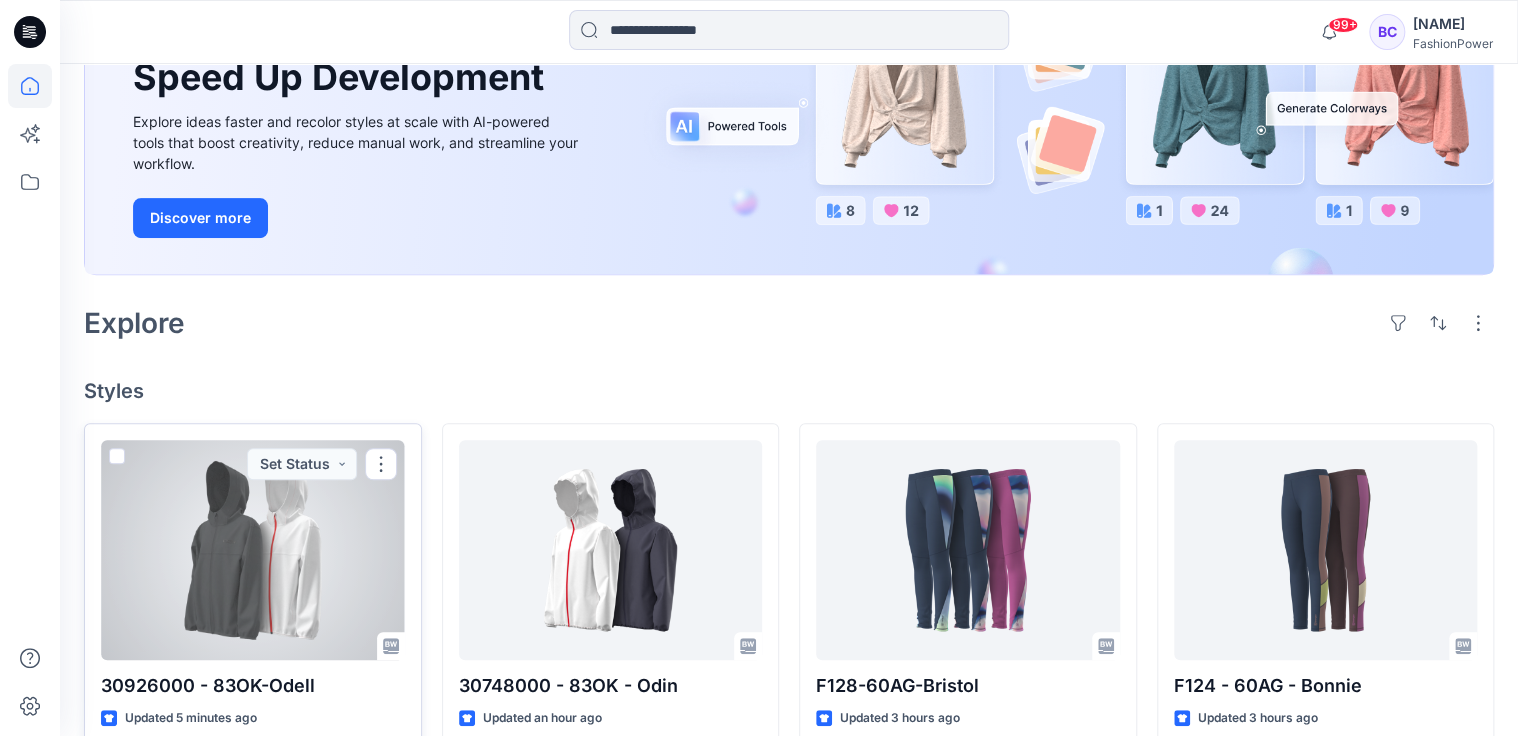 click at bounding box center [253, 550] 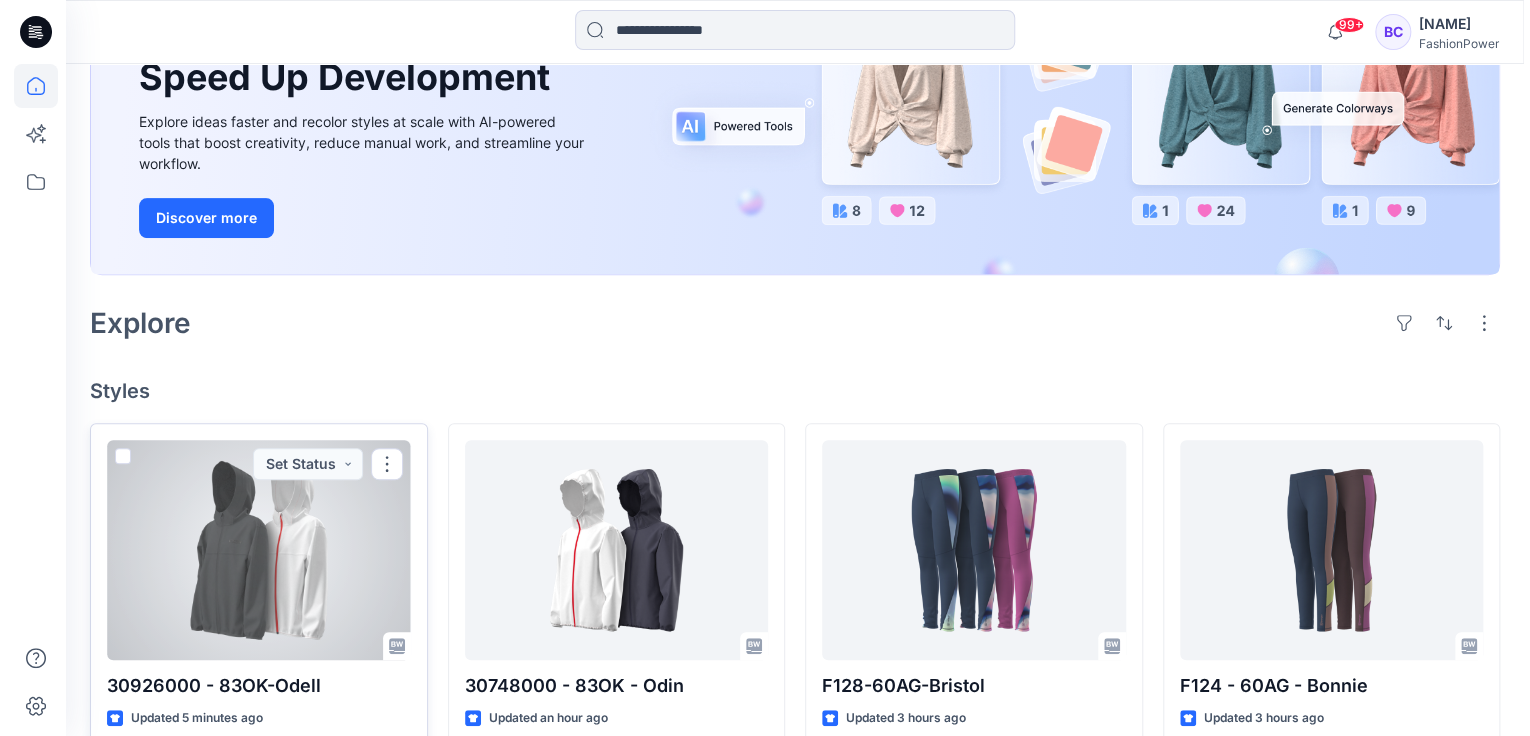 scroll, scrollTop: 0, scrollLeft: 0, axis: both 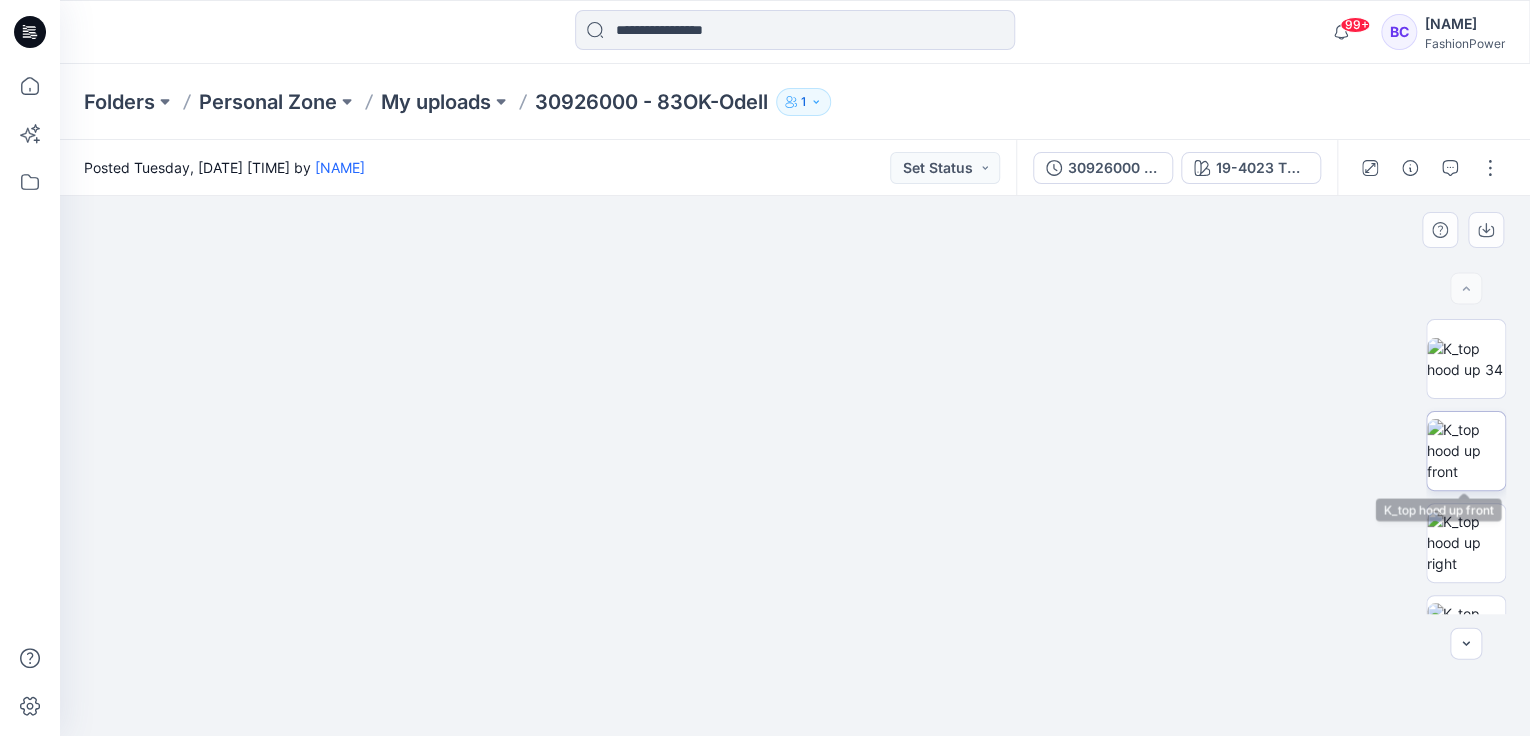 click at bounding box center [1466, 450] 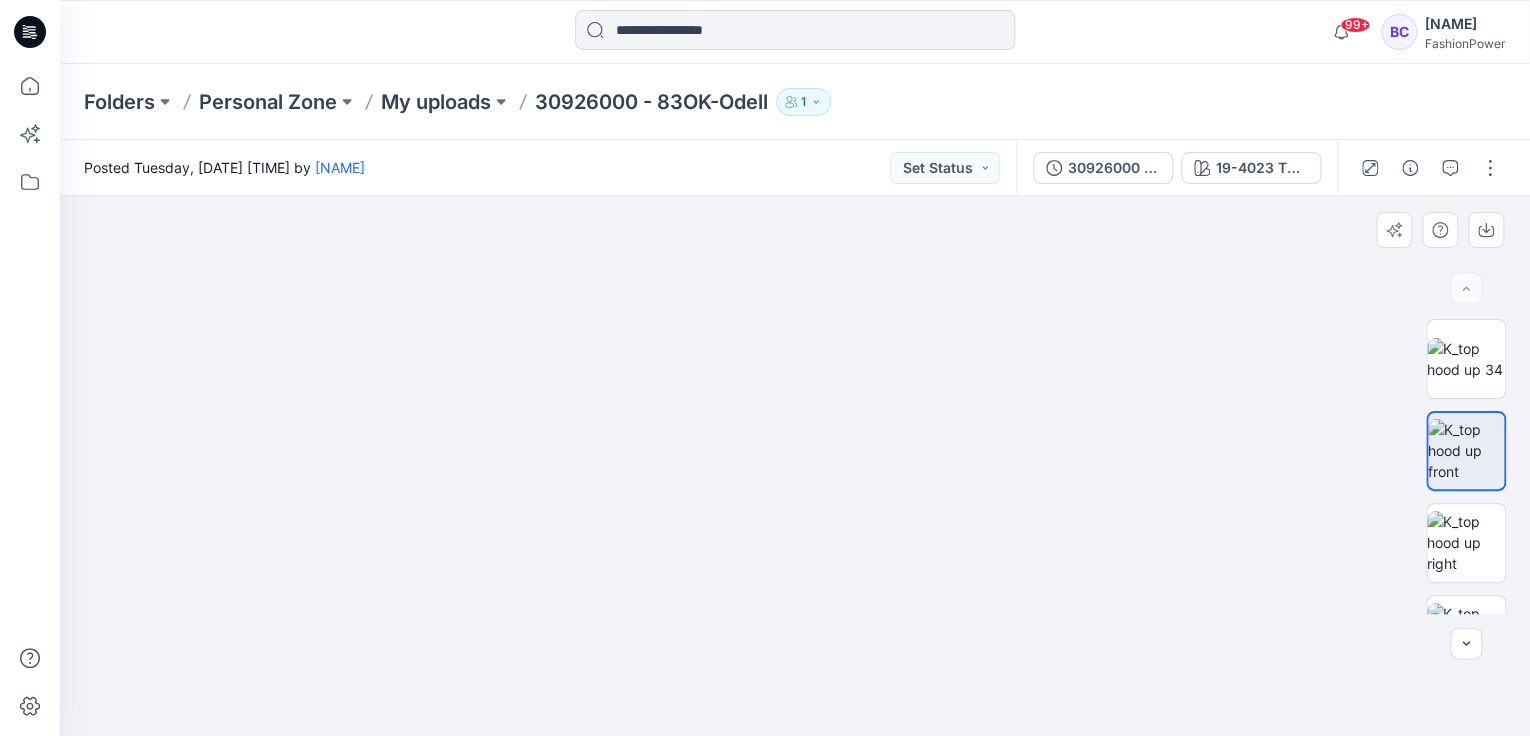 drag, startPoint x: 1063, startPoint y: 290, endPoint x: 1002, endPoint y: 456, distance: 176.85304 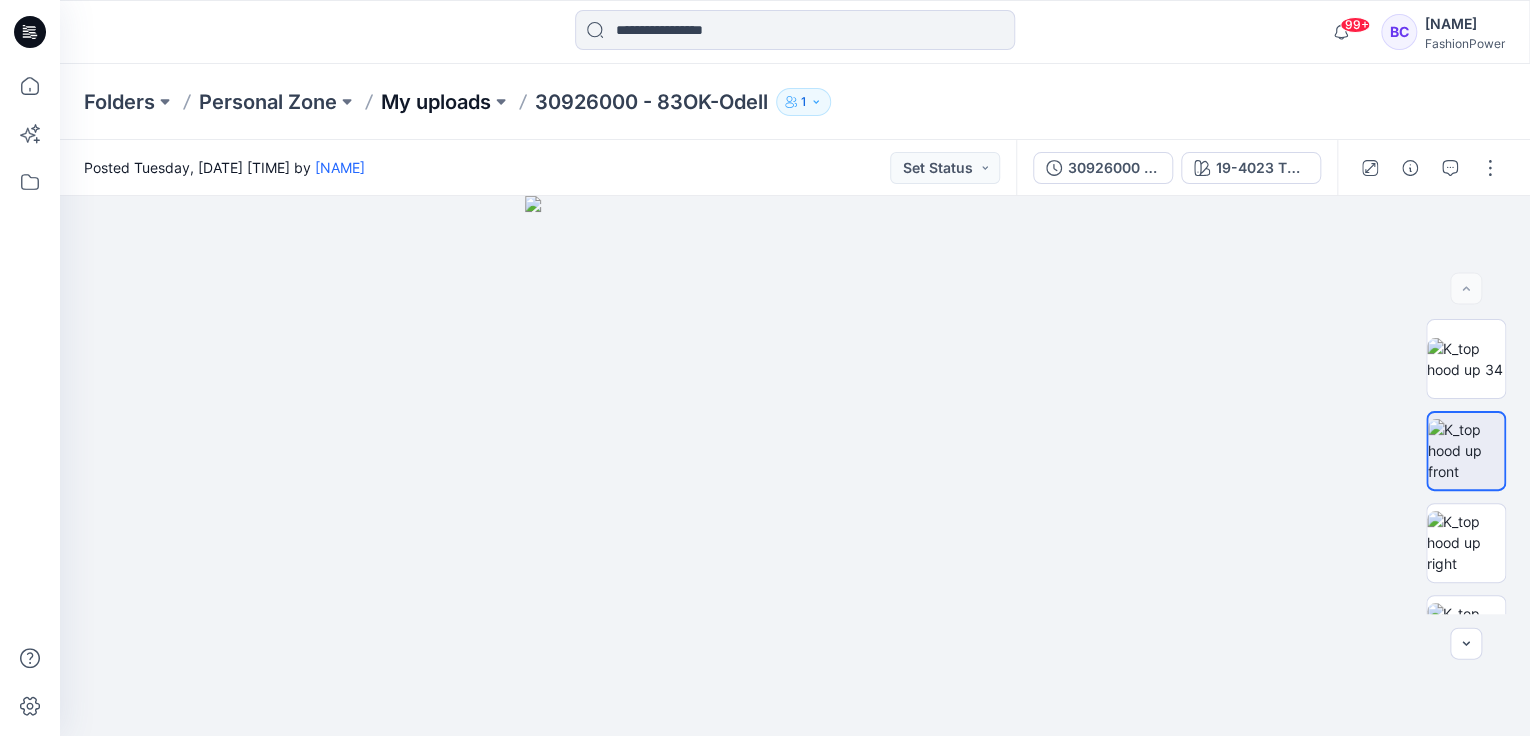 click on "My uploads" at bounding box center (436, 102) 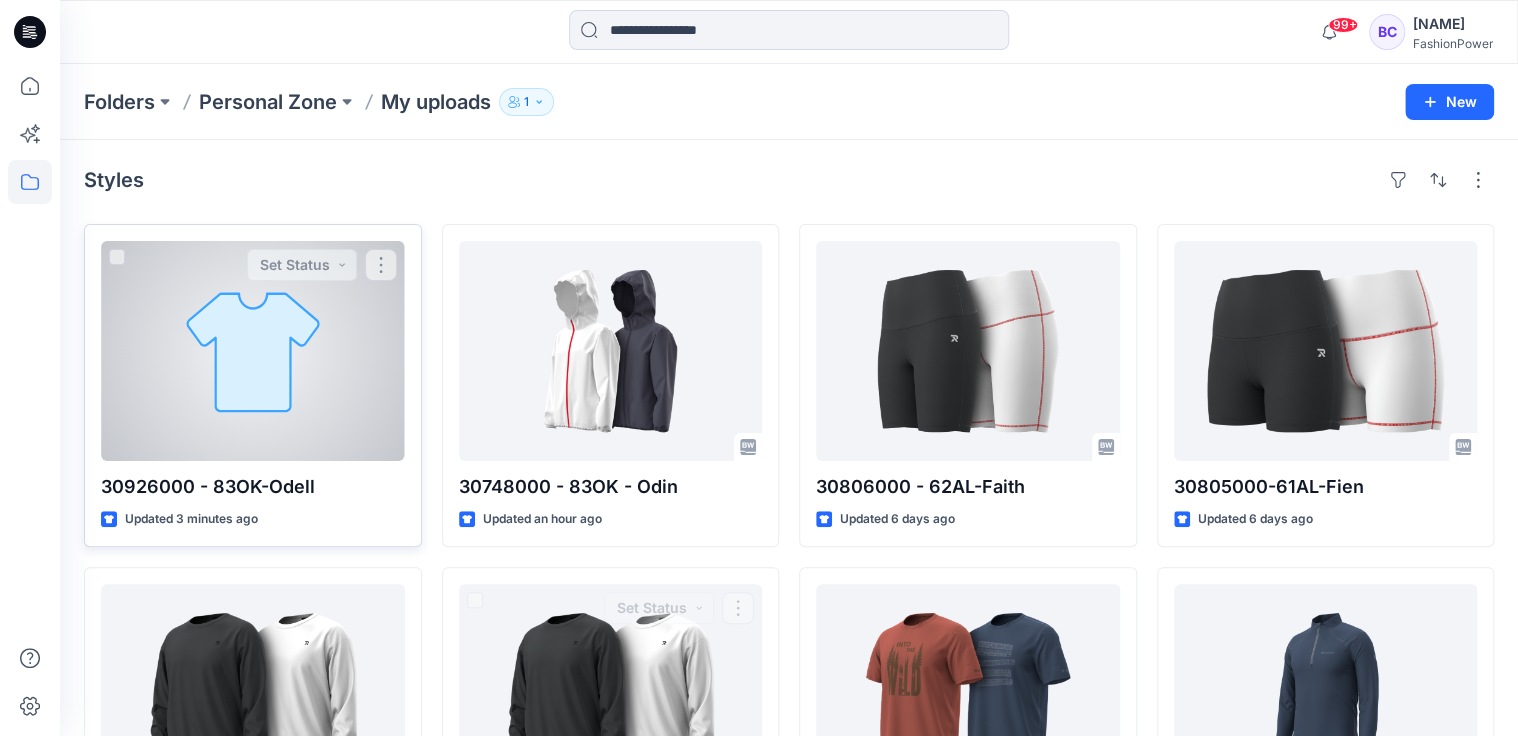 click at bounding box center (253, 351) 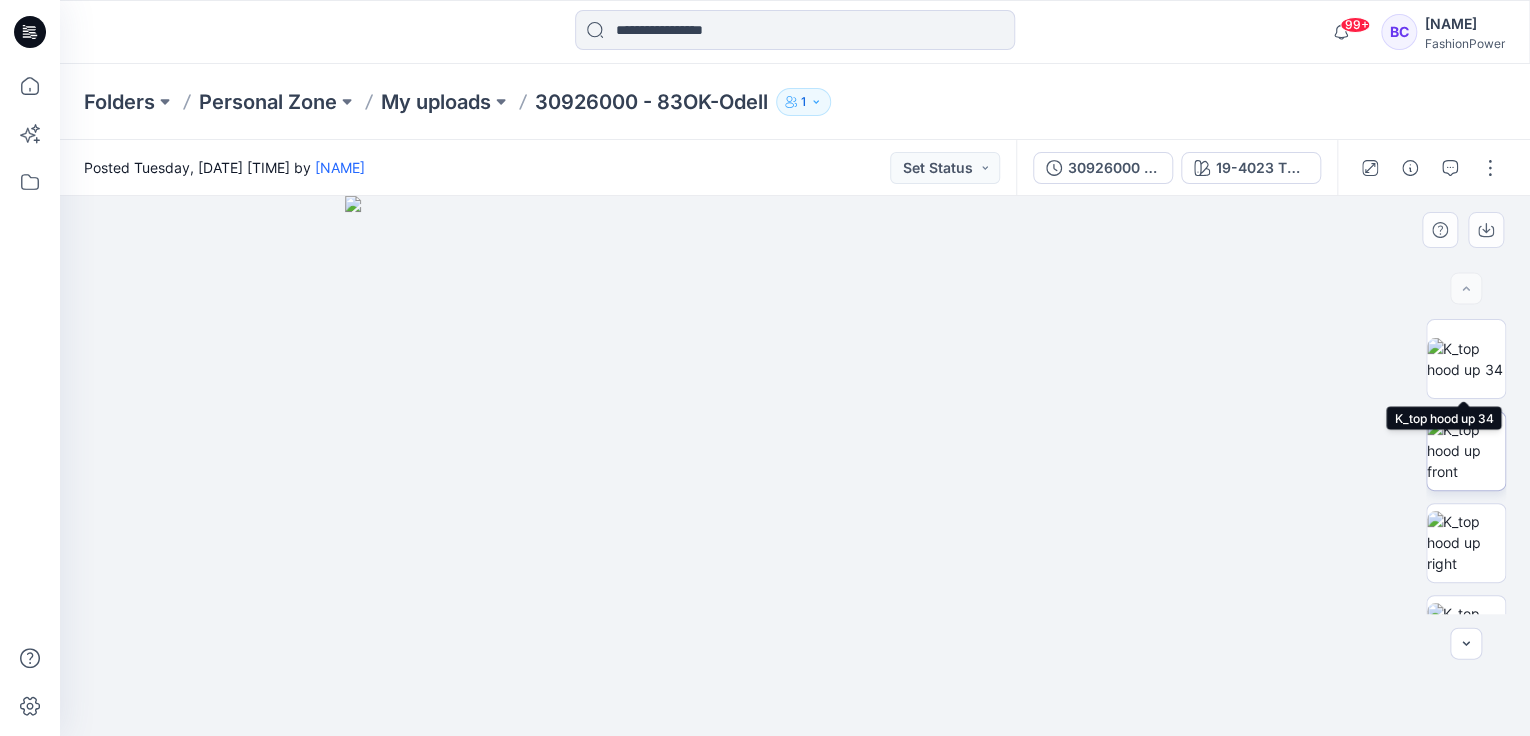 click at bounding box center [1466, 450] 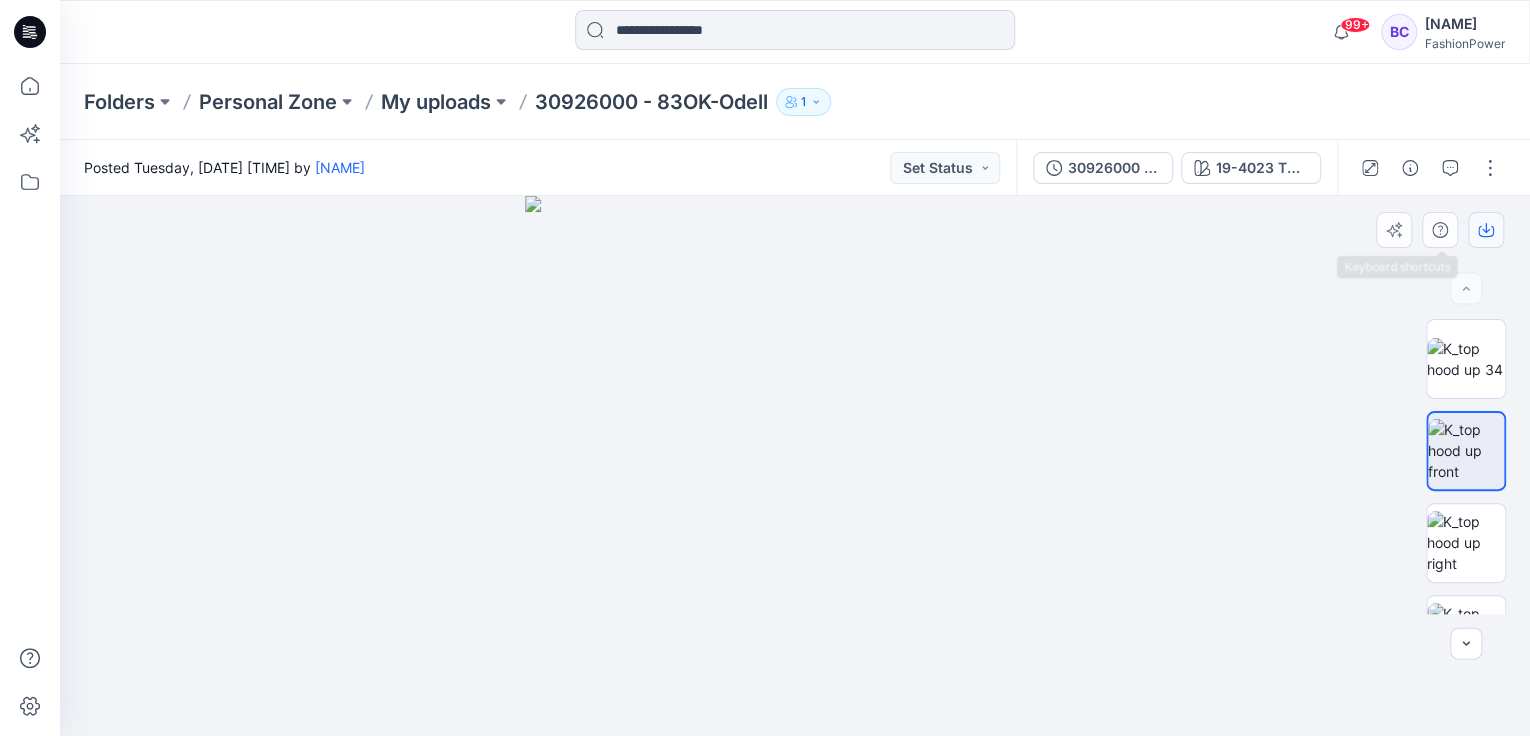 click 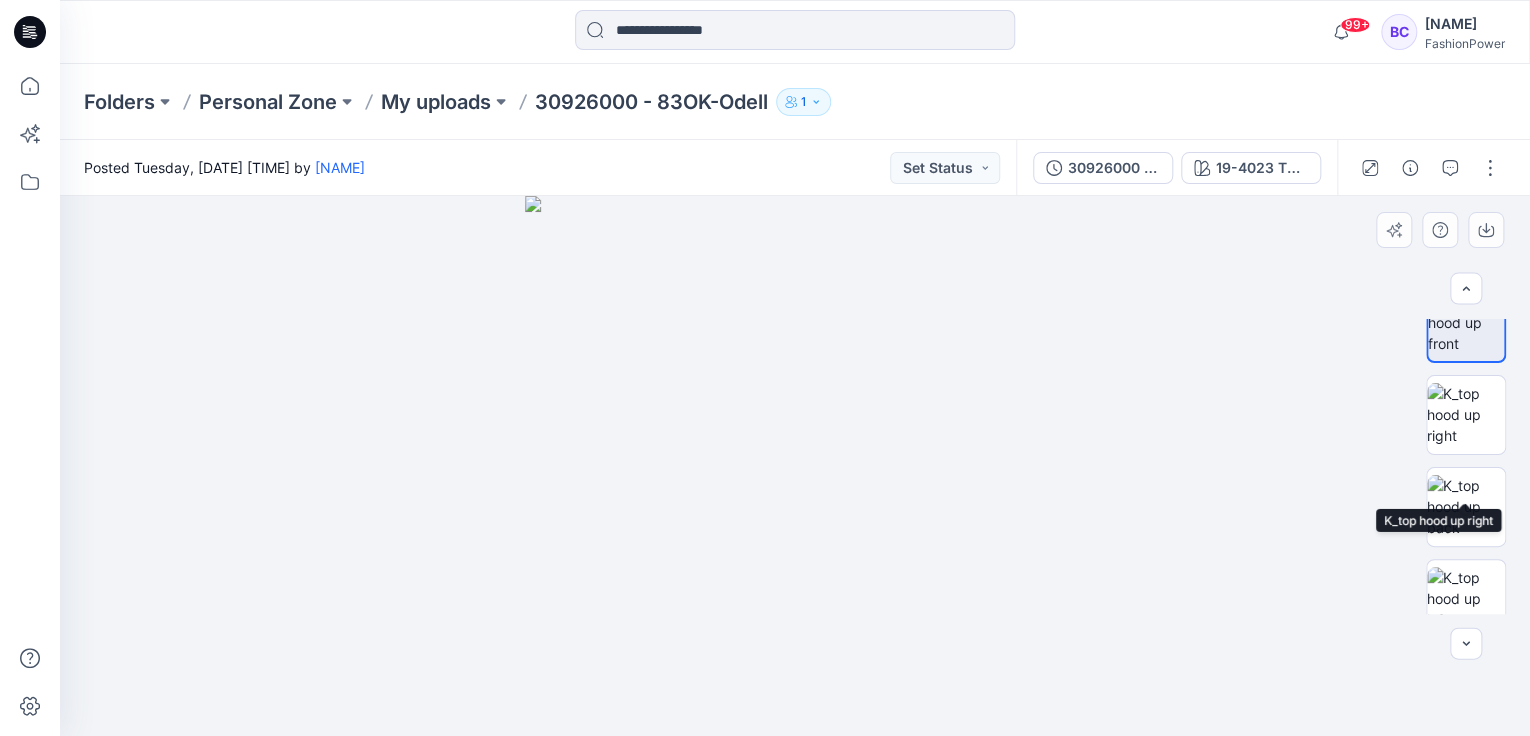 scroll, scrollTop: 160, scrollLeft: 0, axis: vertical 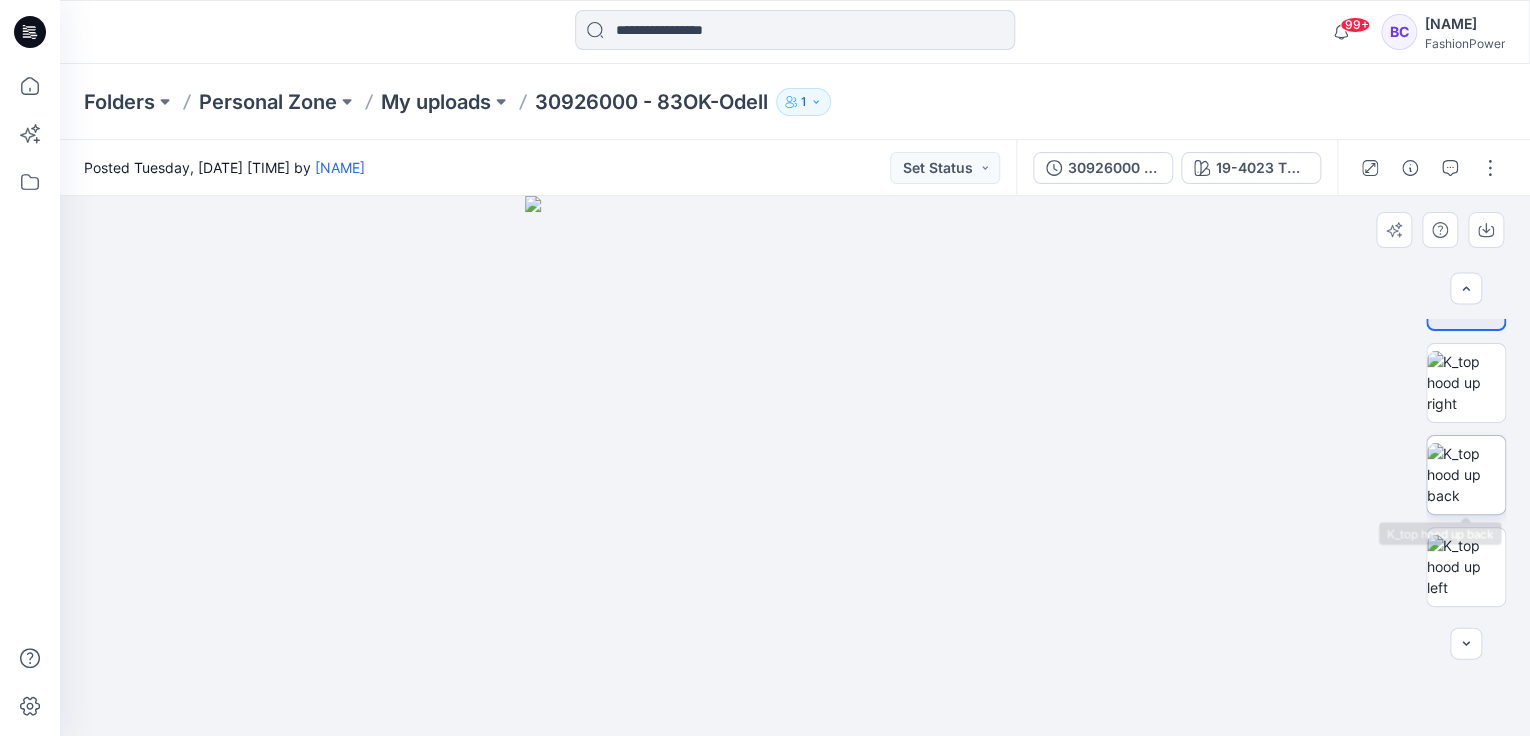 click at bounding box center [1466, 474] 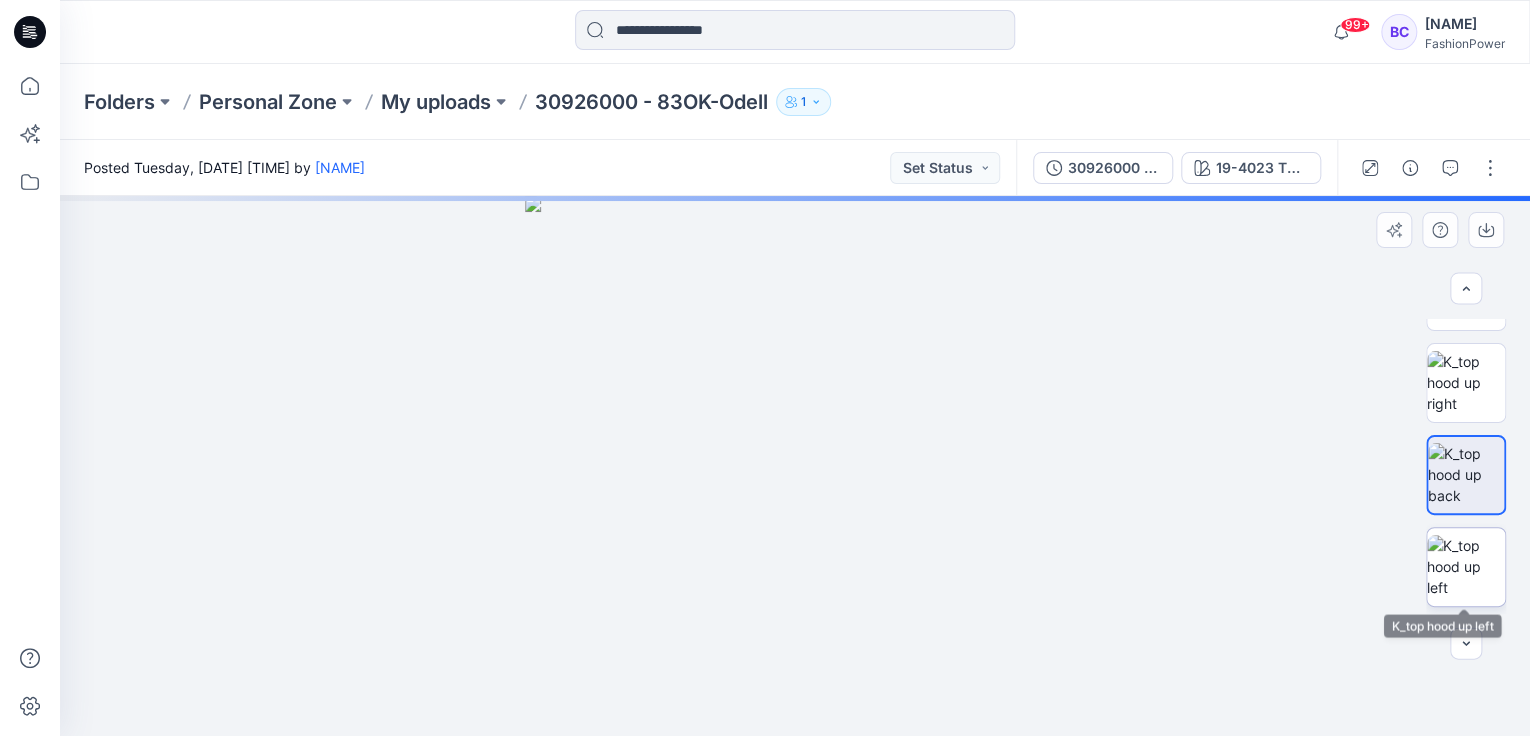 click at bounding box center [1466, 566] 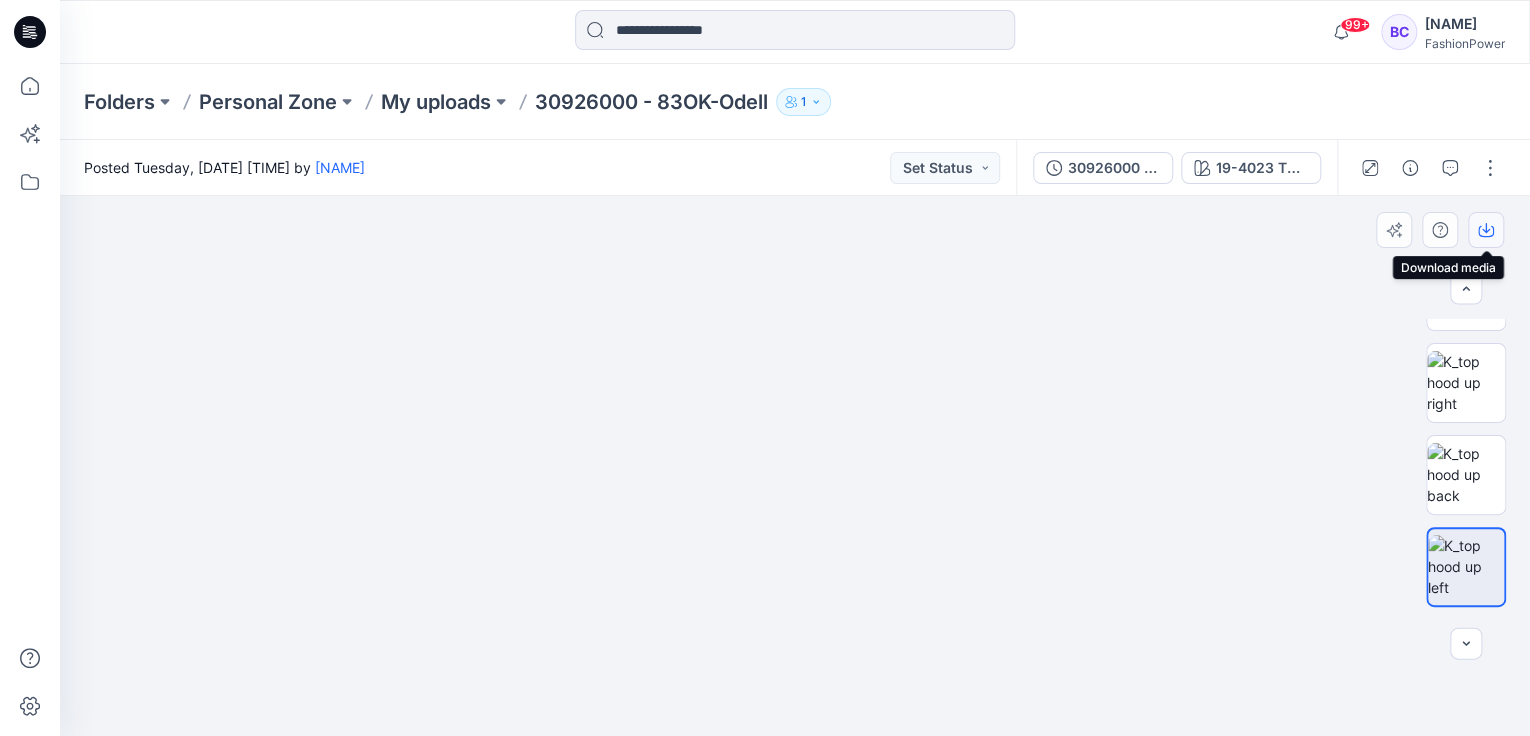 click at bounding box center [1486, 230] 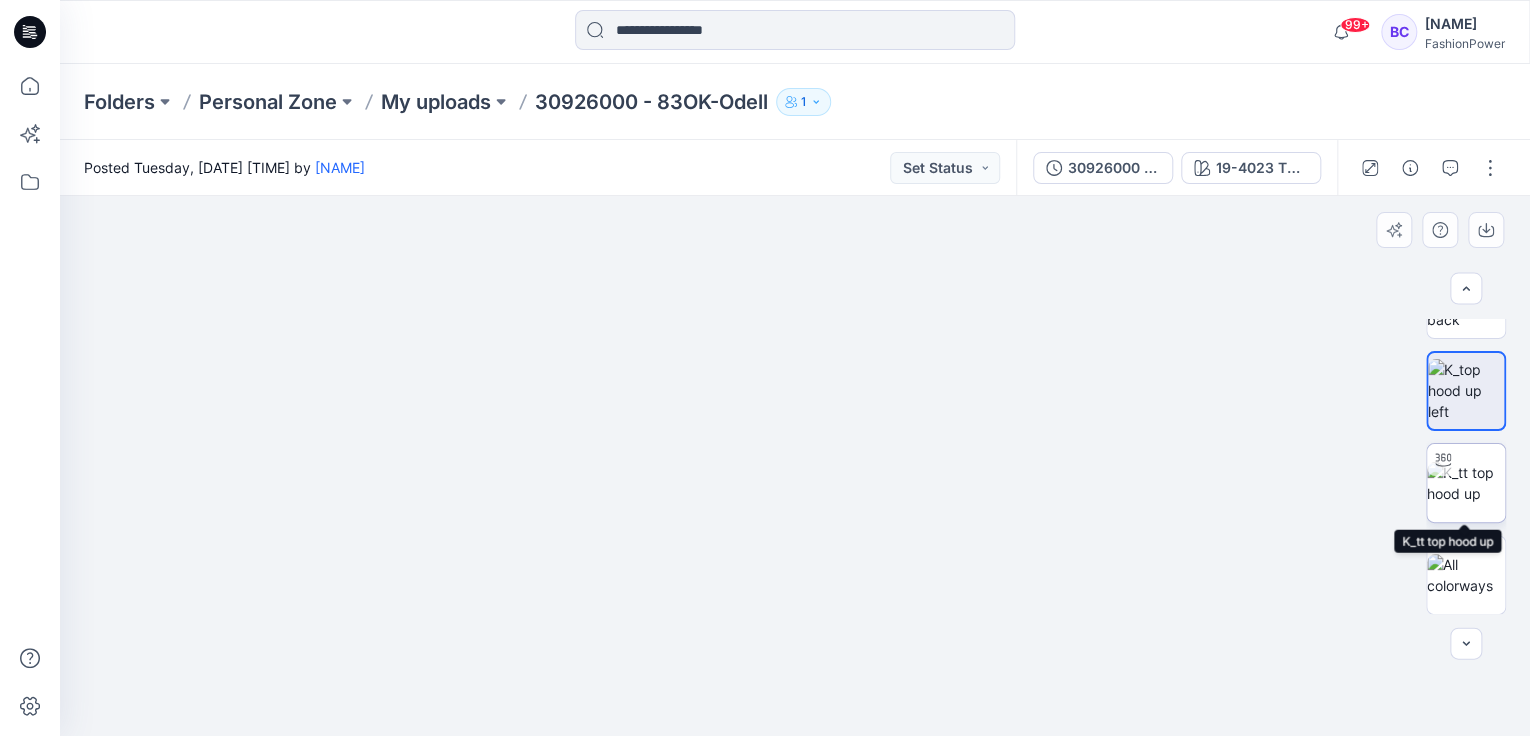 click at bounding box center [1466, 483] 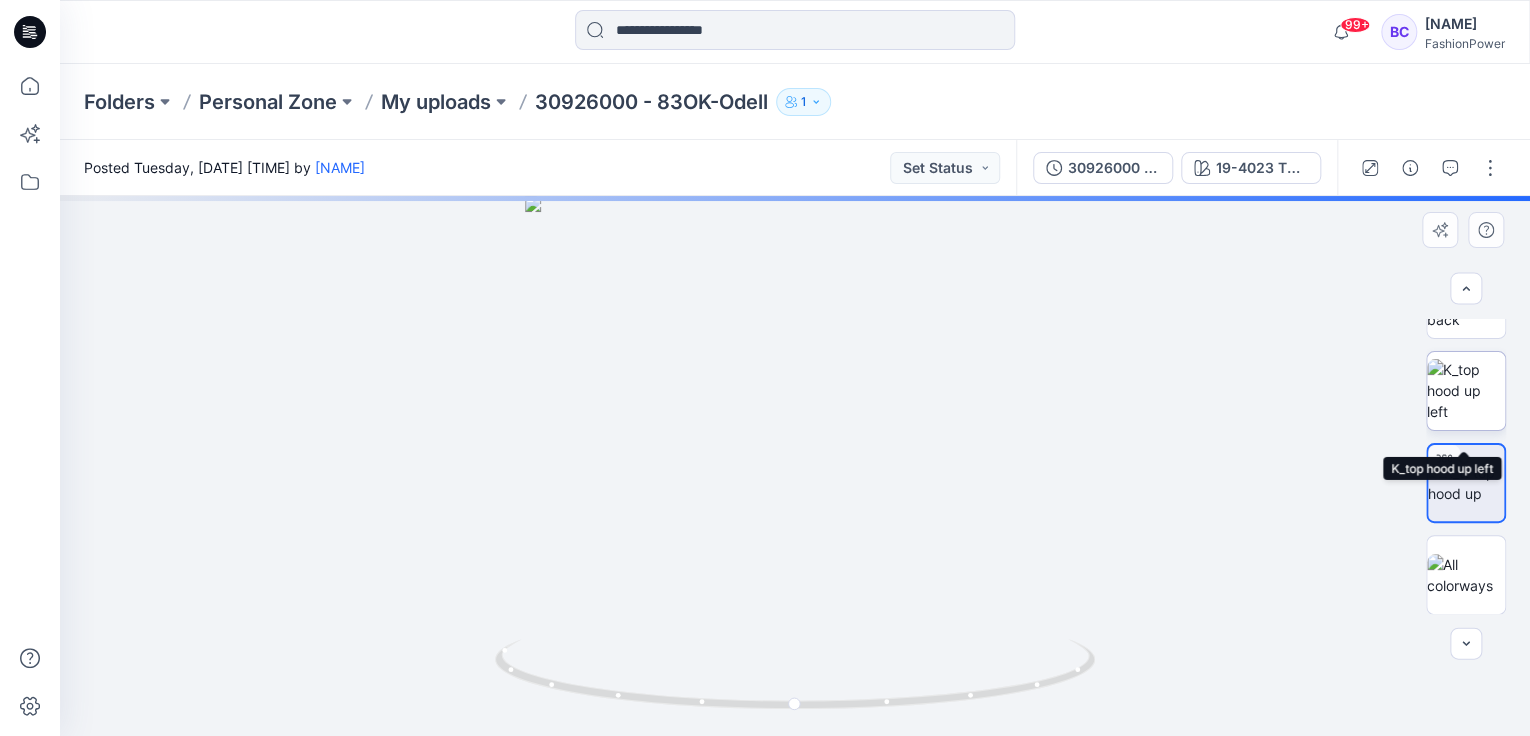 scroll, scrollTop: 96, scrollLeft: 0, axis: vertical 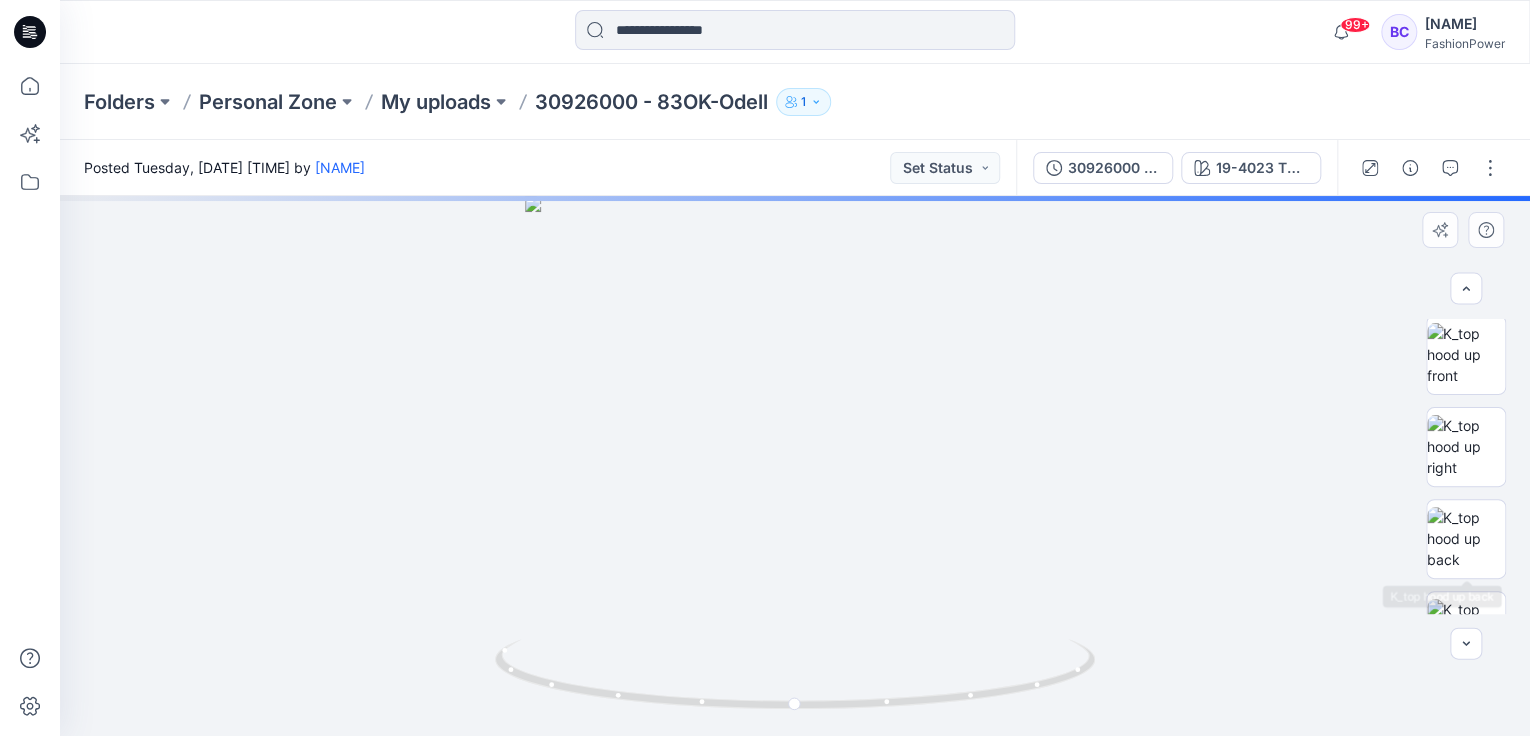 click at bounding box center (1466, 466) 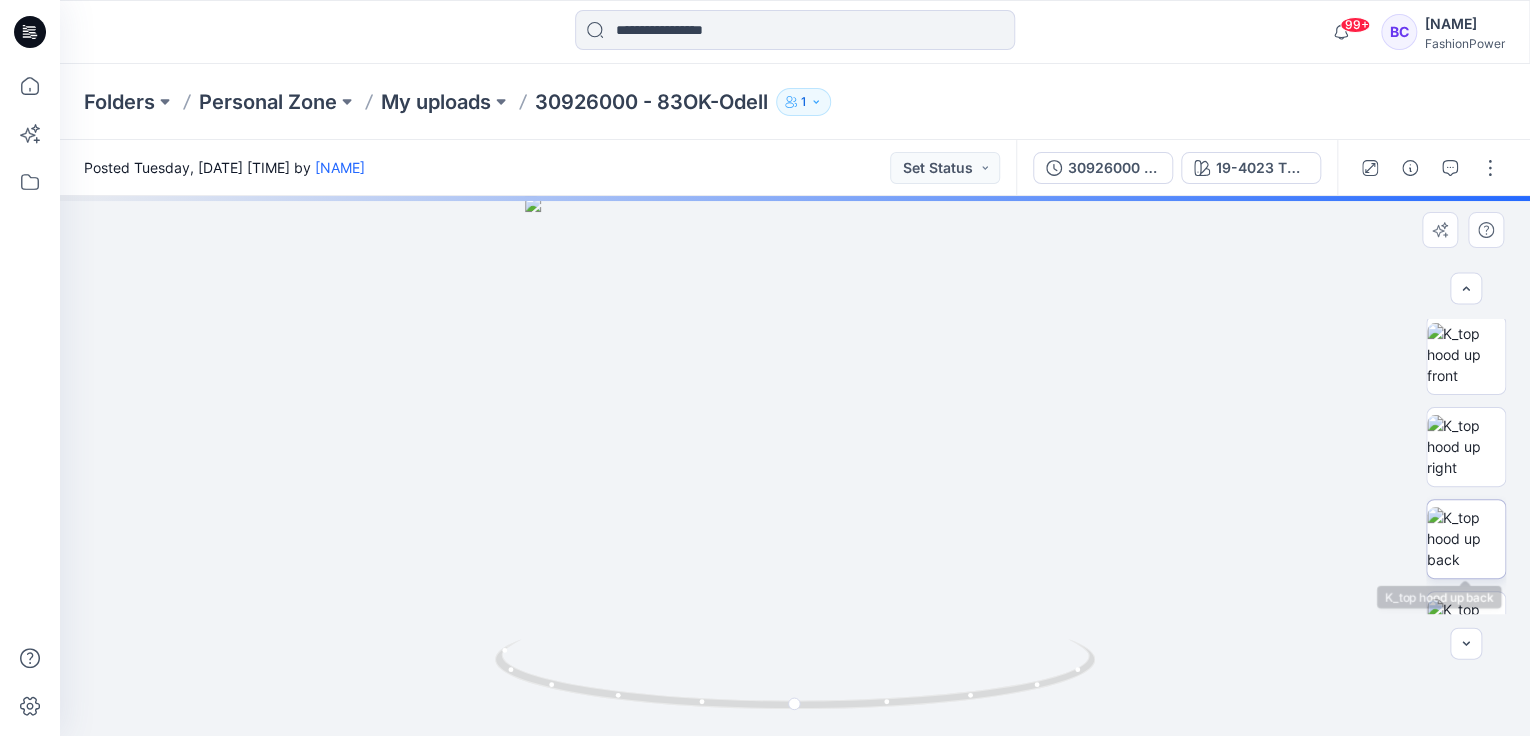 click at bounding box center [1466, 538] 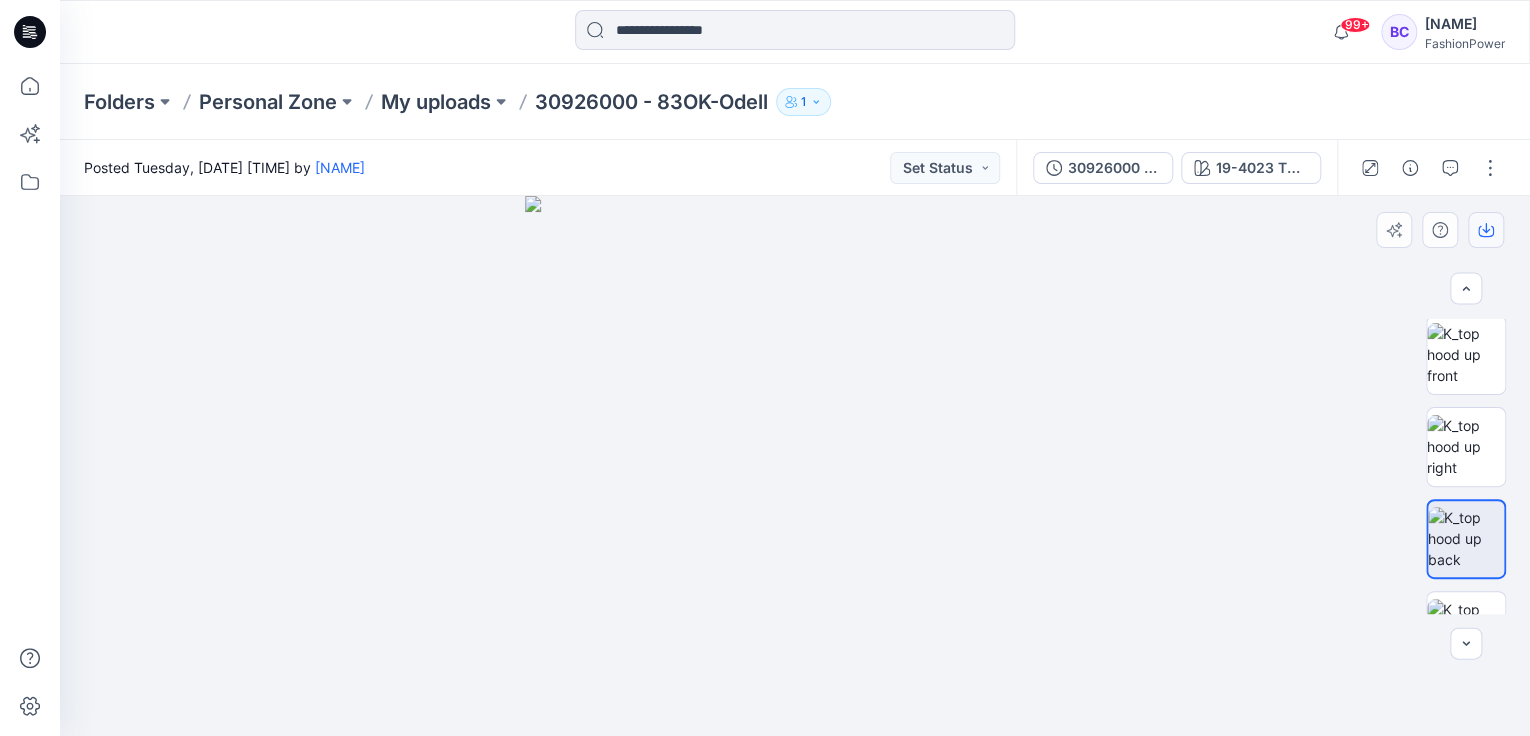 click at bounding box center [1486, 230] 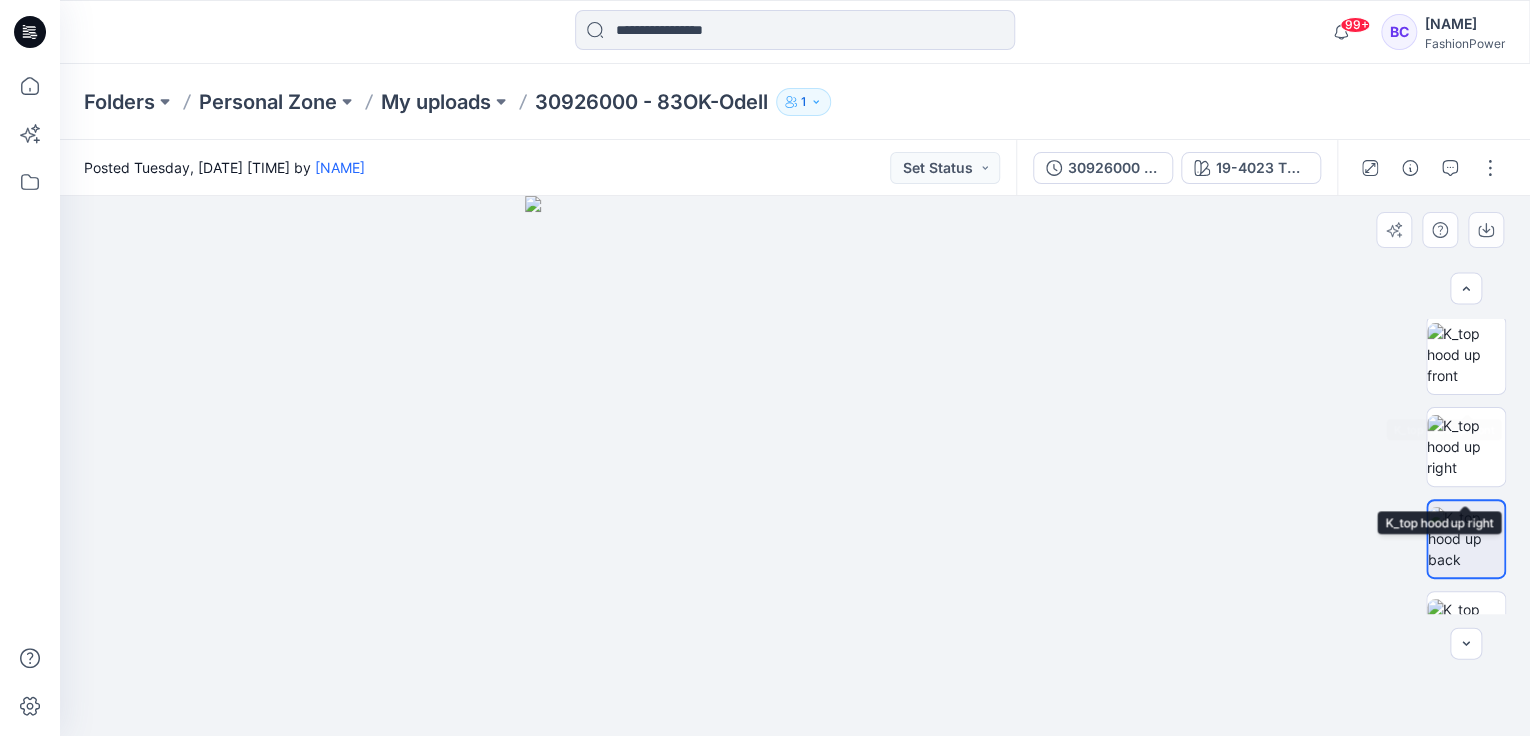 scroll, scrollTop: 0, scrollLeft: 0, axis: both 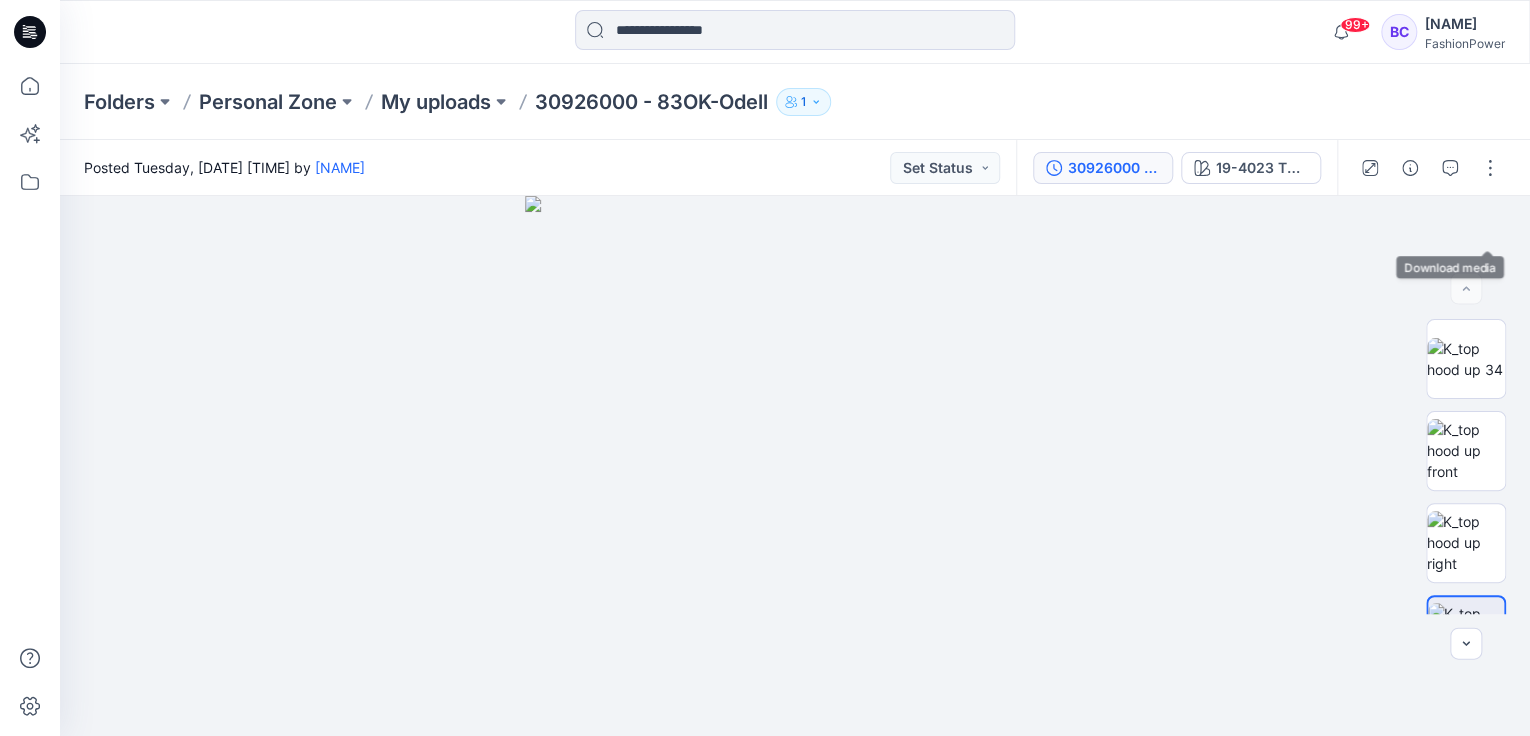 click on "30926000 - 83OK-Odell" at bounding box center [1103, 168] 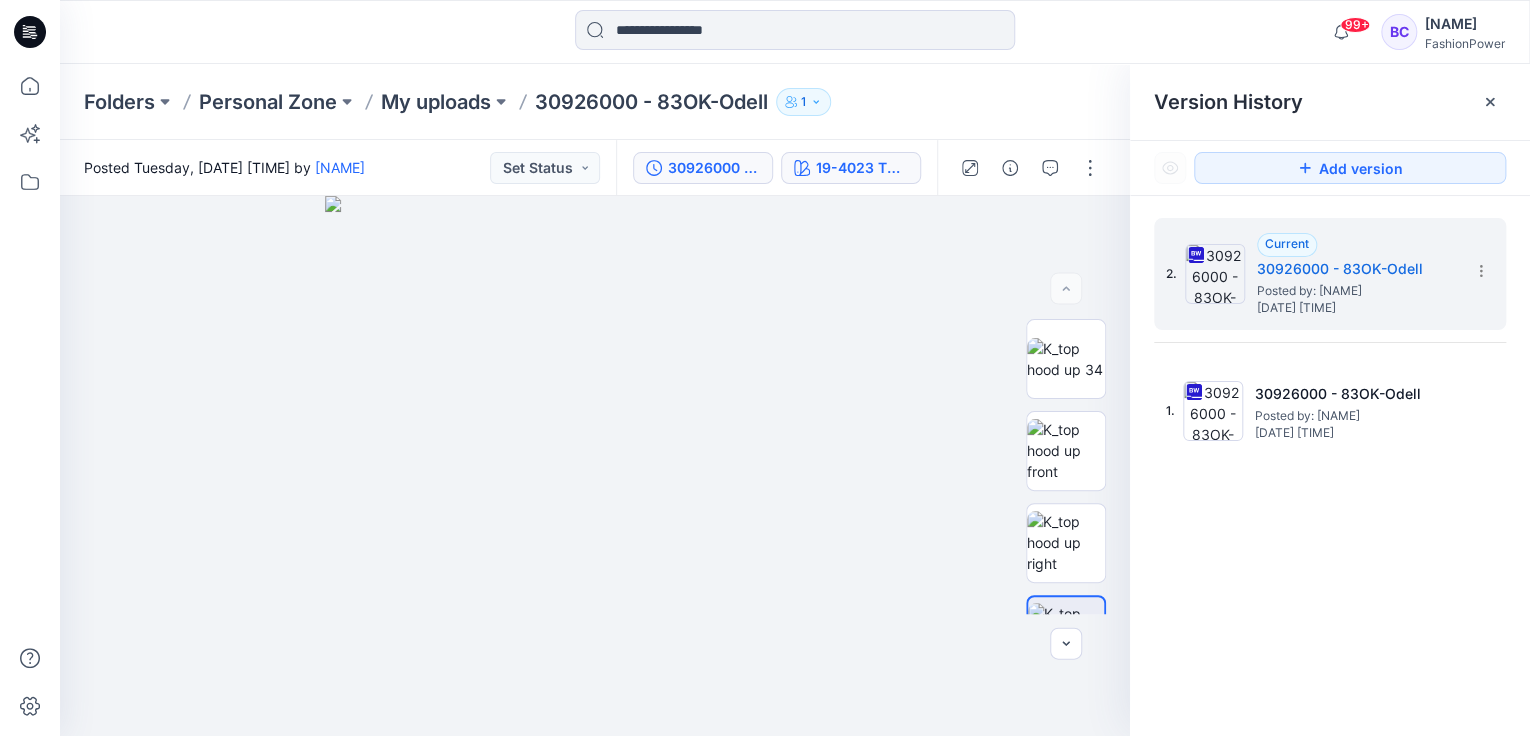 click 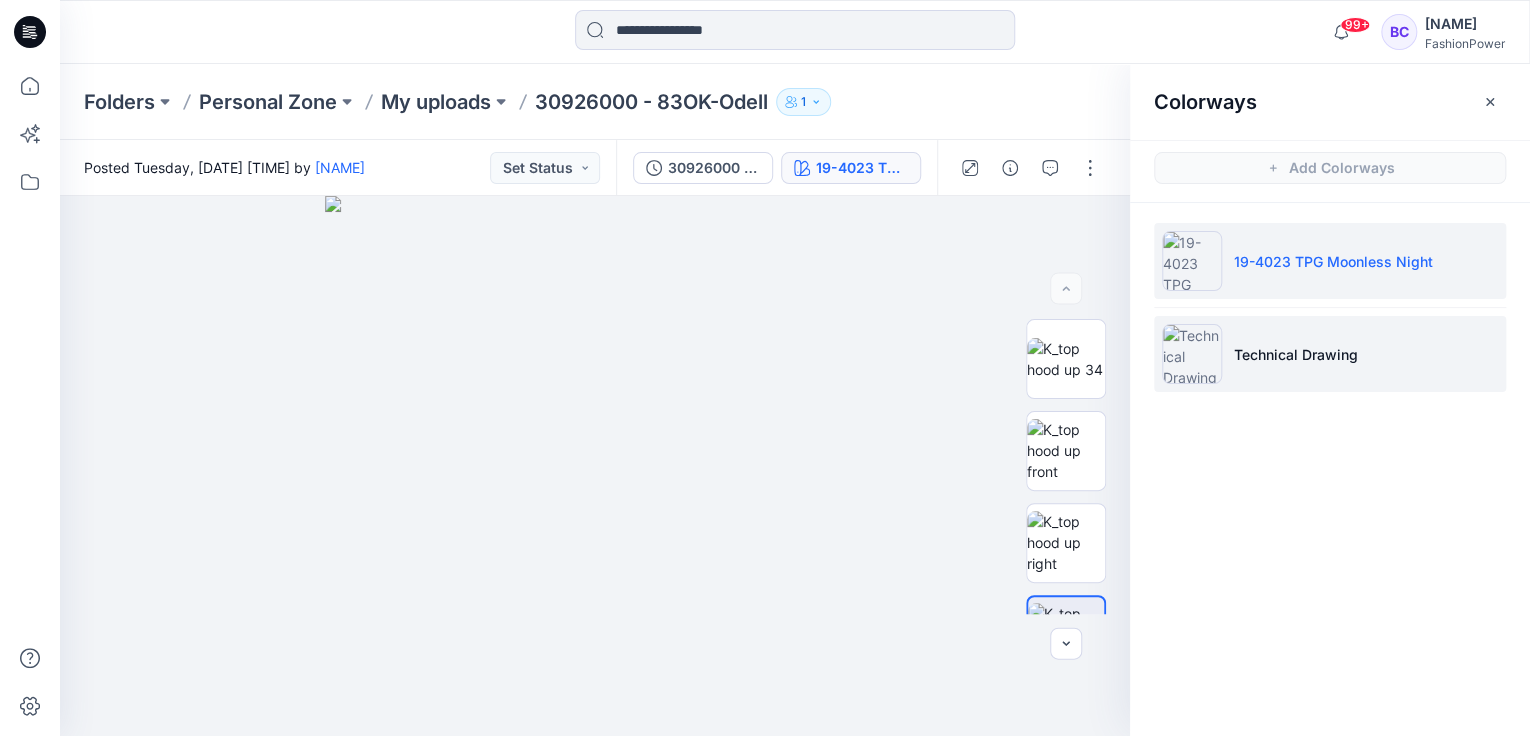 click on "Technical Drawing" at bounding box center [1330, 354] 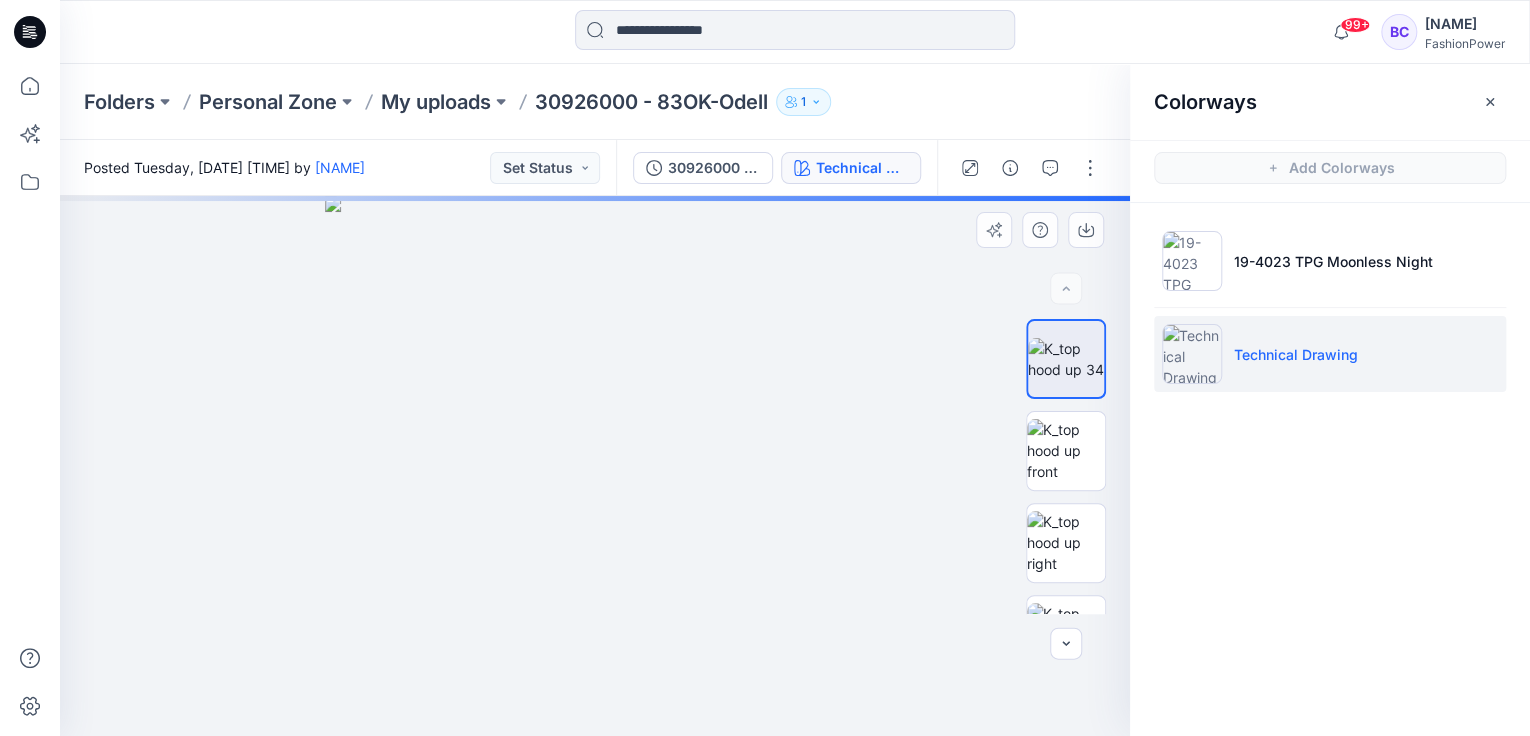click at bounding box center [595, 466] 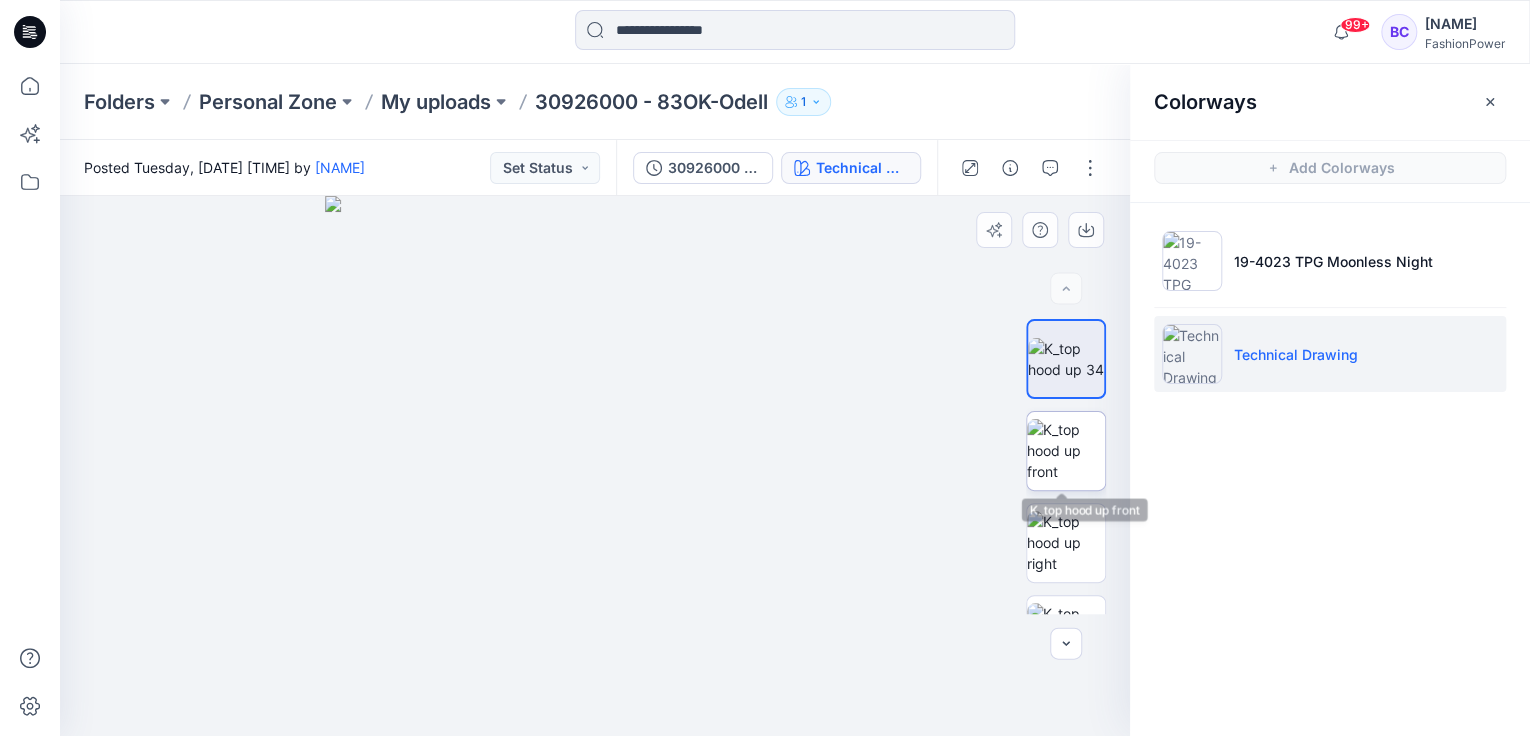 click at bounding box center (1066, 450) 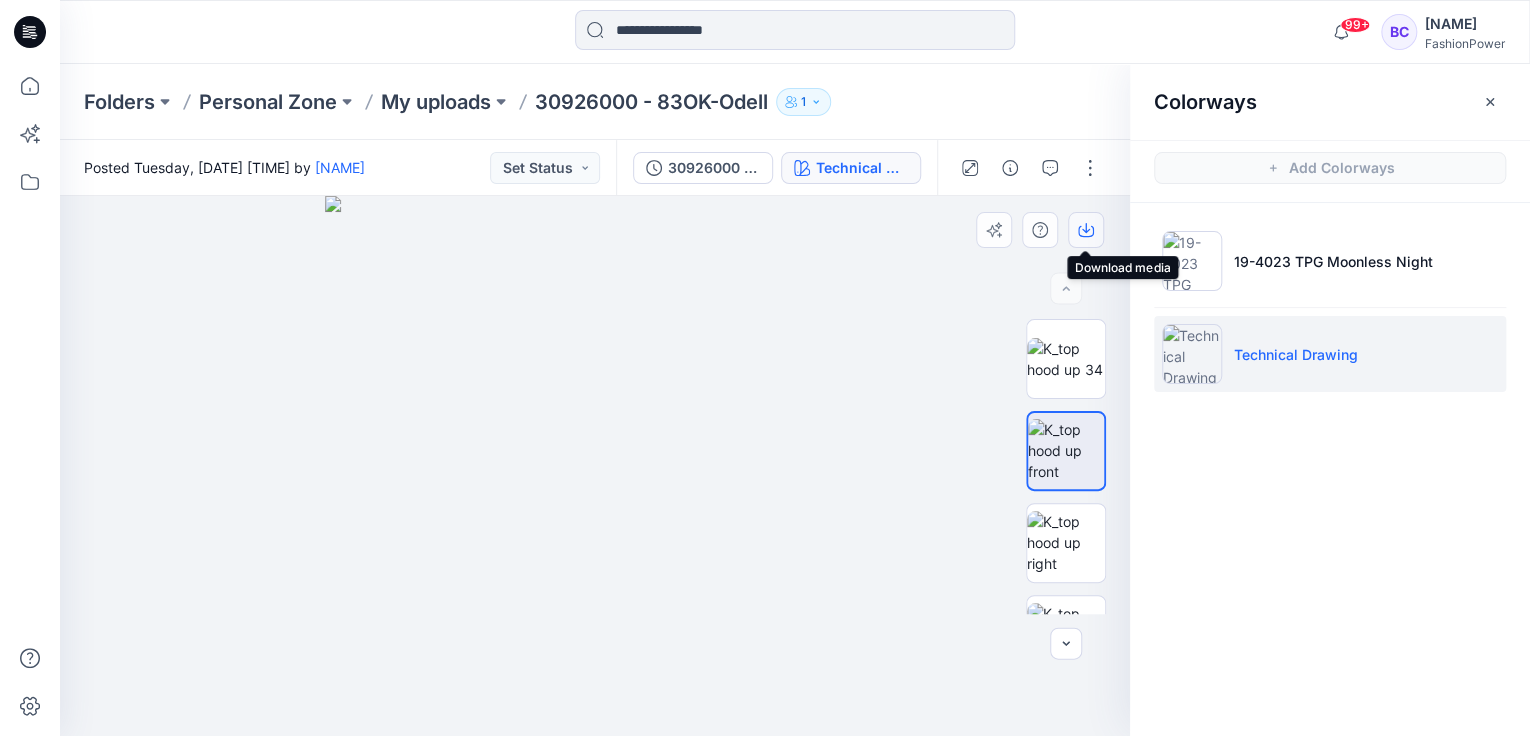 click 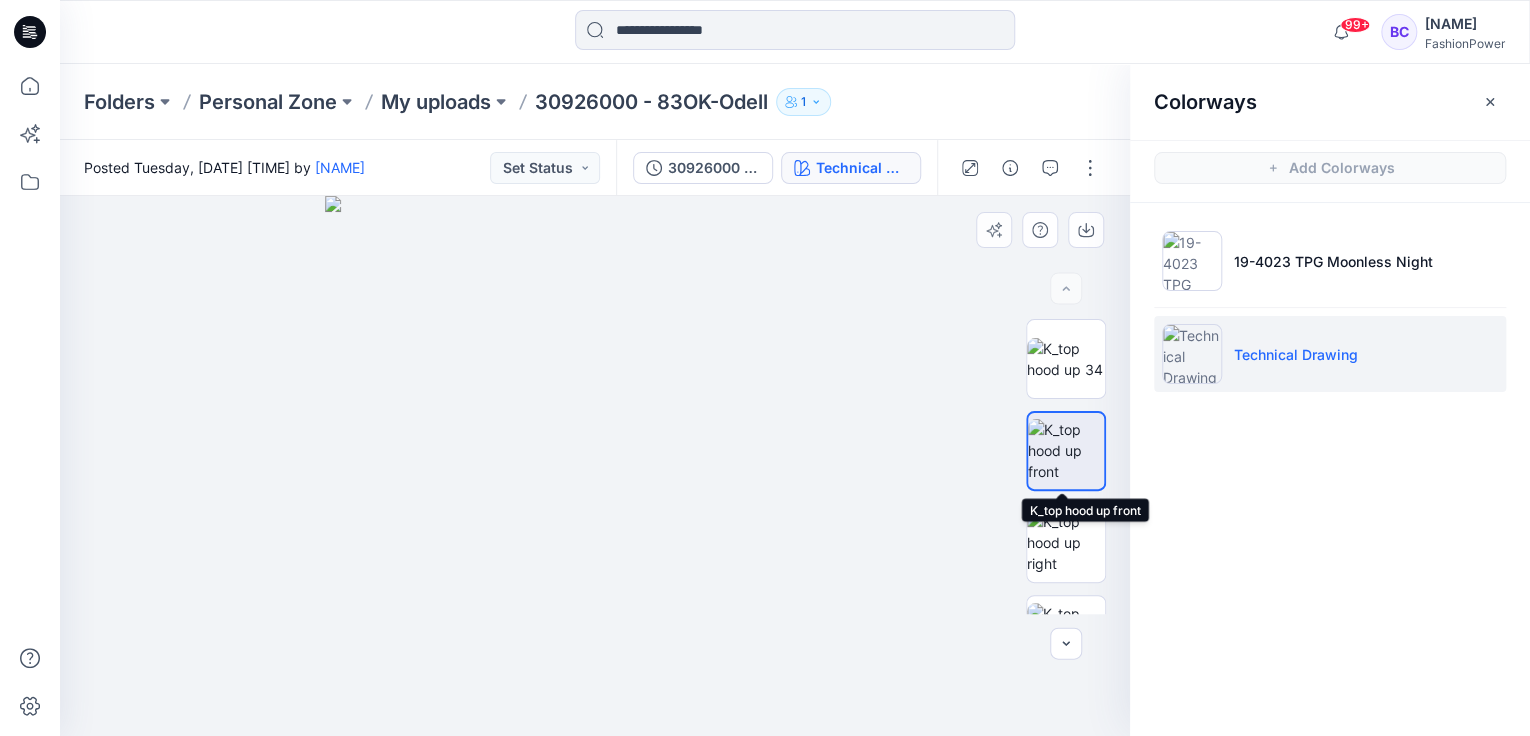 click at bounding box center [1066, 450] 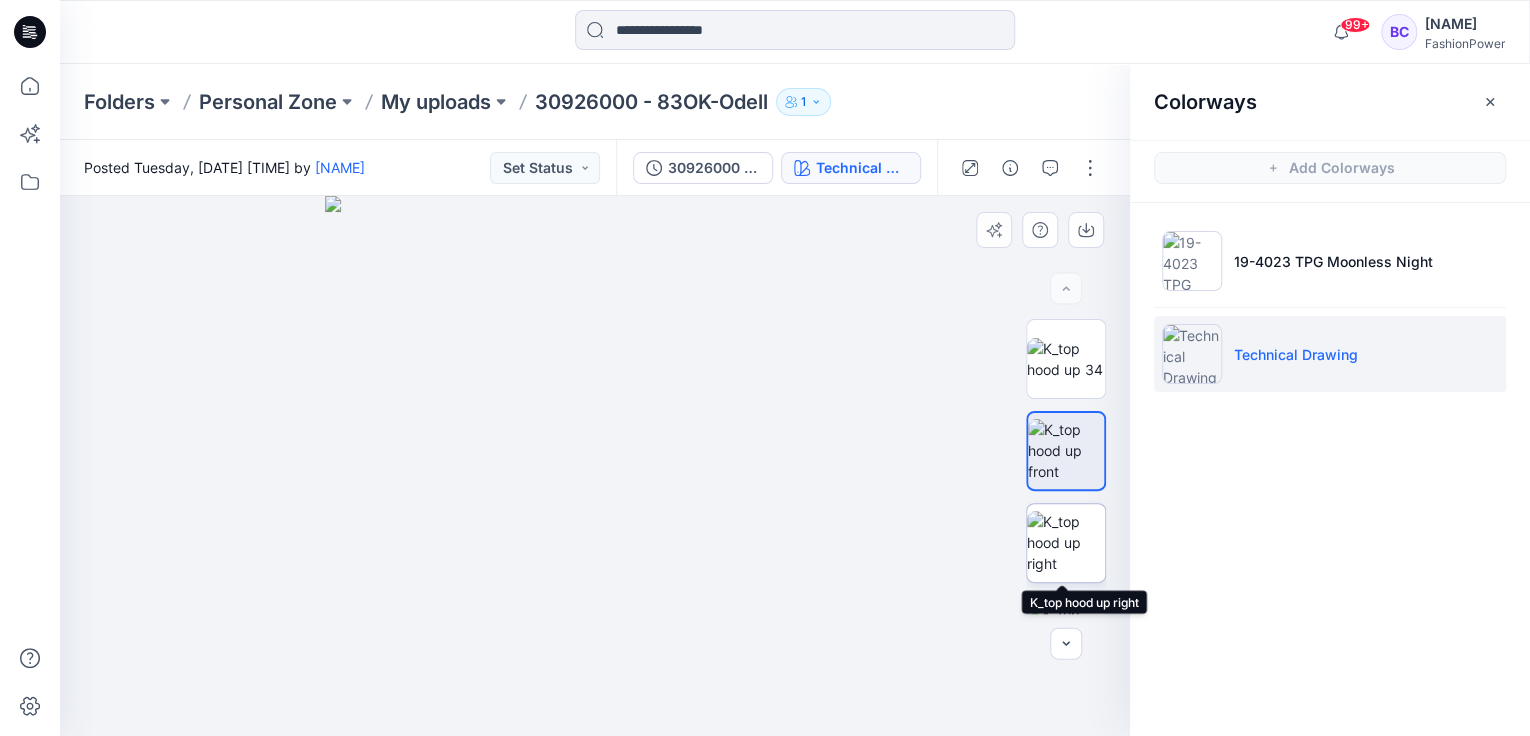 click at bounding box center [1066, 542] 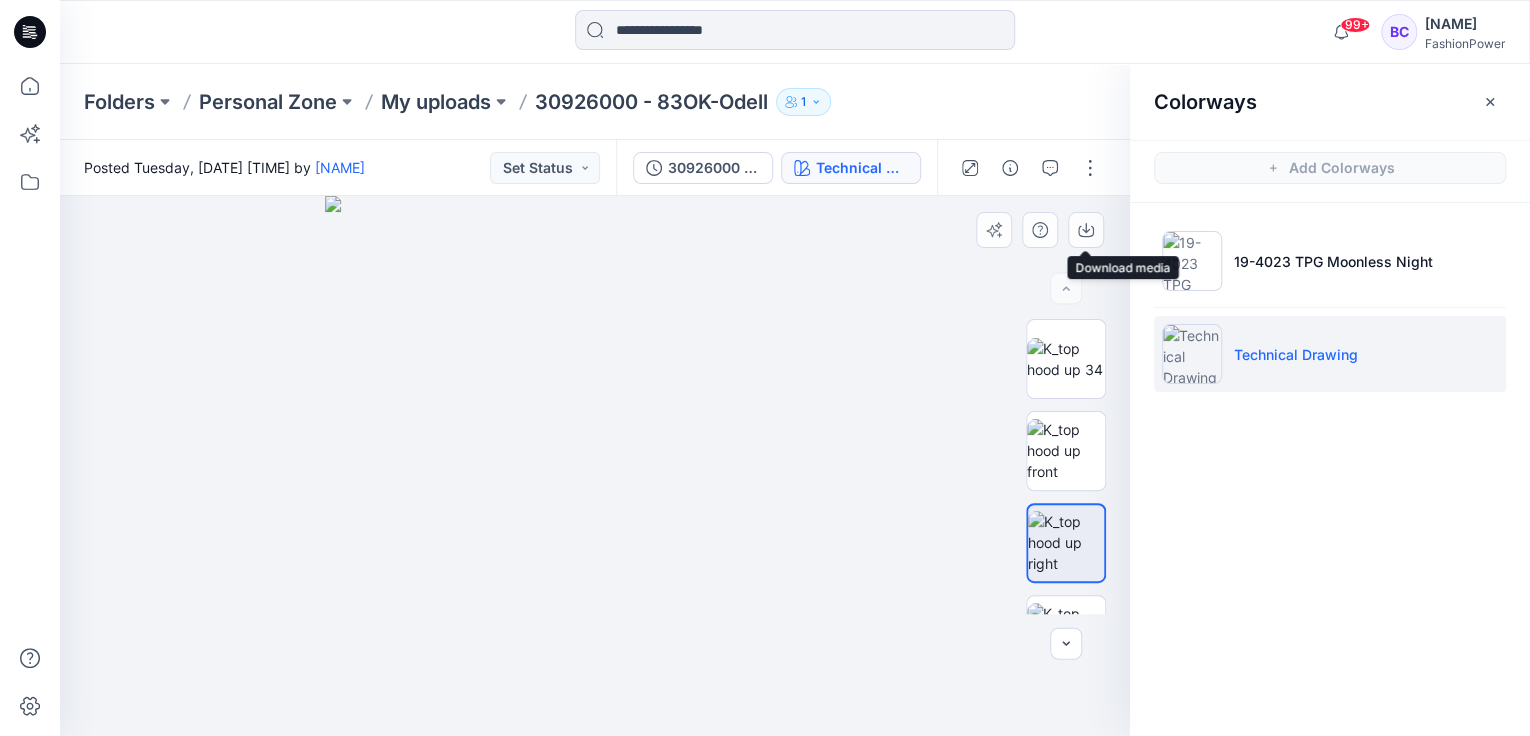 drag, startPoint x: 1085, startPoint y: 231, endPoint x: 1028, endPoint y: 525, distance: 299.47455 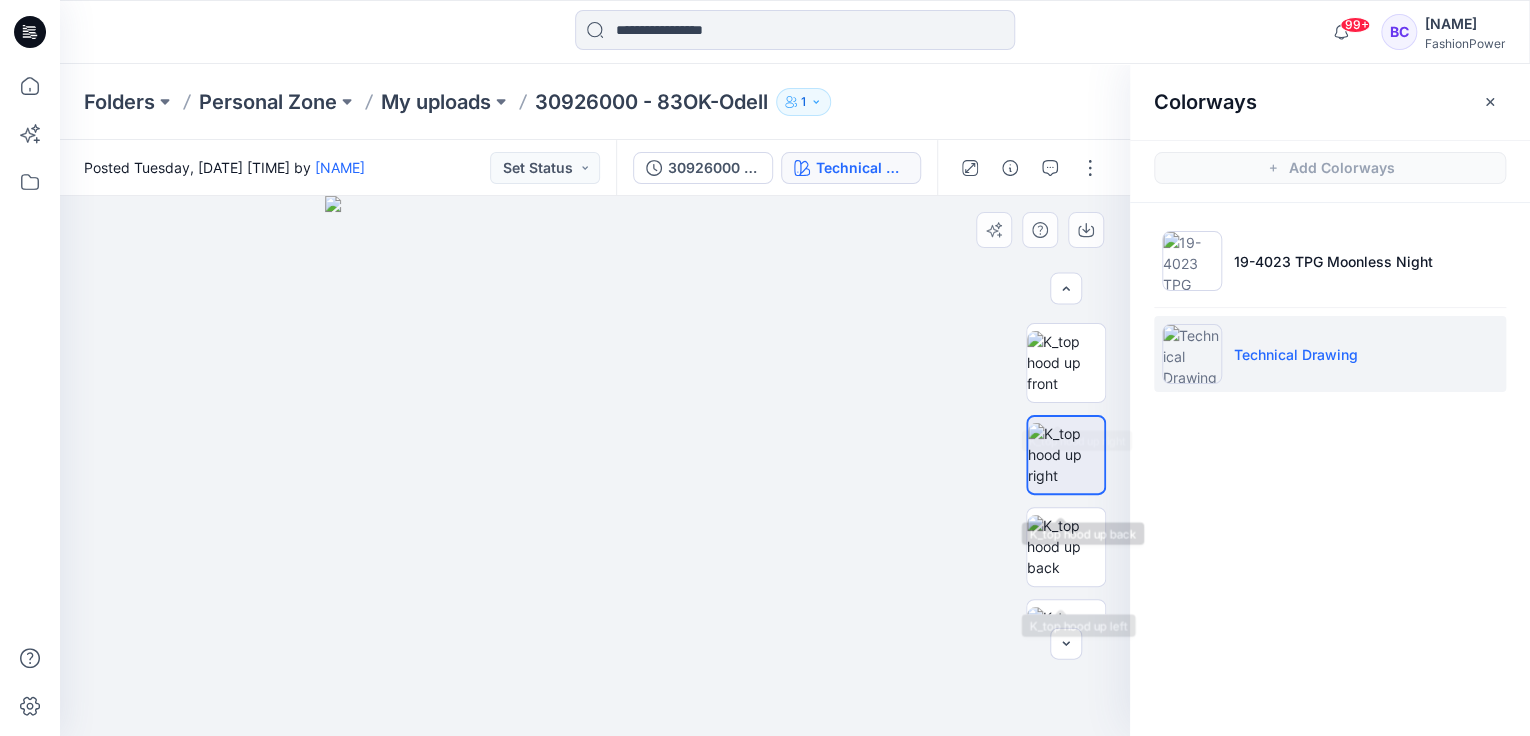 scroll, scrollTop: 160, scrollLeft: 0, axis: vertical 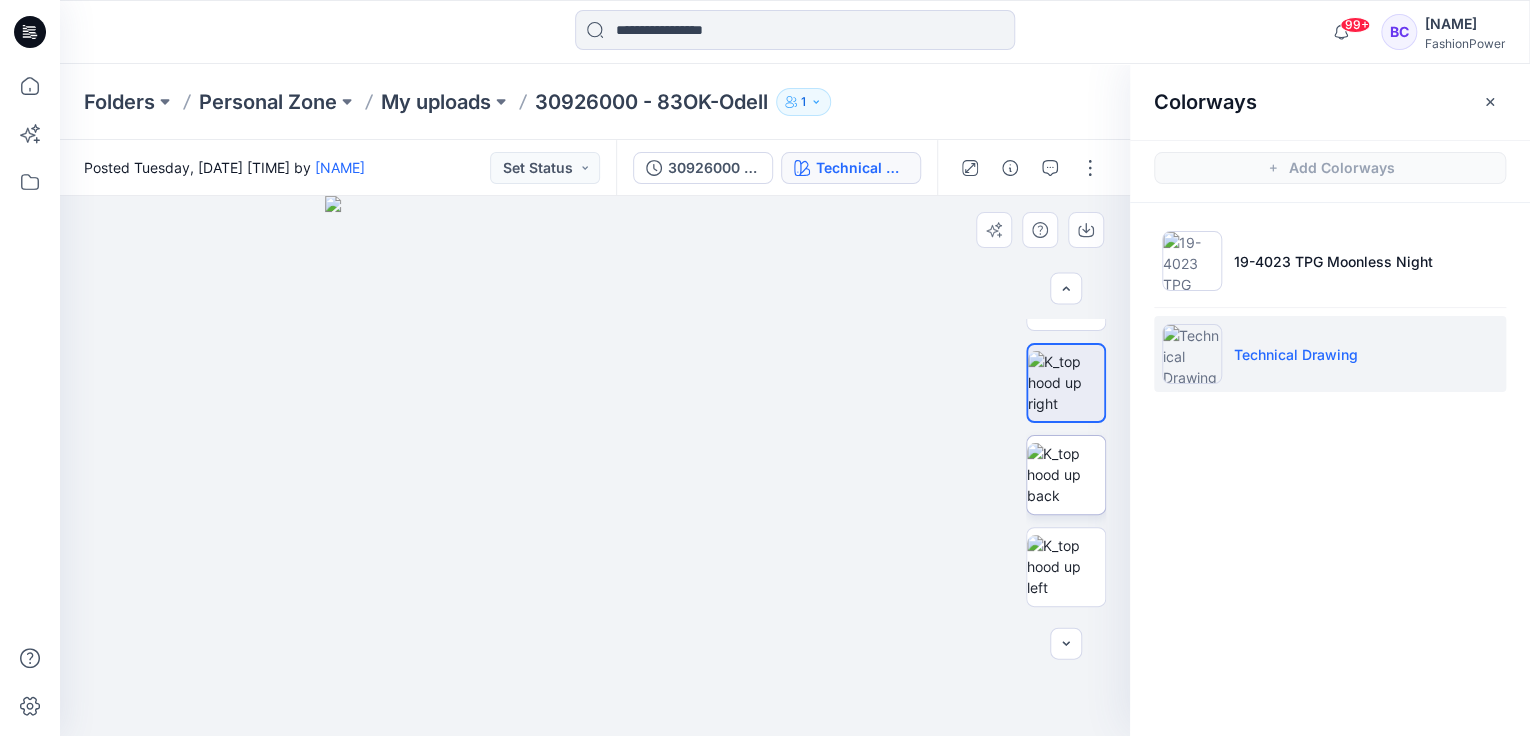 click at bounding box center [1066, 474] 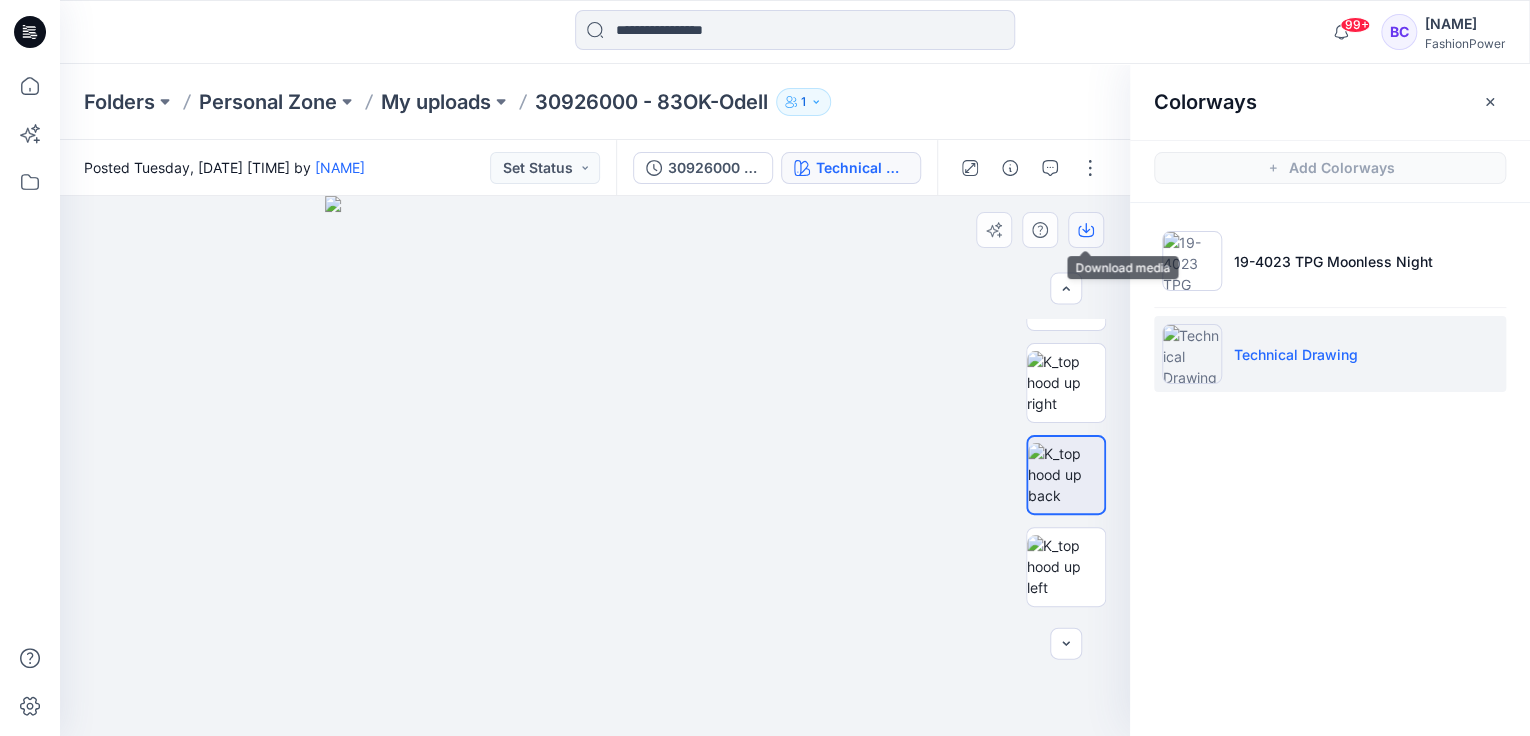 click at bounding box center (1086, 230) 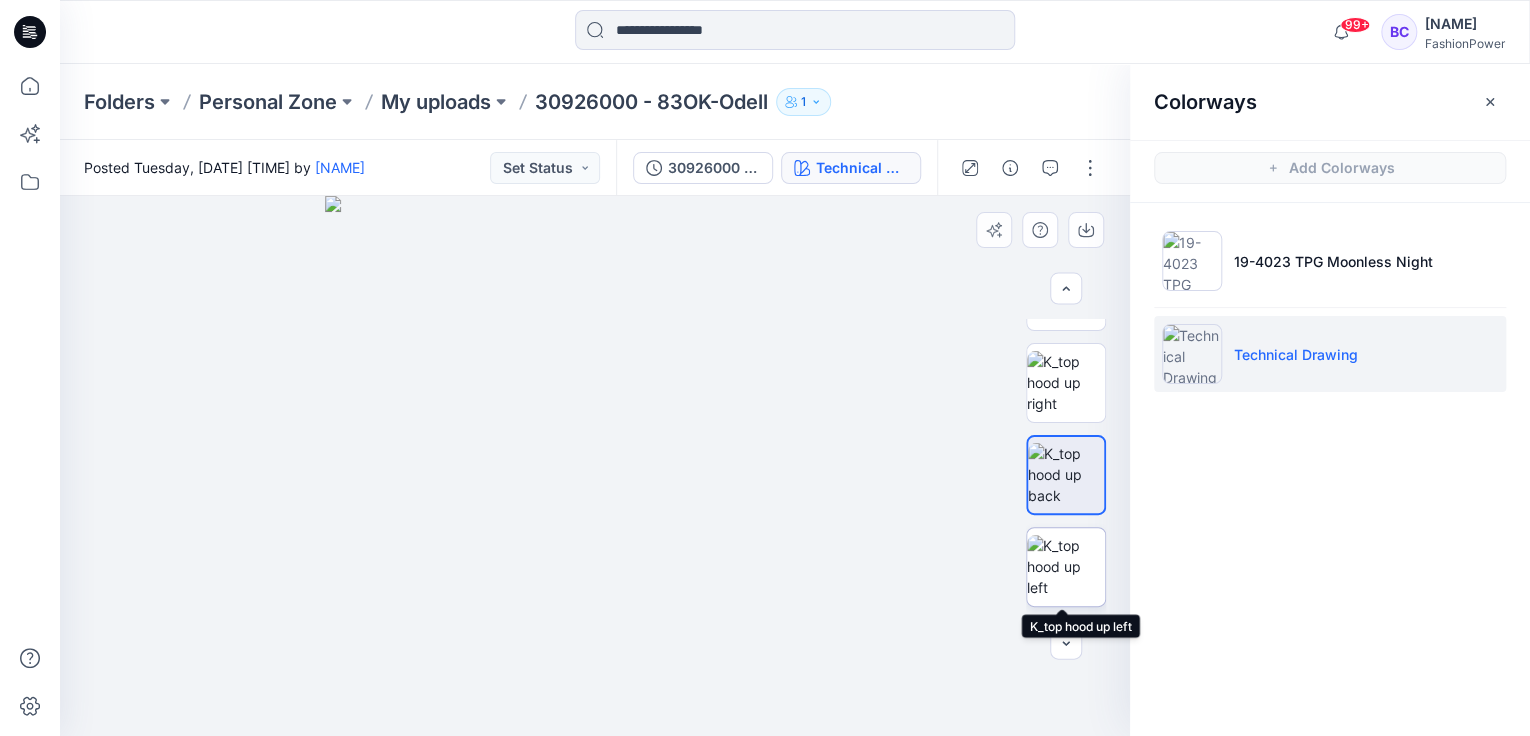 click at bounding box center [1066, 566] 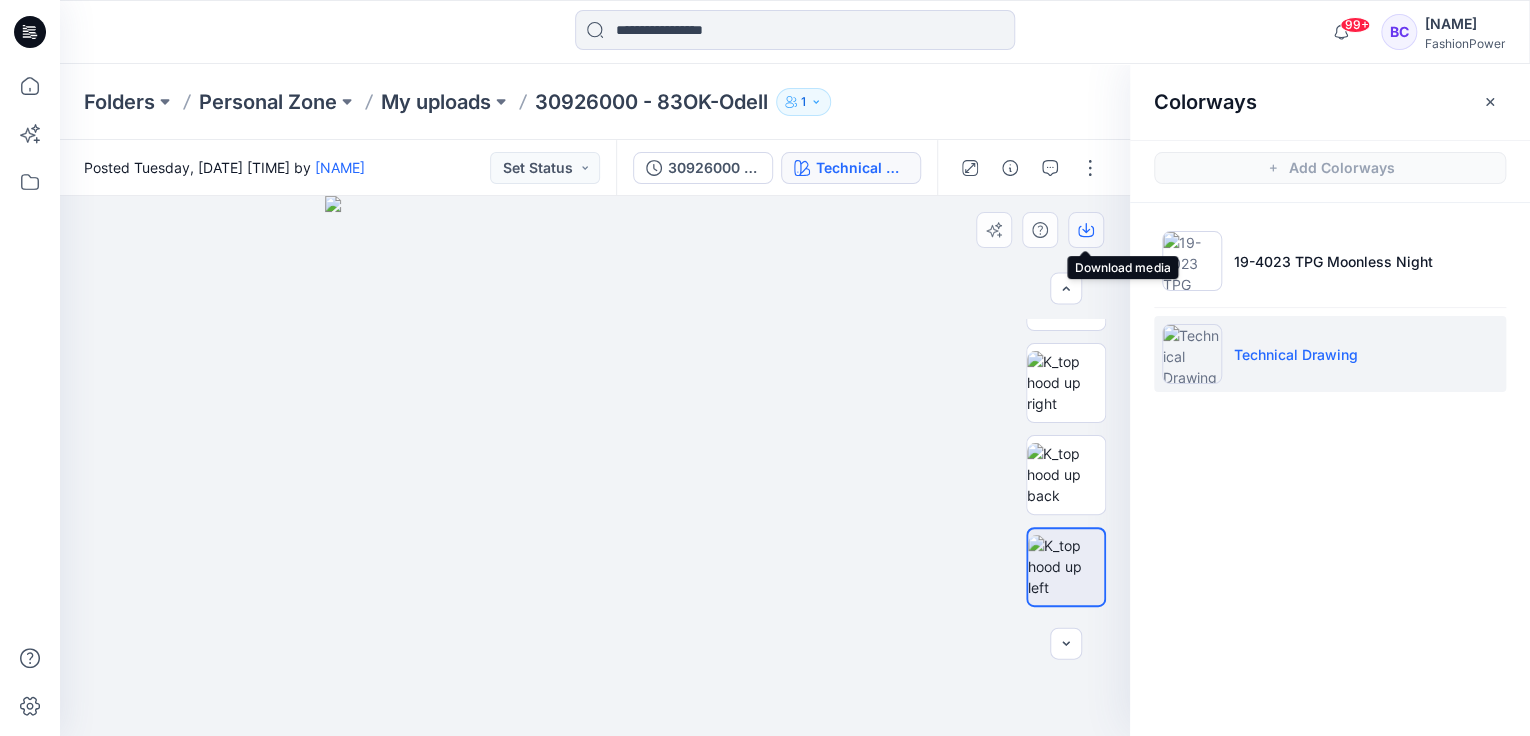 click at bounding box center (1086, 230) 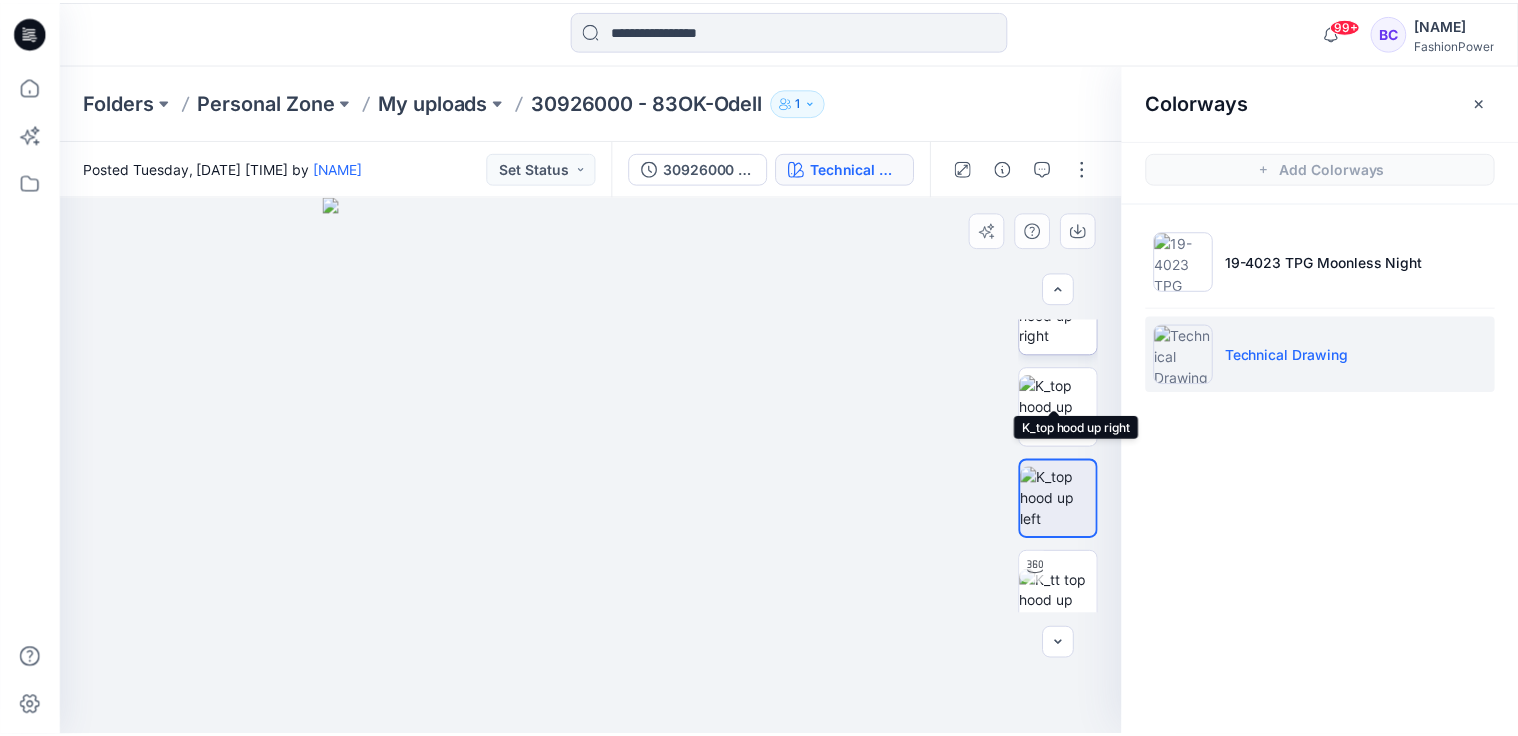 scroll, scrollTop: 320, scrollLeft: 0, axis: vertical 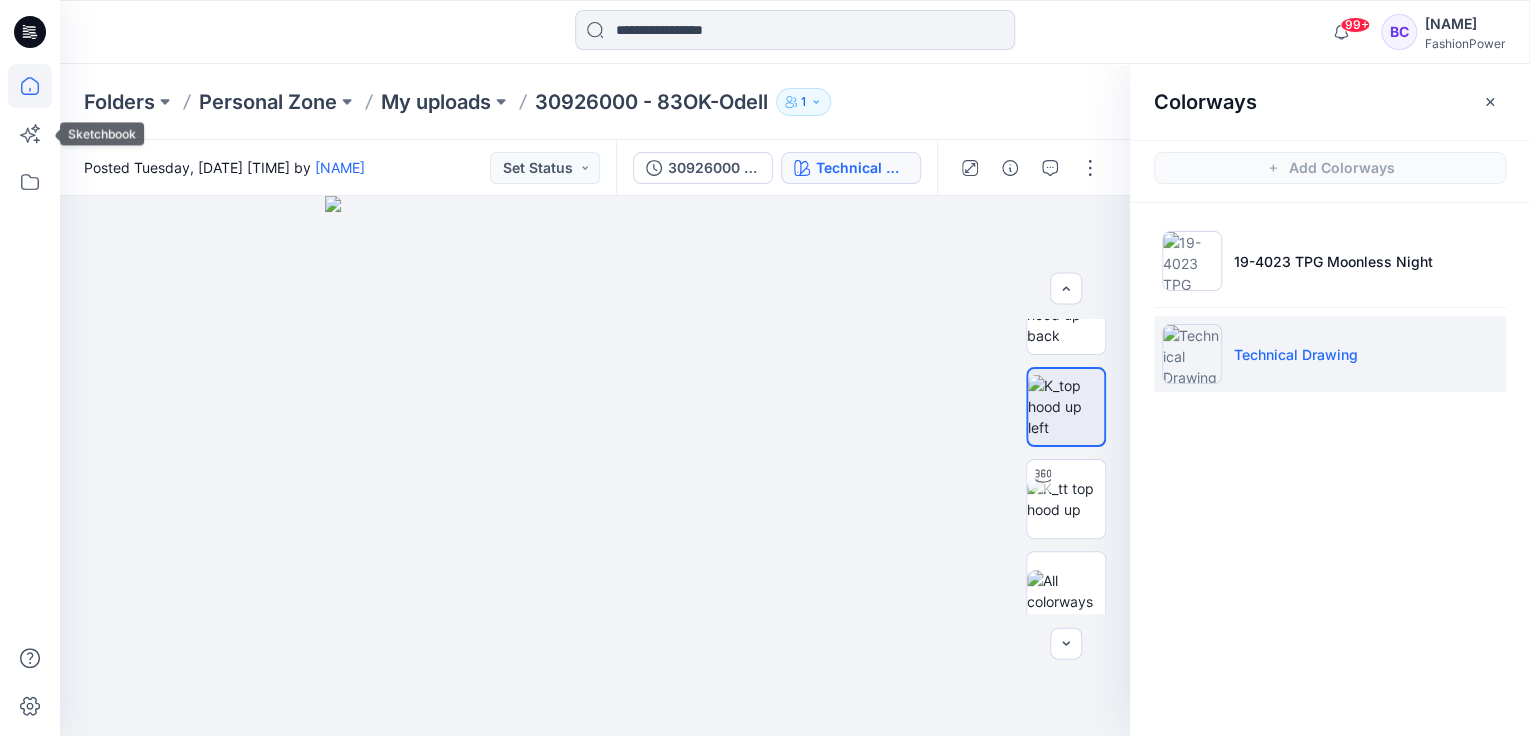 click 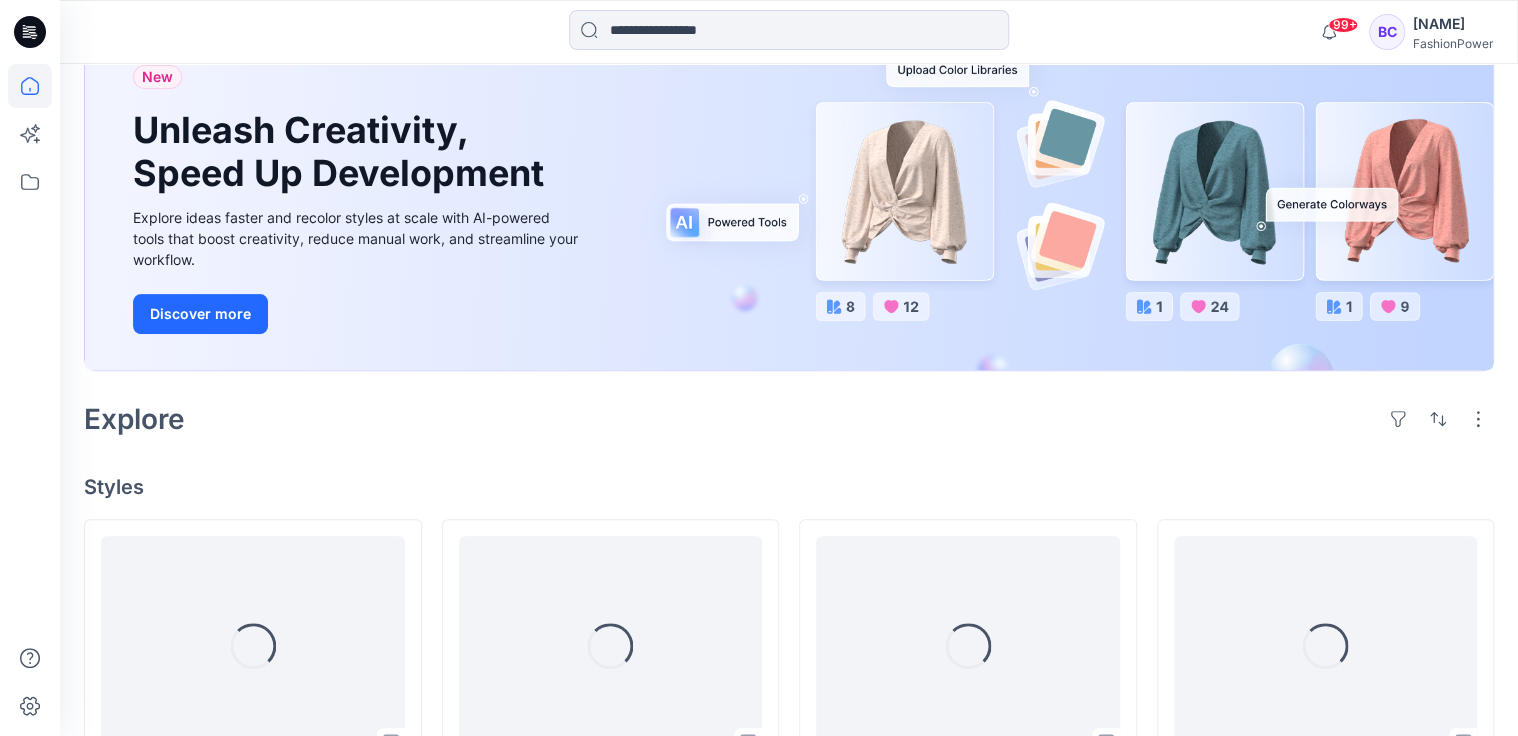 scroll, scrollTop: 320, scrollLeft: 0, axis: vertical 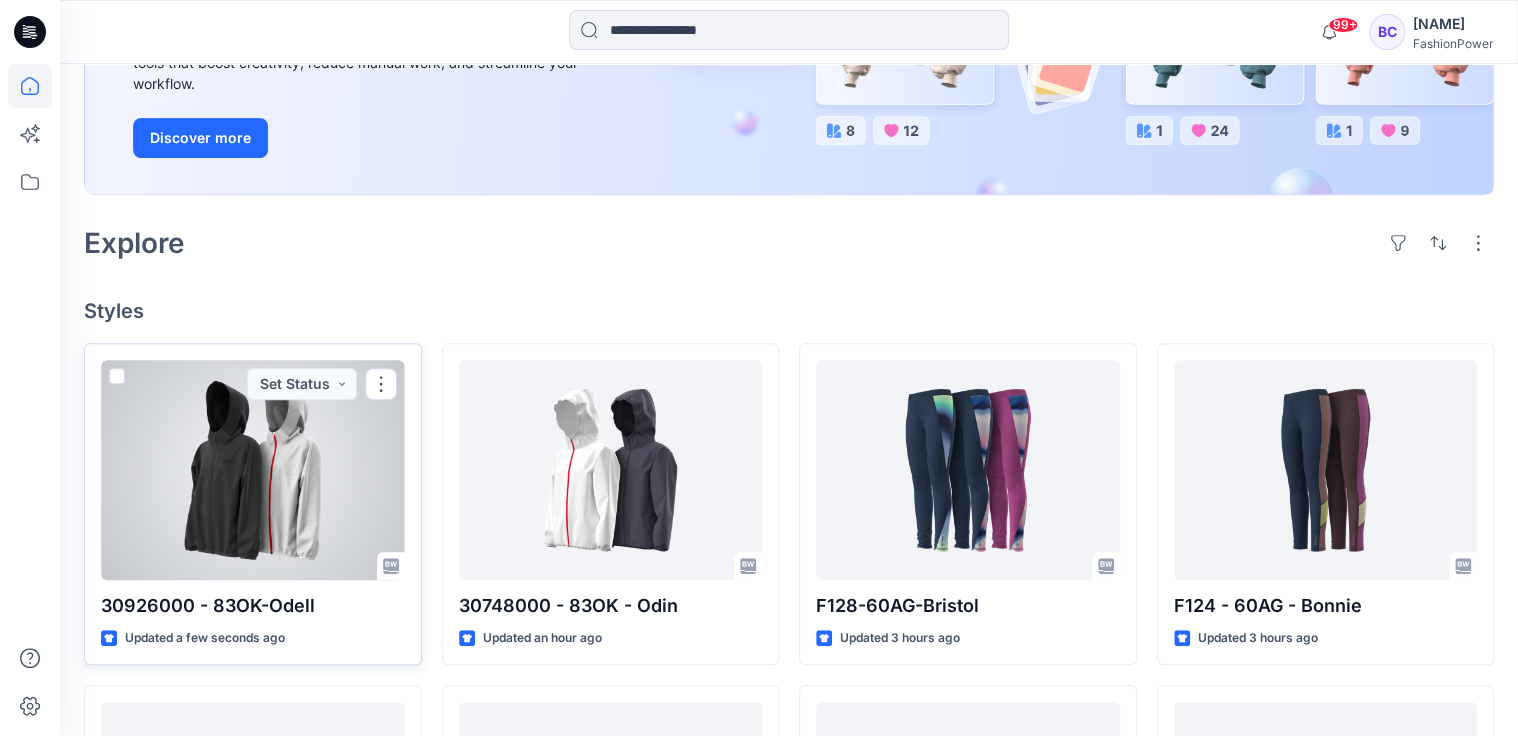 click at bounding box center (253, 470) 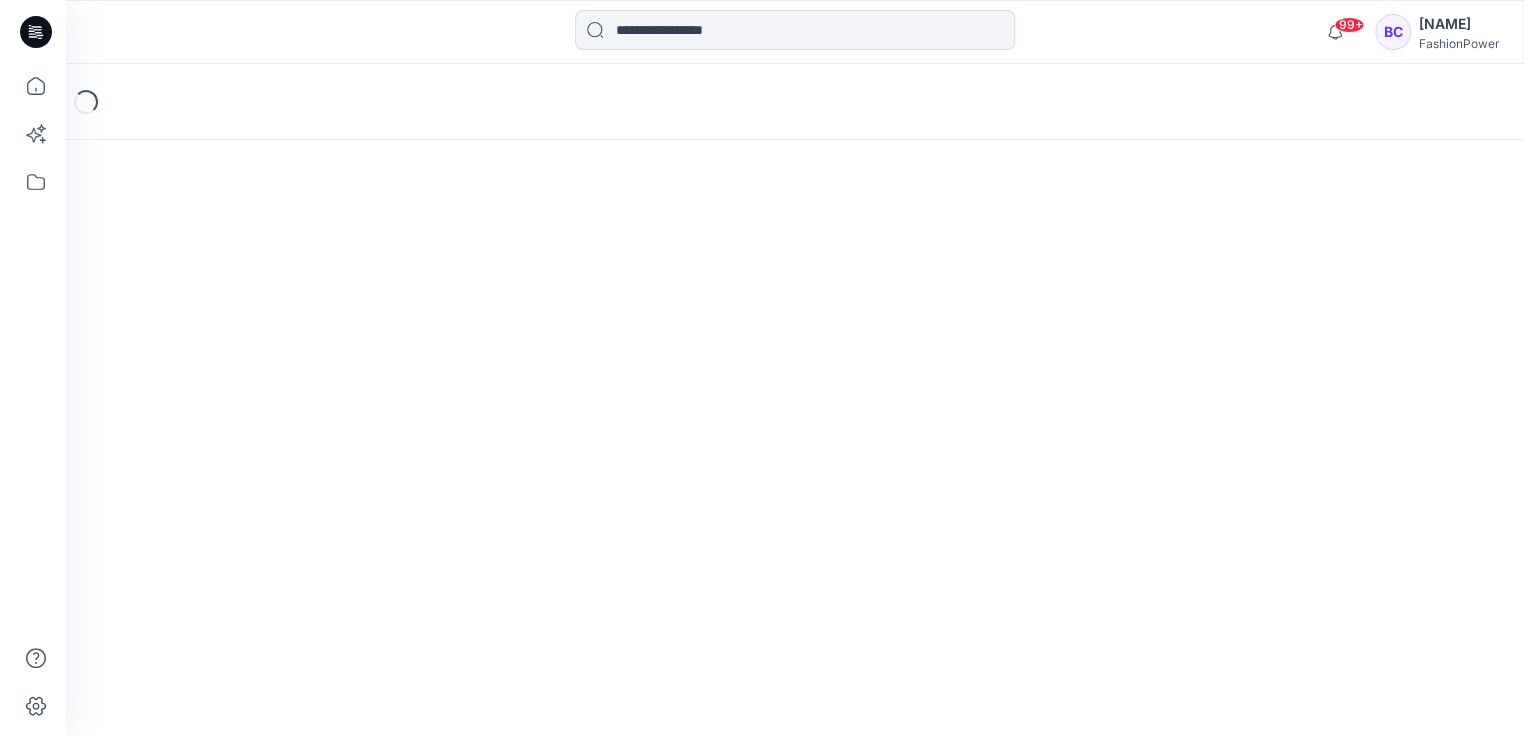 scroll, scrollTop: 0, scrollLeft: 0, axis: both 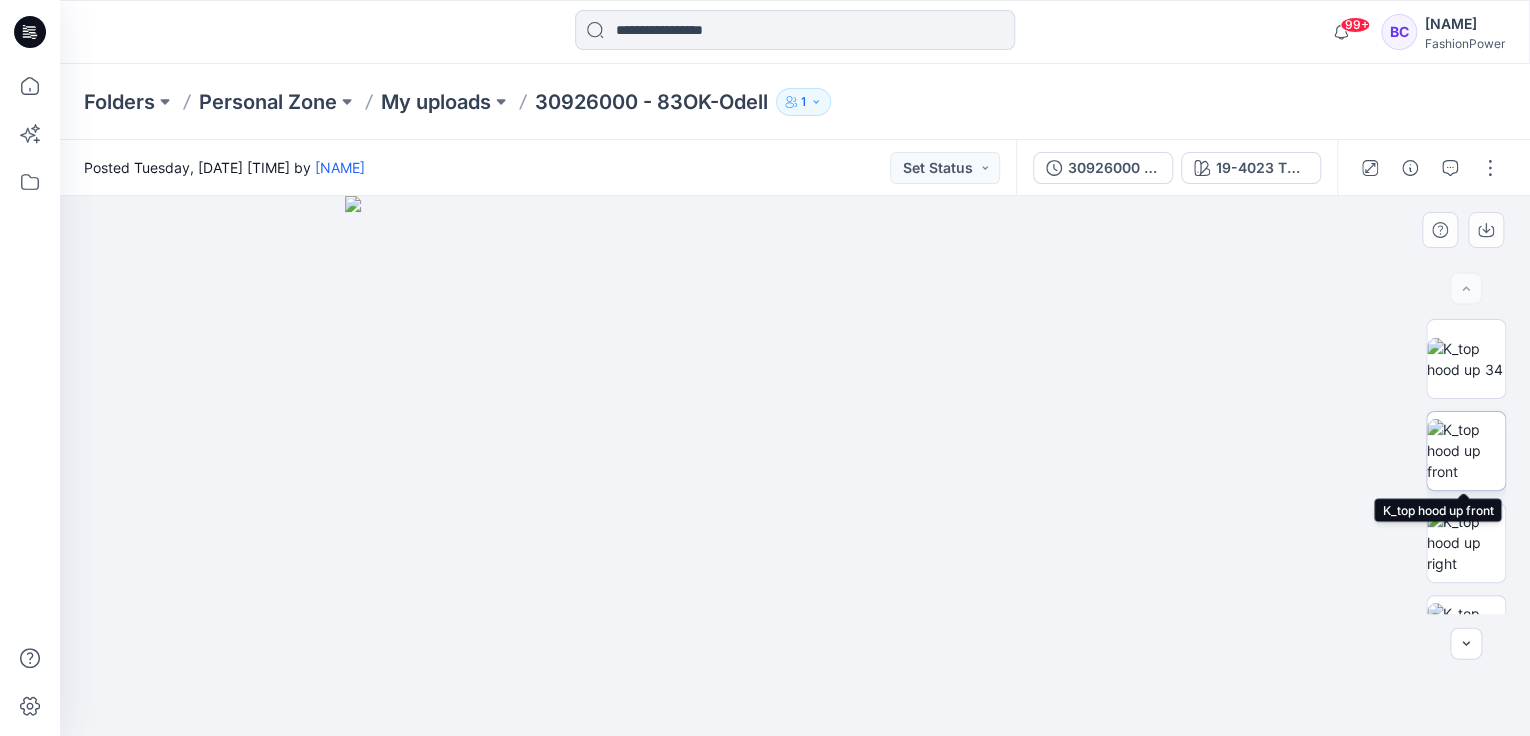 click at bounding box center [1466, 450] 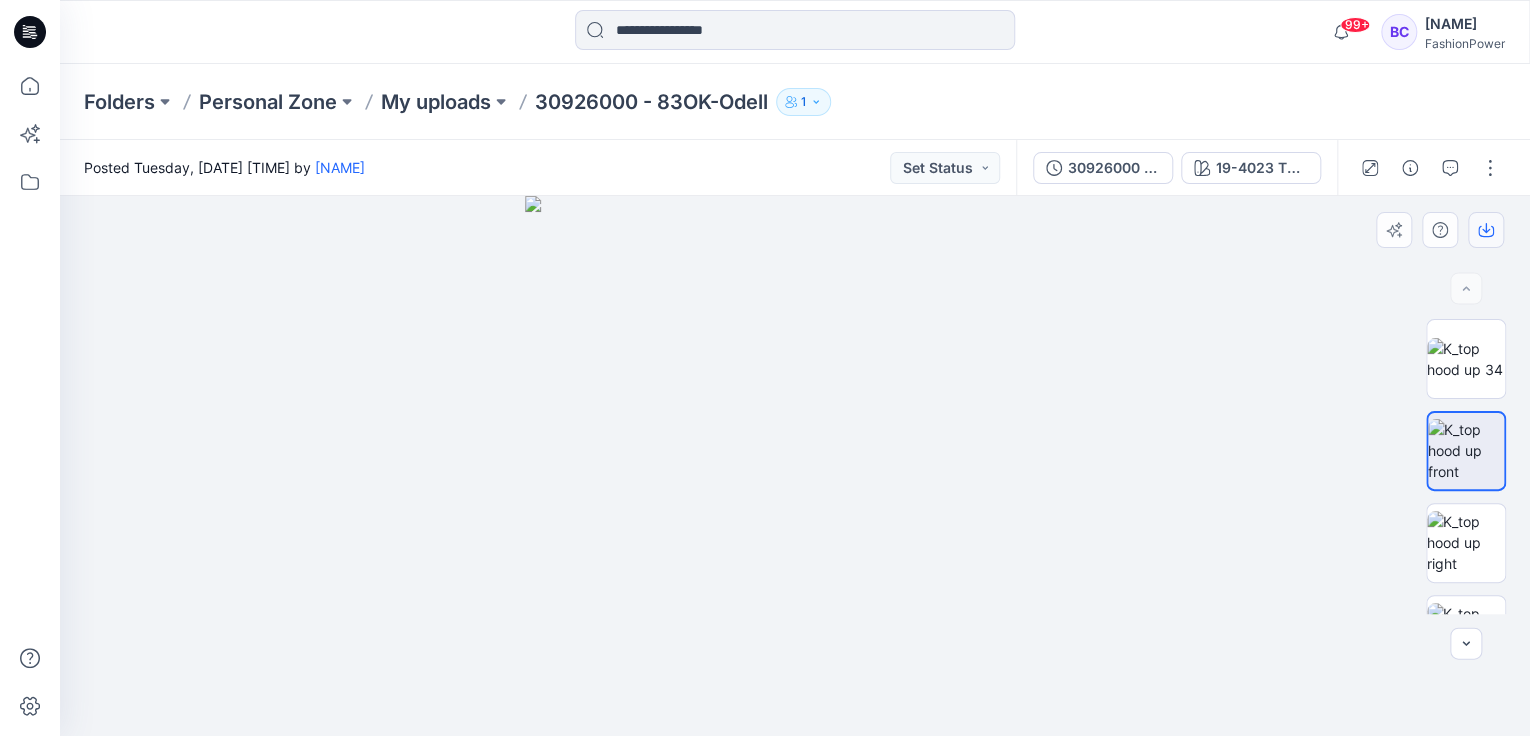 click at bounding box center [1486, 230] 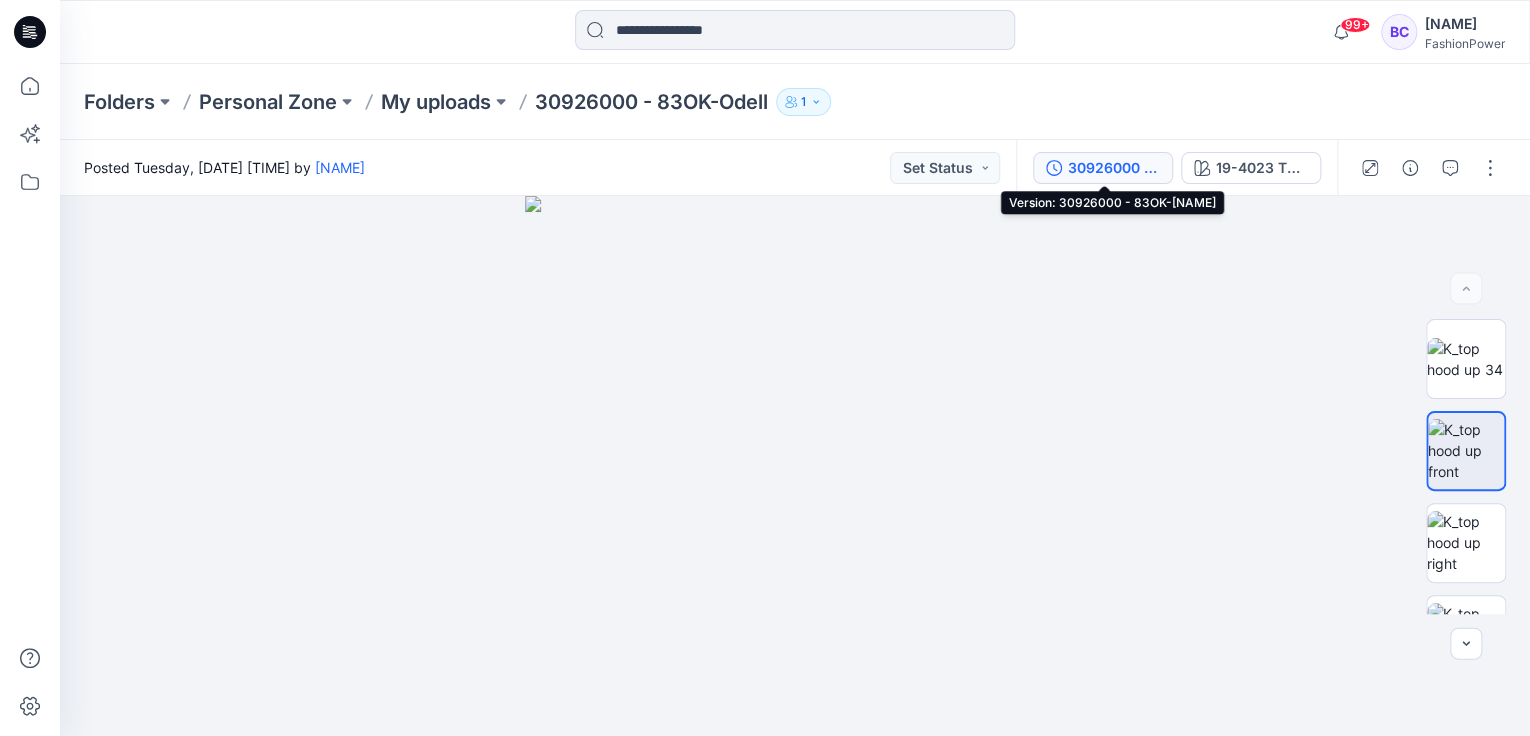 click on "30926000 - 83OK-Odell" at bounding box center [1103, 168] 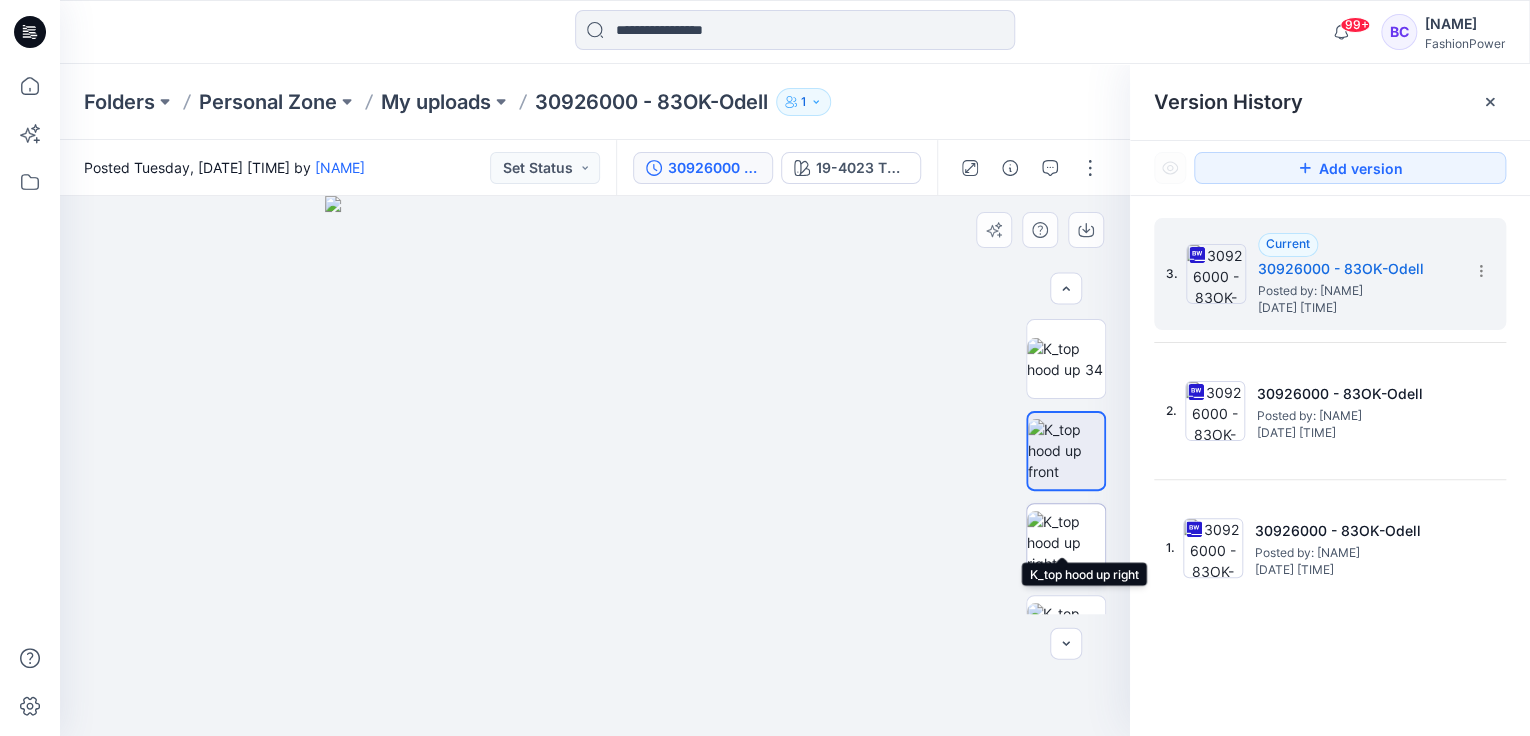 scroll, scrollTop: 240, scrollLeft: 0, axis: vertical 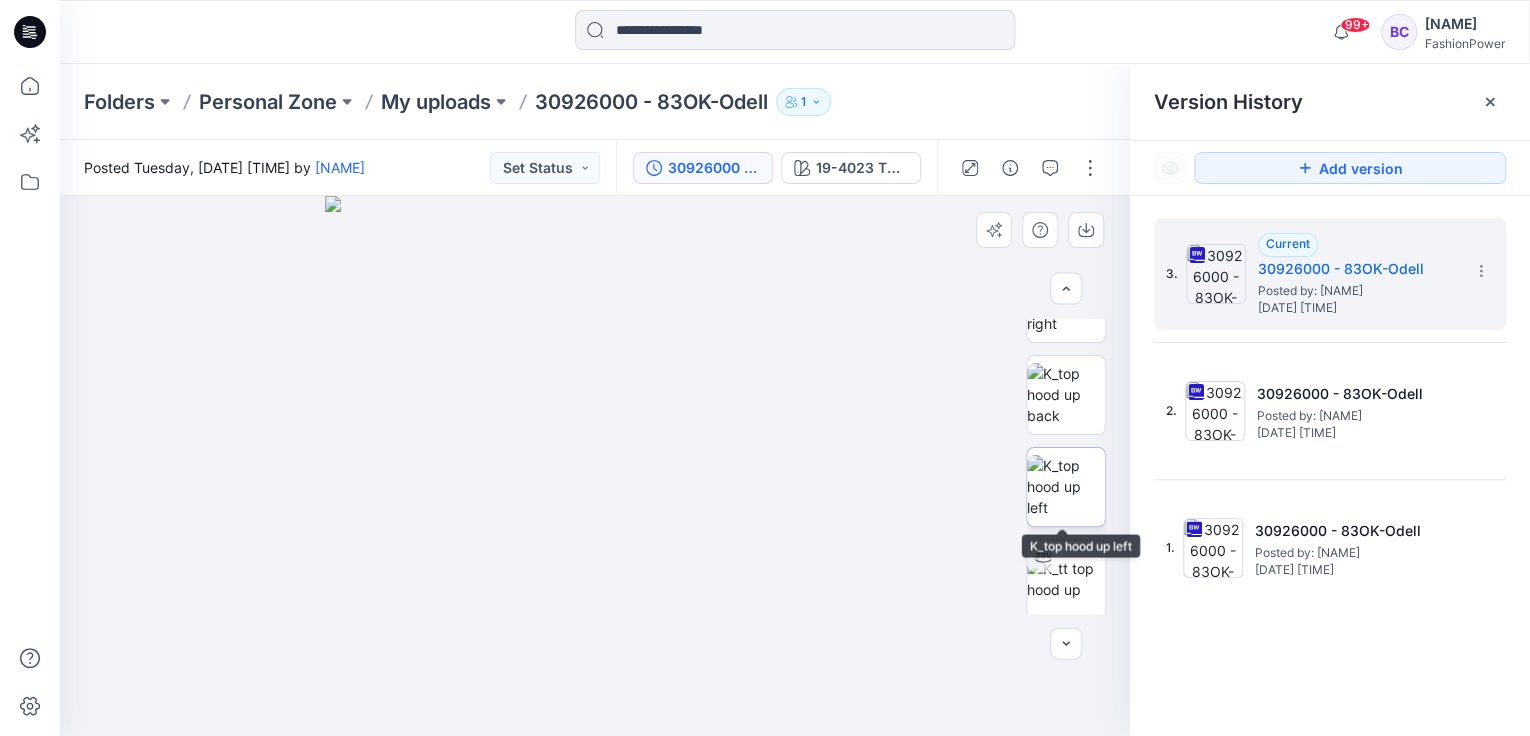 click at bounding box center (1066, 486) 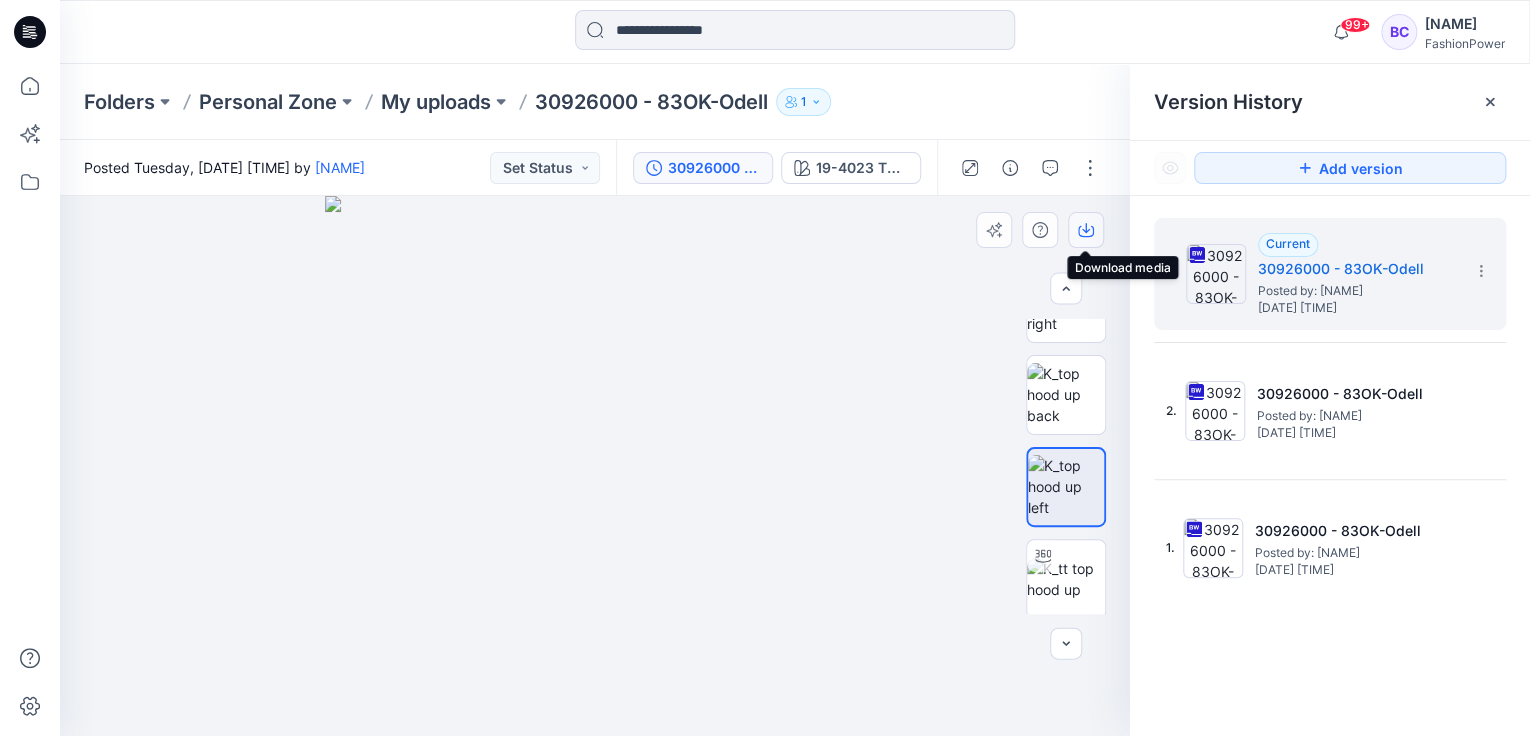drag, startPoint x: 1100, startPoint y: 232, endPoint x: 1084, endPoint y: 232, distance: 16 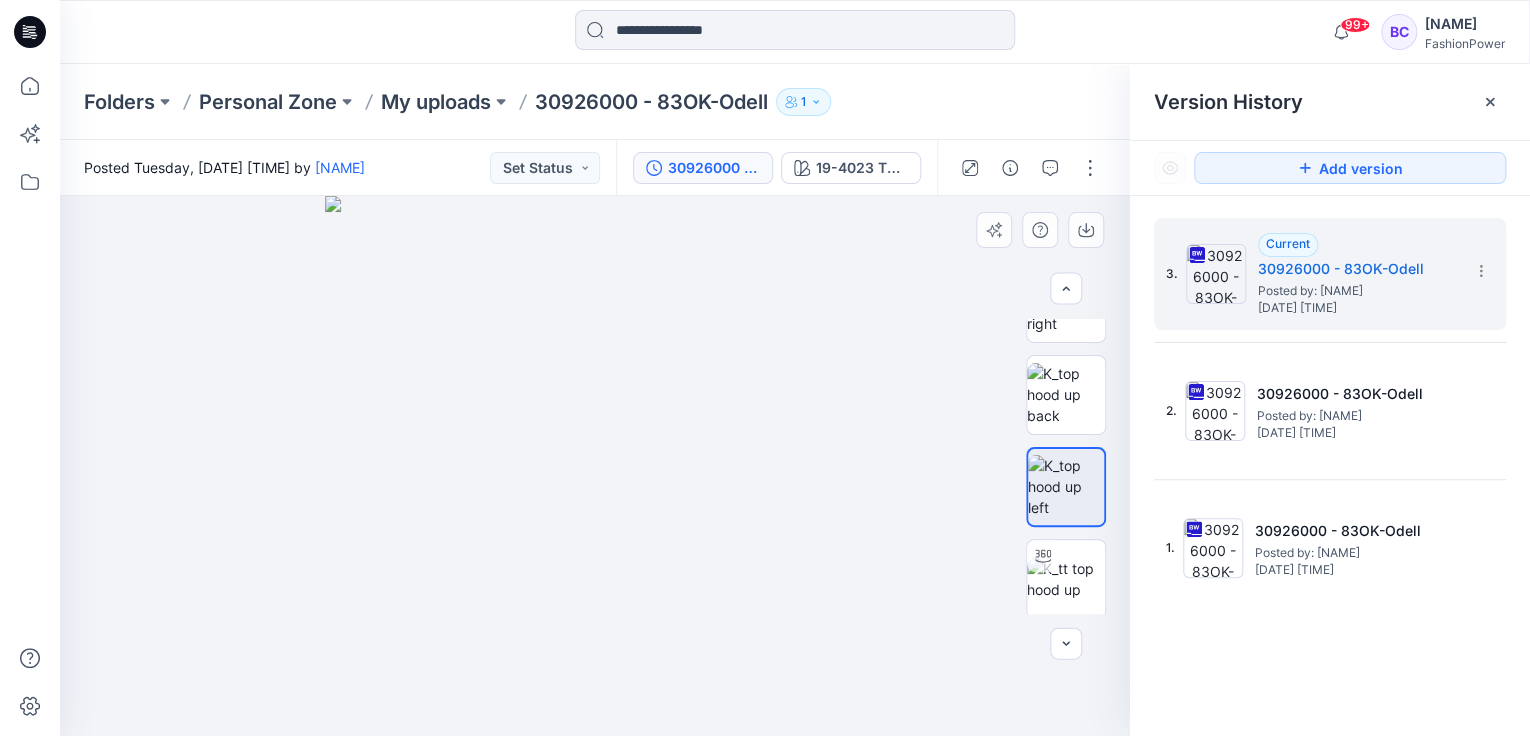click at bounding box center [595, 466] 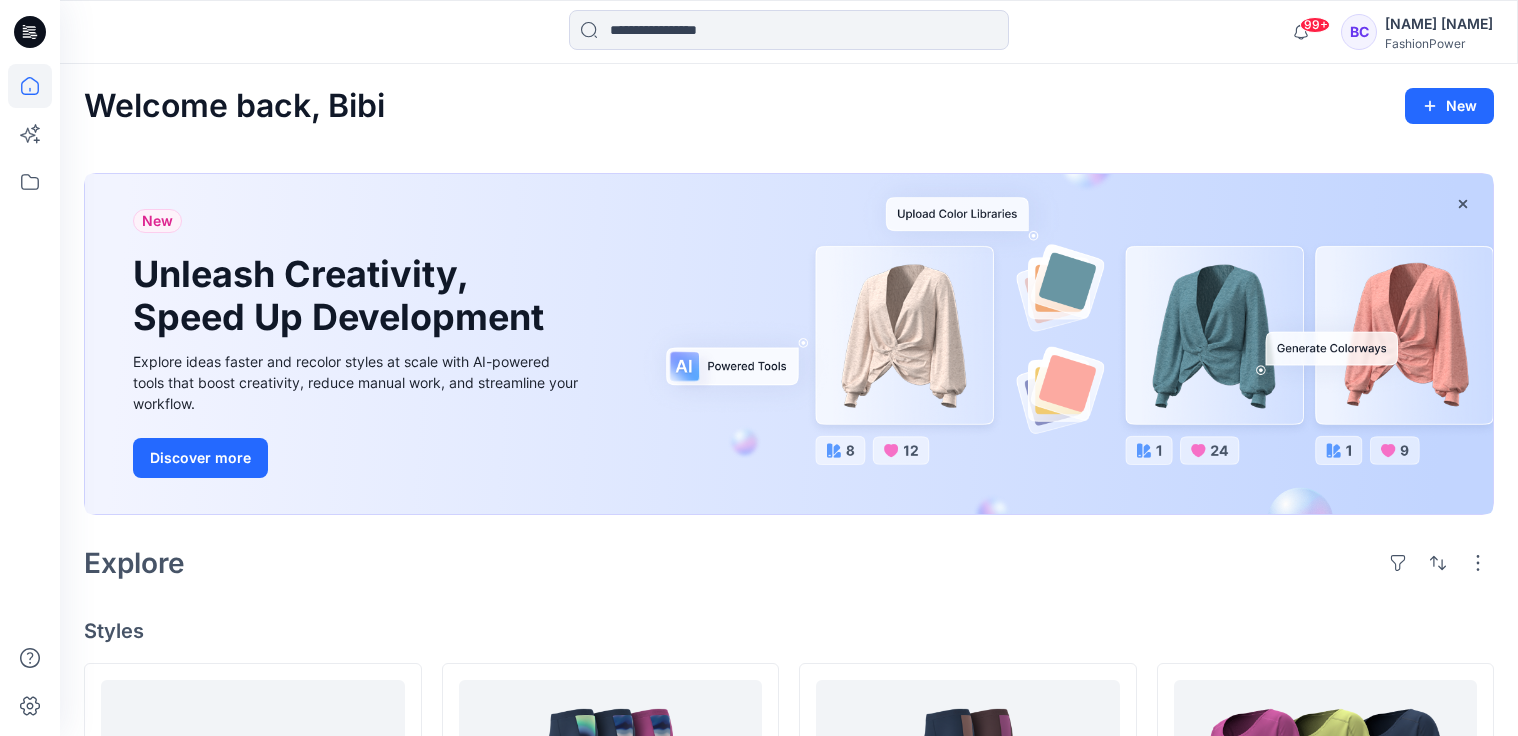 scroll, scrollTop: 400, scrollLeft: 0, axis: vertical 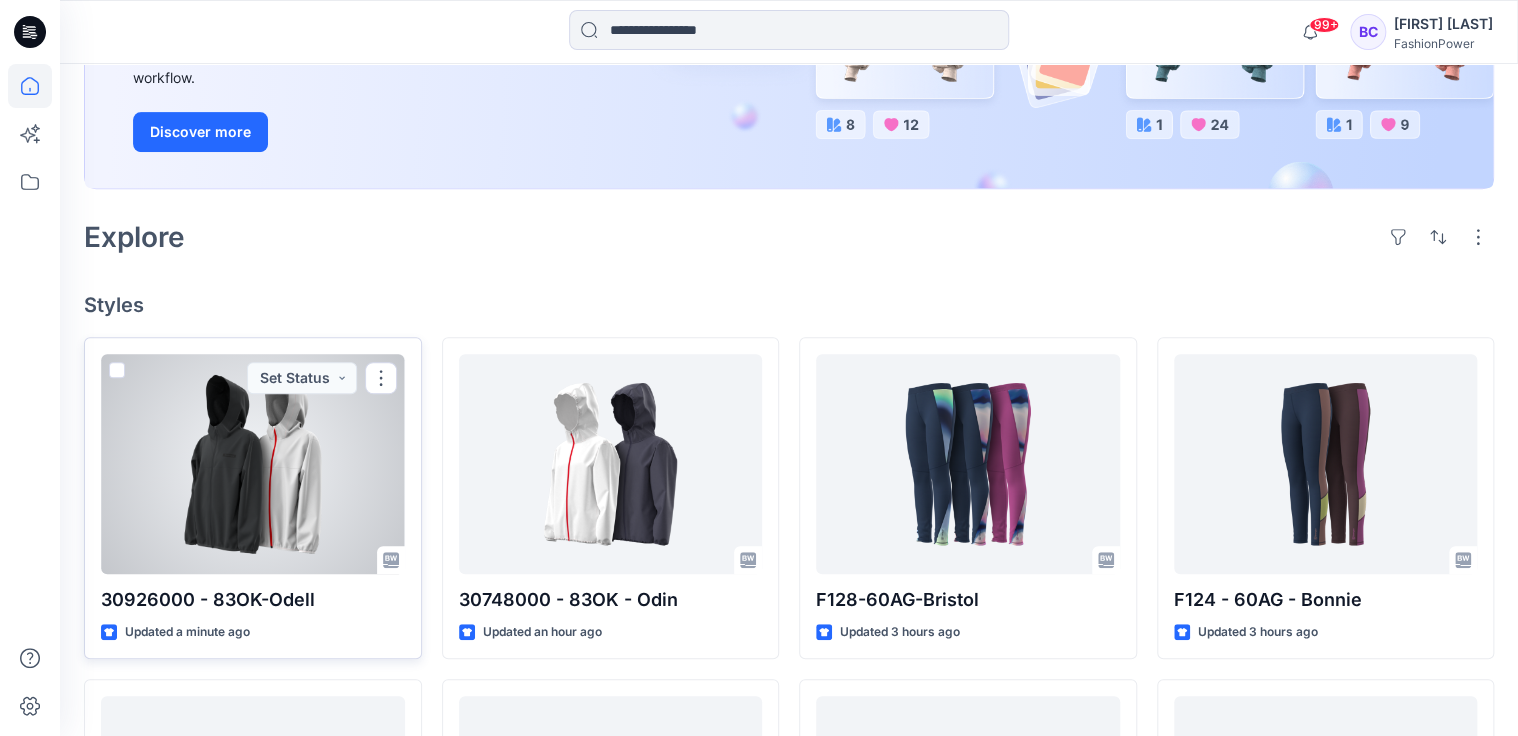 click at bounding box center (253, 464) 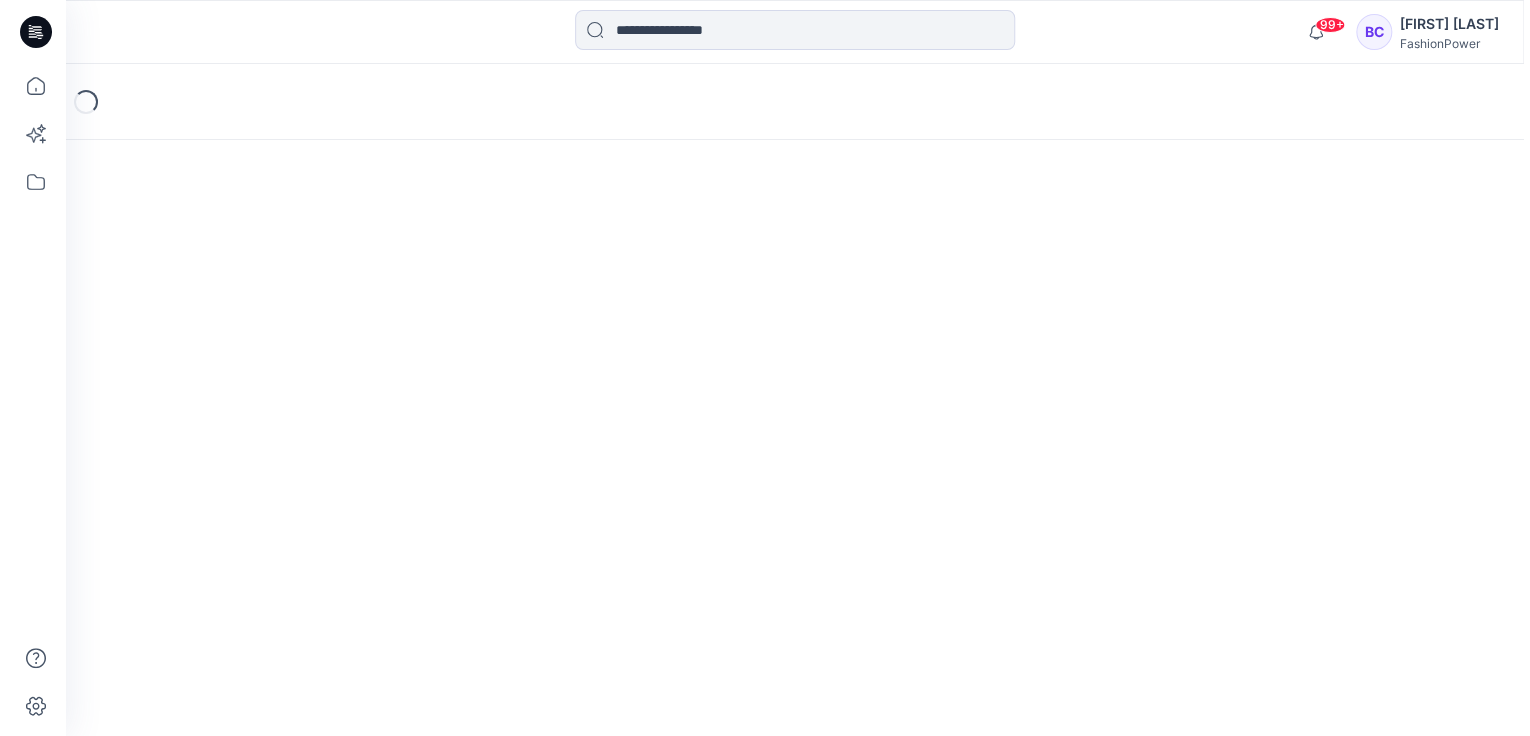 scroll, scrollTop: 0, scrollLeft: 0, axis: both 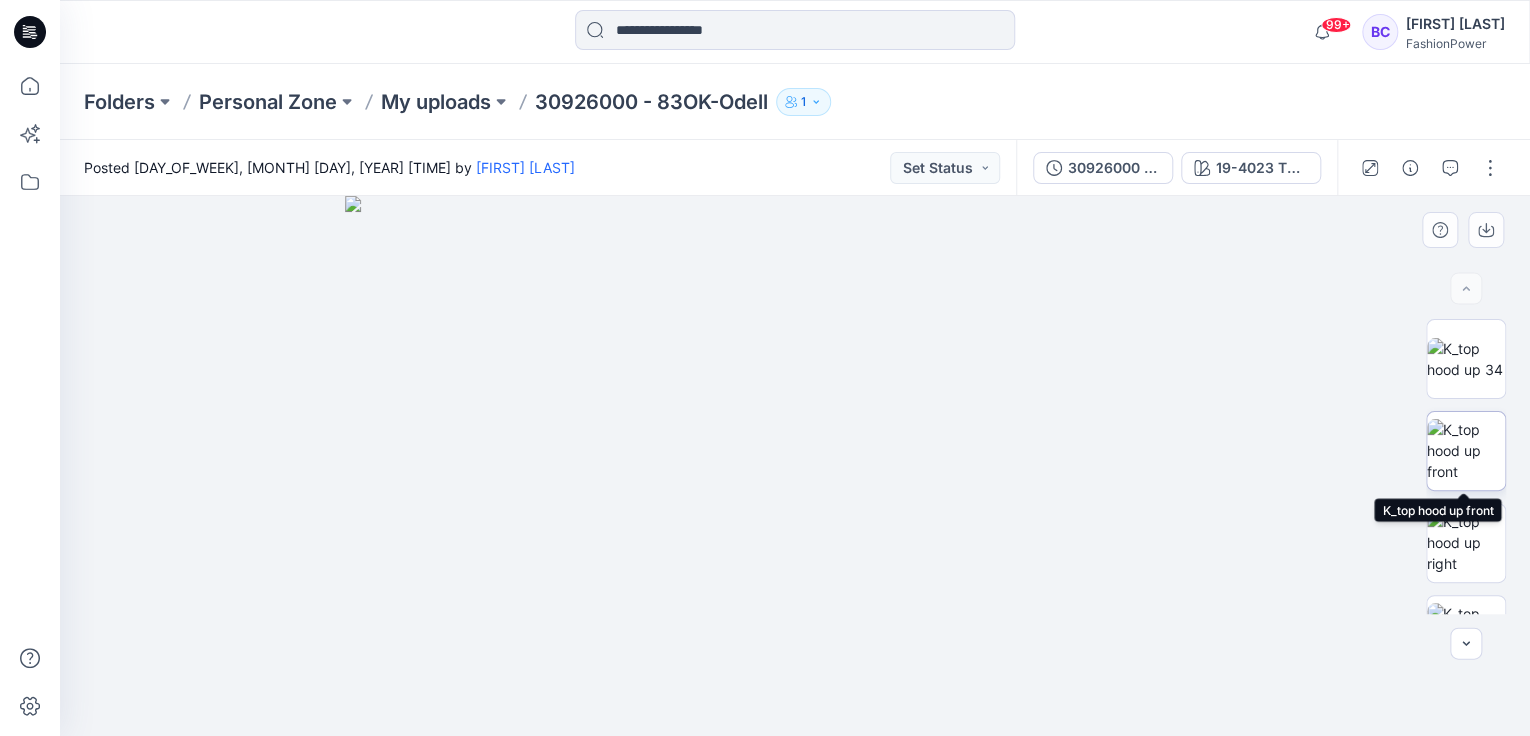 click at bounding box center (1466, 450) 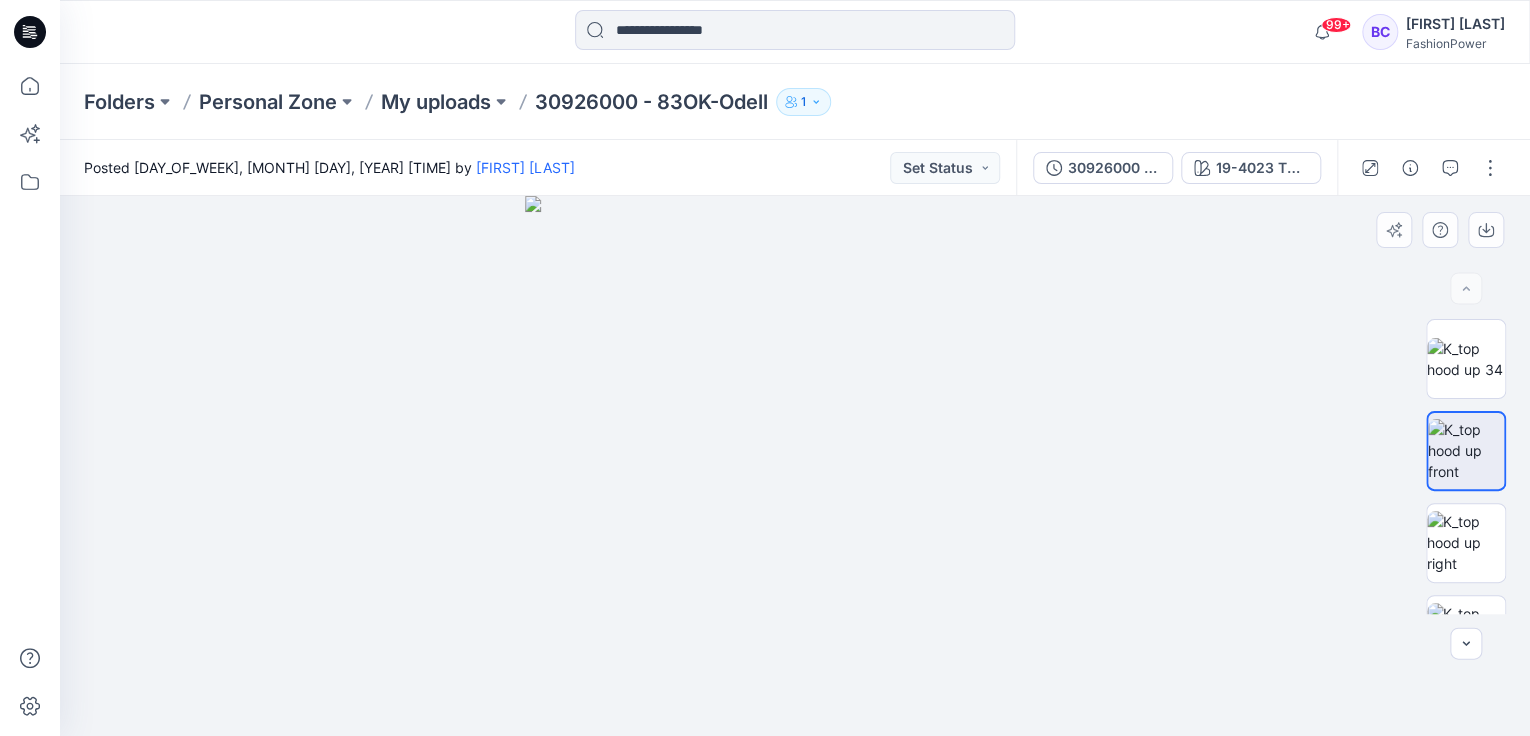 click at bounding box center (795, 466) 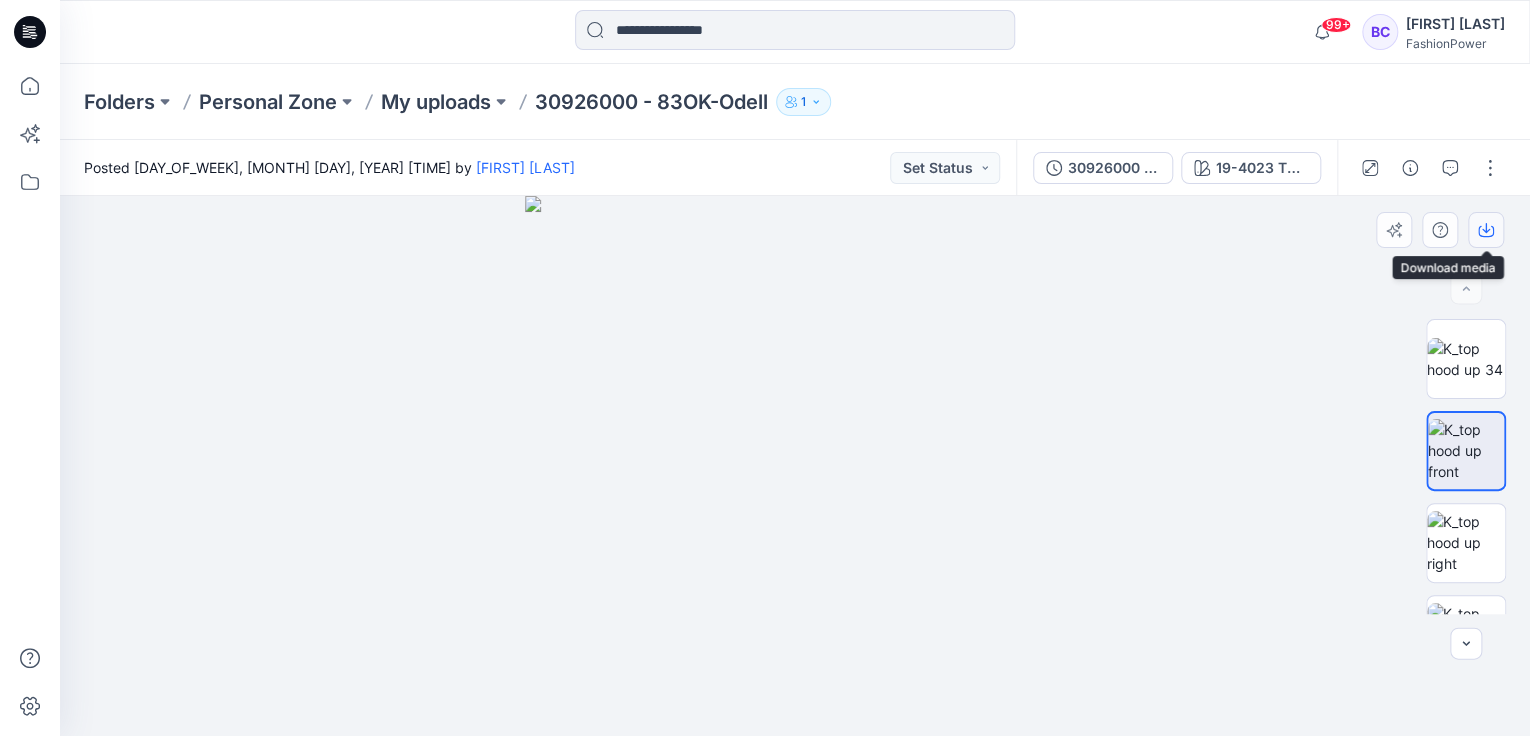 click 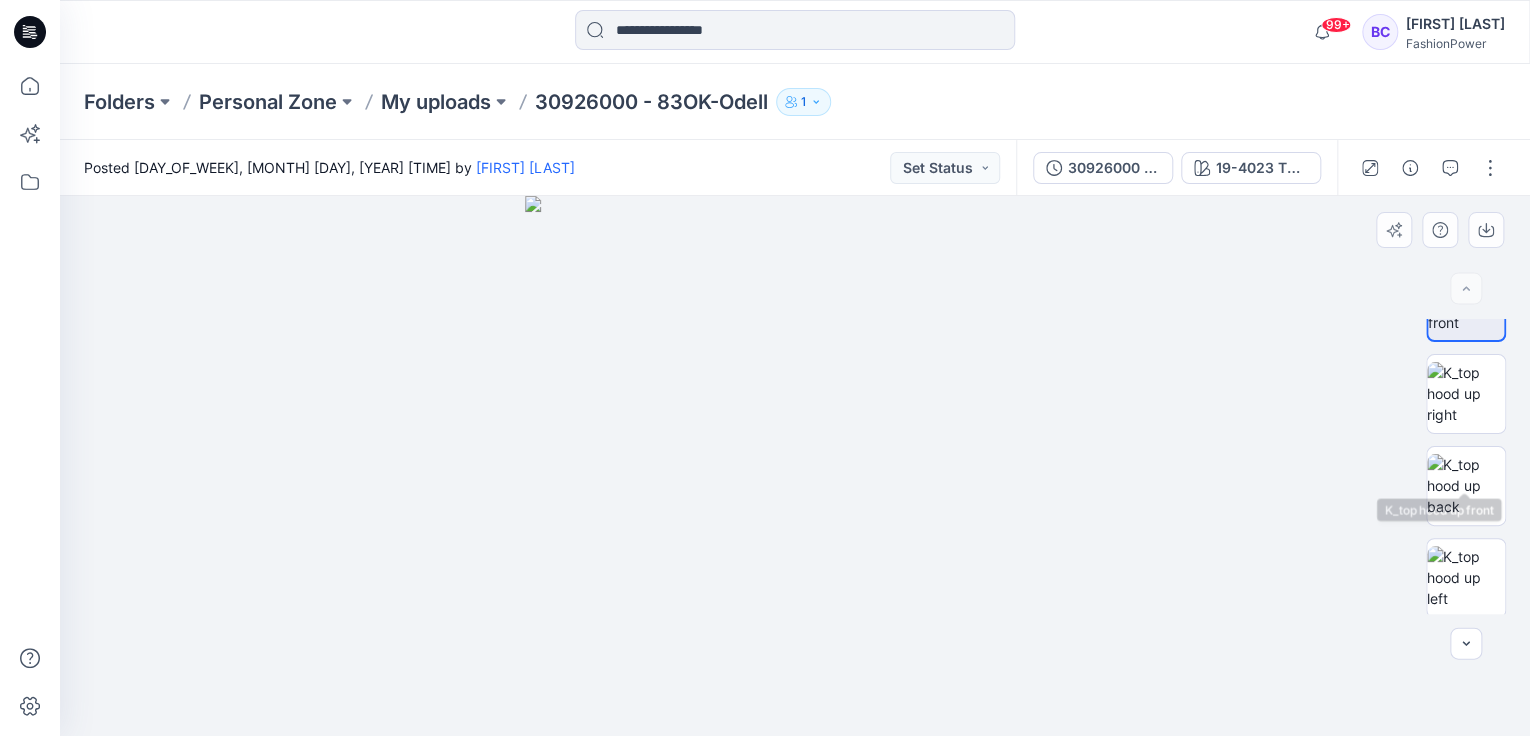 scroll, scrollTop: 240, scrollLeft: 0, axis: vertical 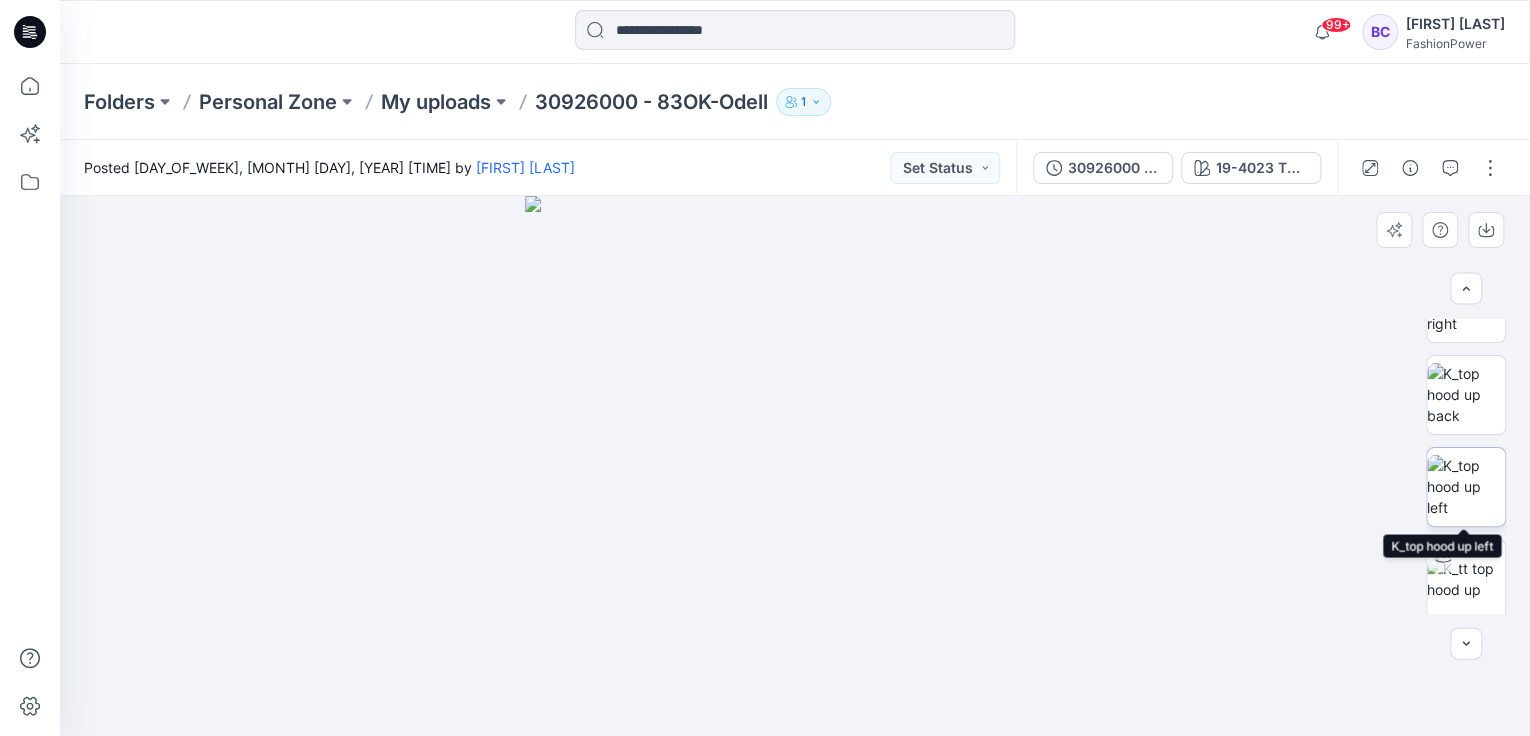 click at bounding box center [1466, 486] 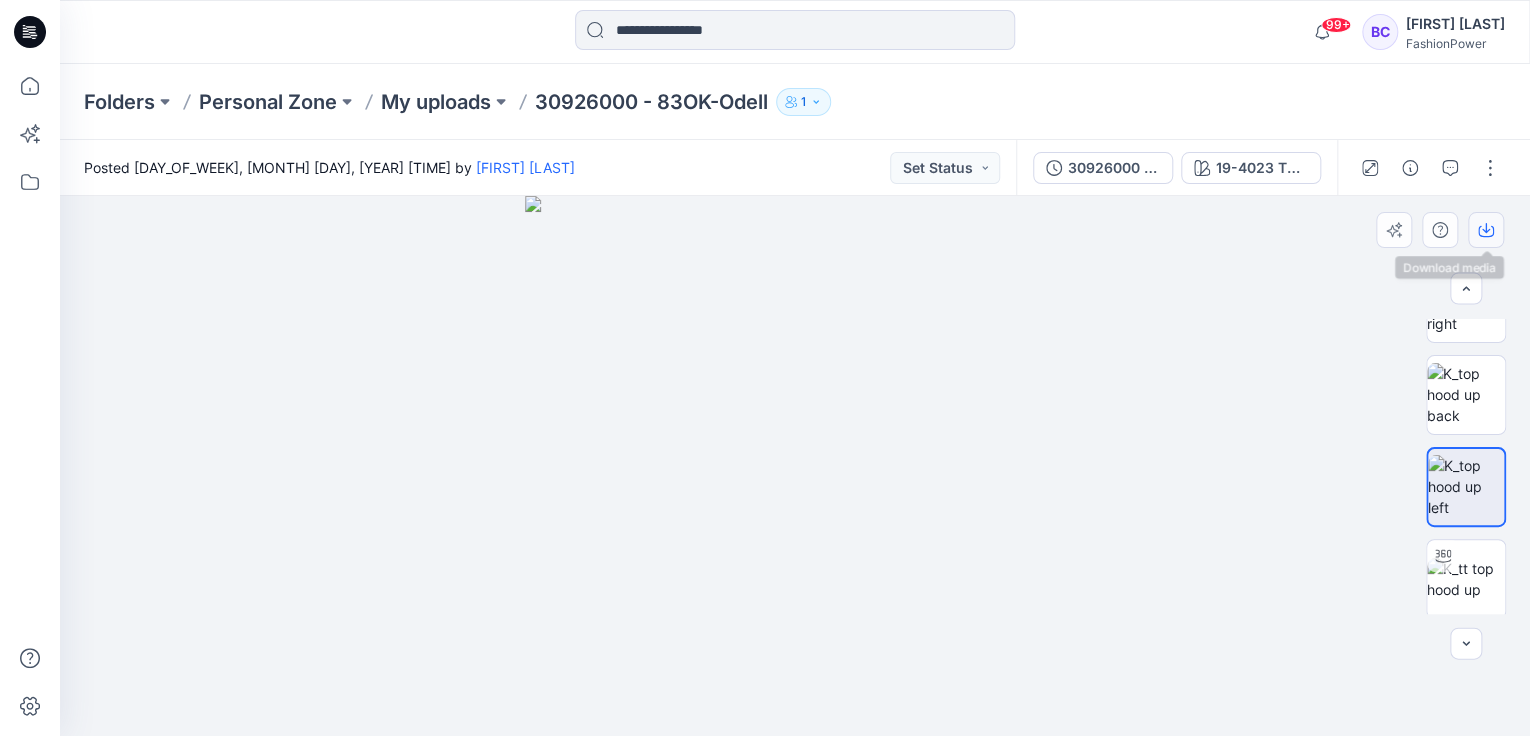 click 